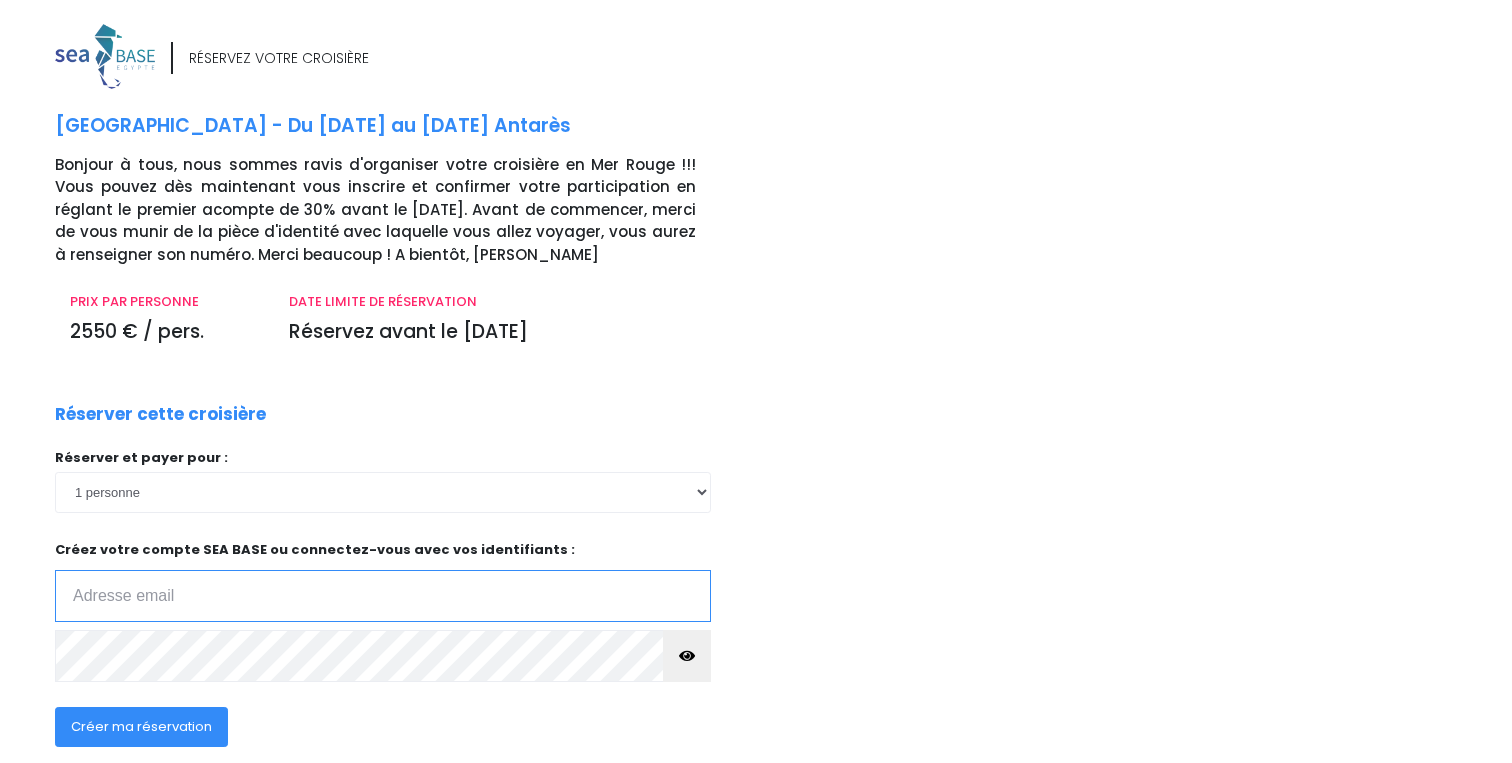 scroll, scrollTop: 0, scrollLeft: 0, axis: both 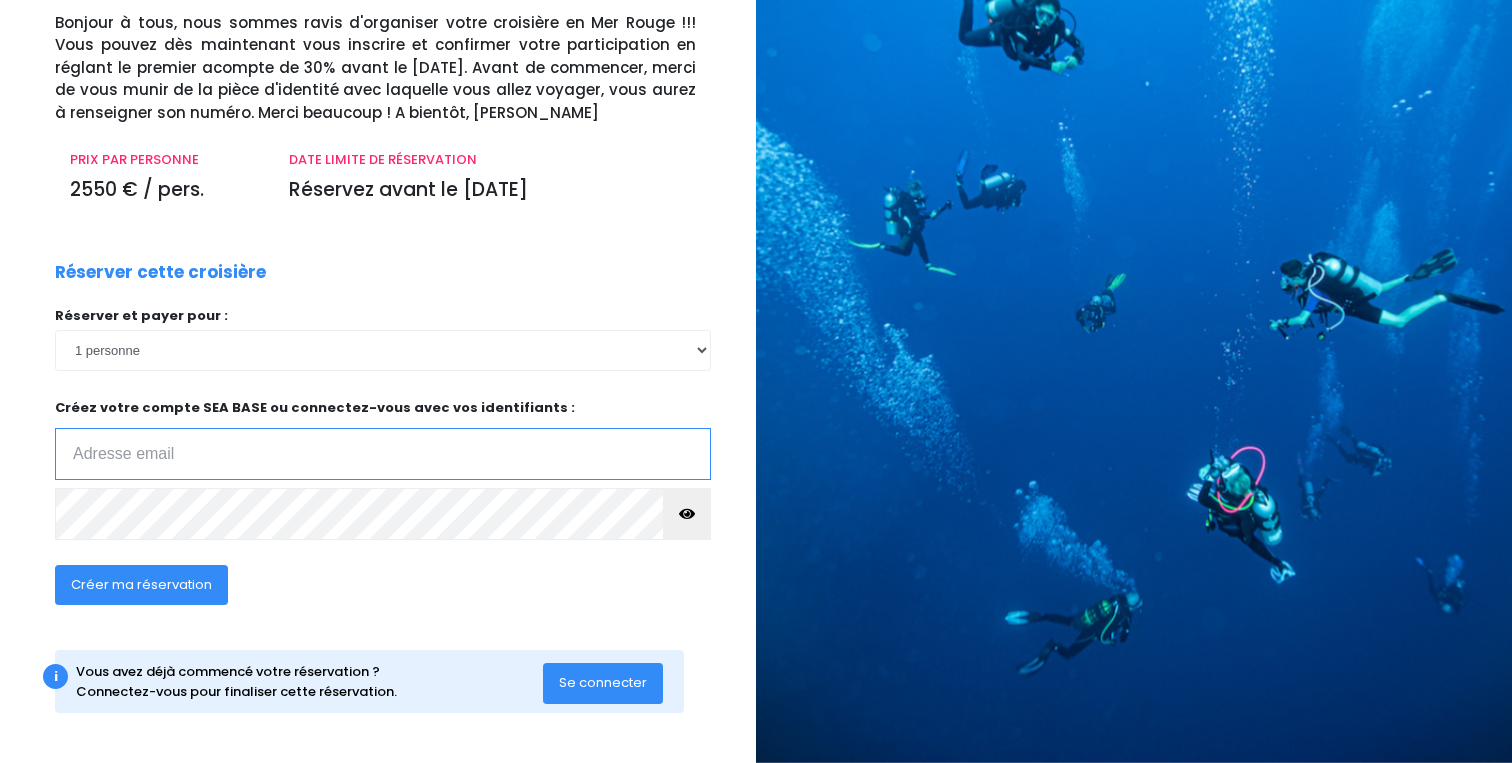 click at bounding box center (383, 454) 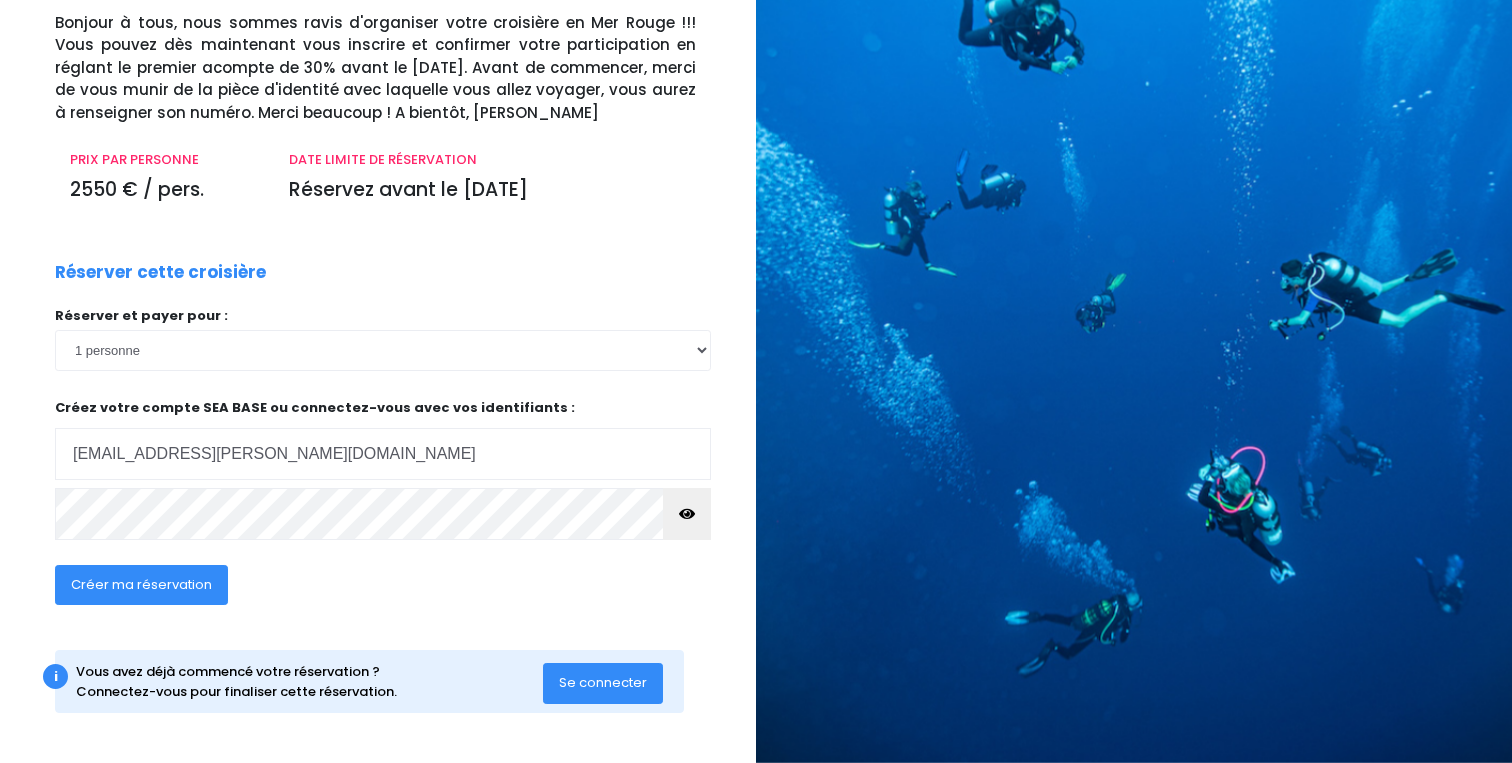 click on "Se connecter" at bounding box center [603, 682] 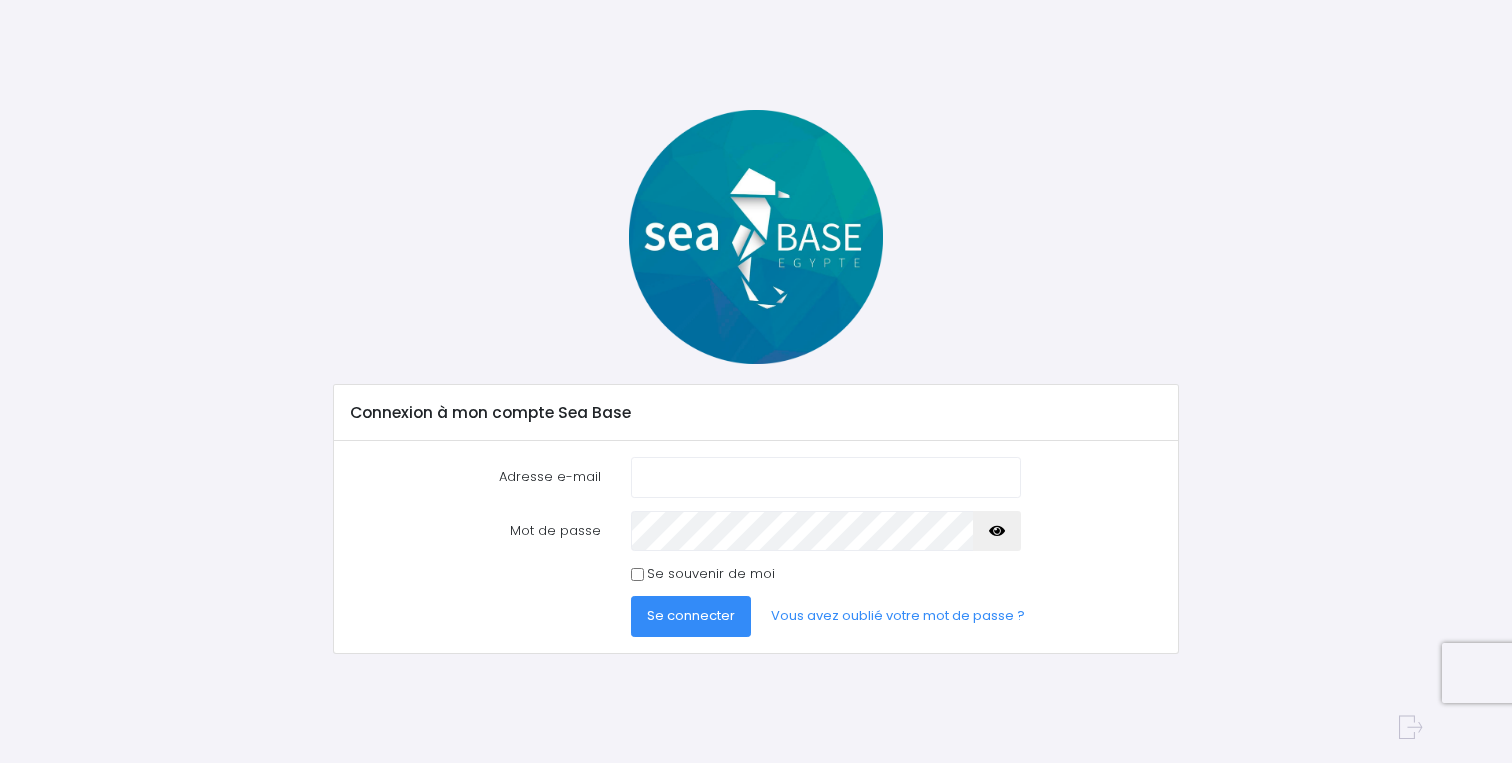 scroll, scrollTop: 0, scrollLeft: 0, axis: both 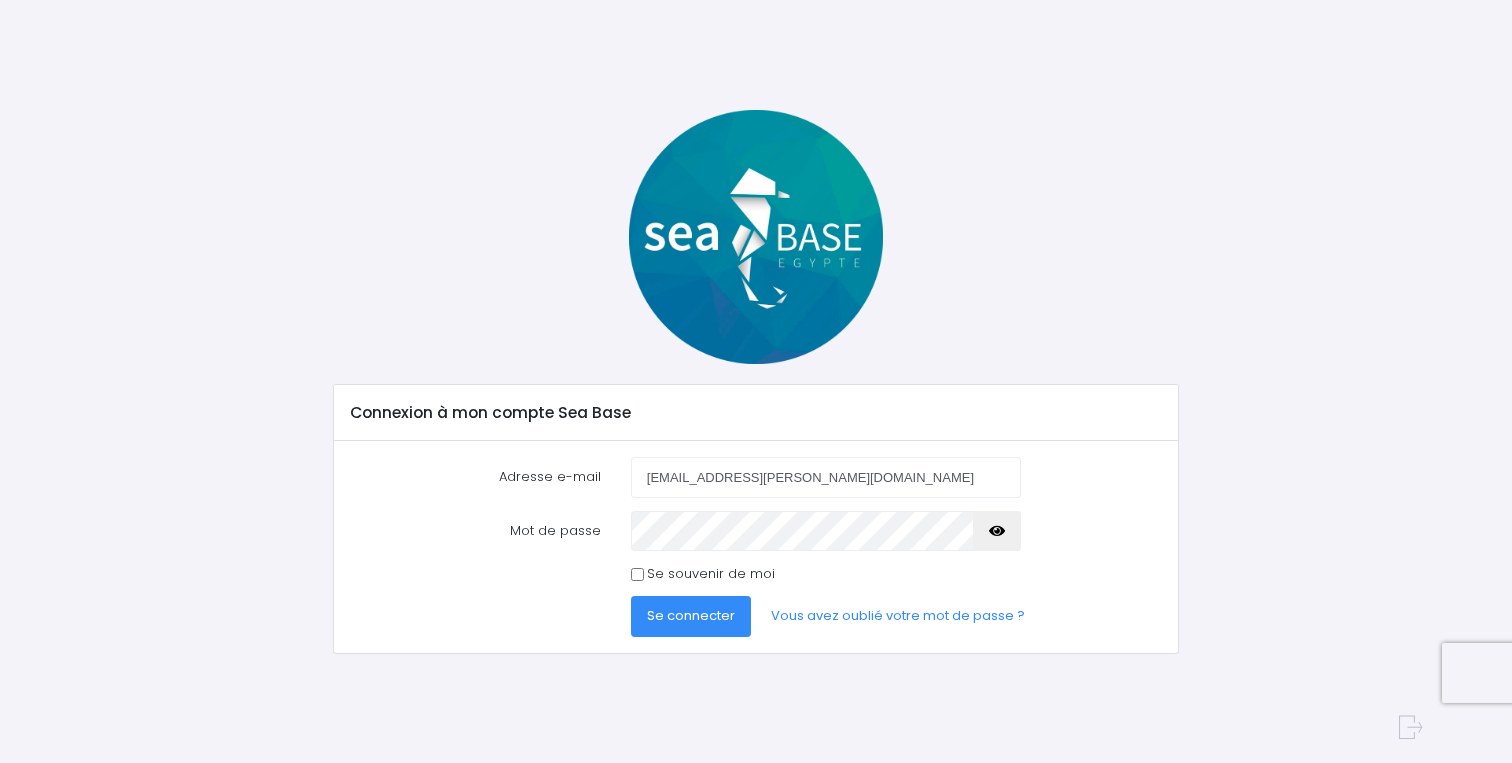 click on "Se souvenir de moi" at bounding box center (711, 574) 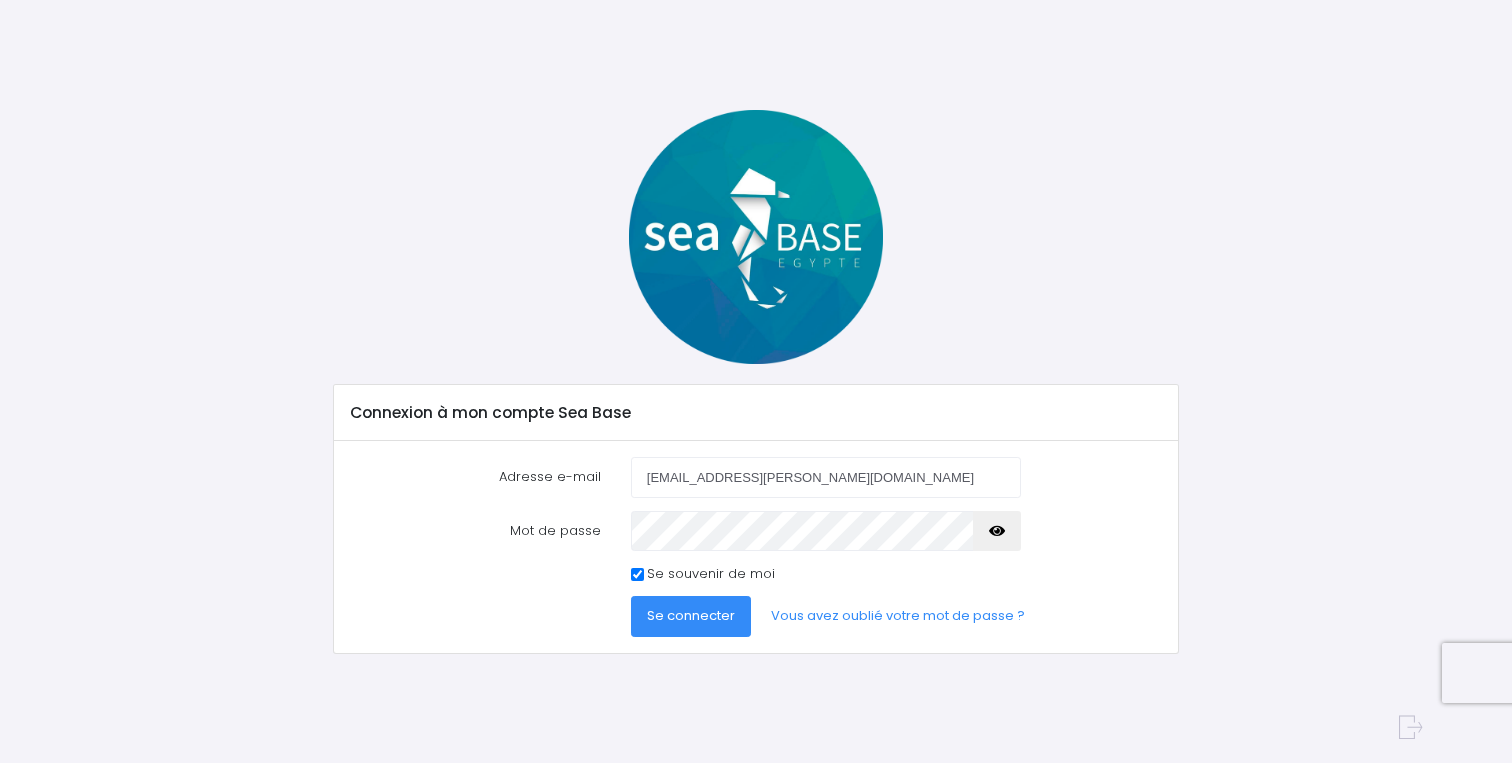 click on "Se connecter" at bounding box center (691, 615) 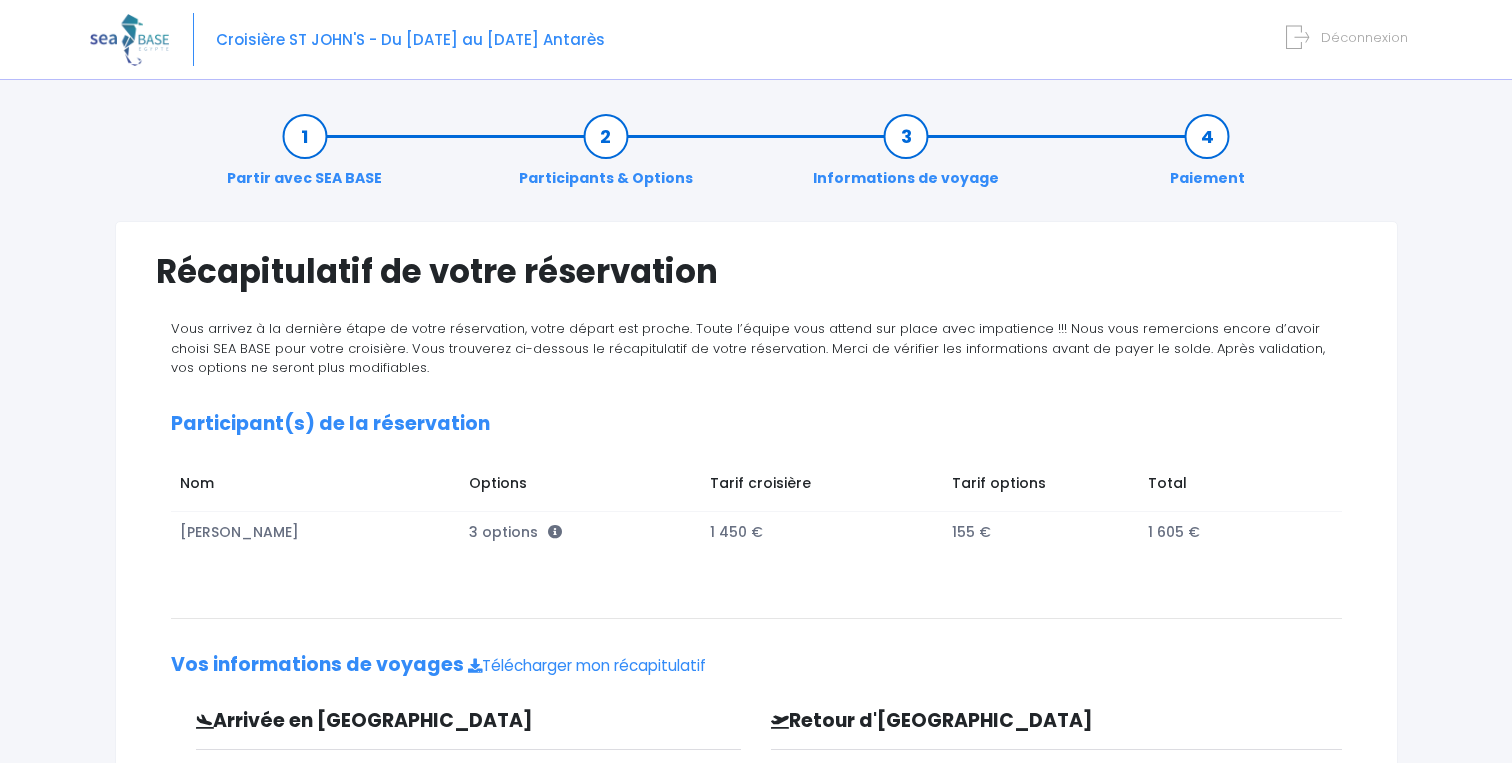 scroll, scrollTop: 0, scrollLeft: 0, axis: both 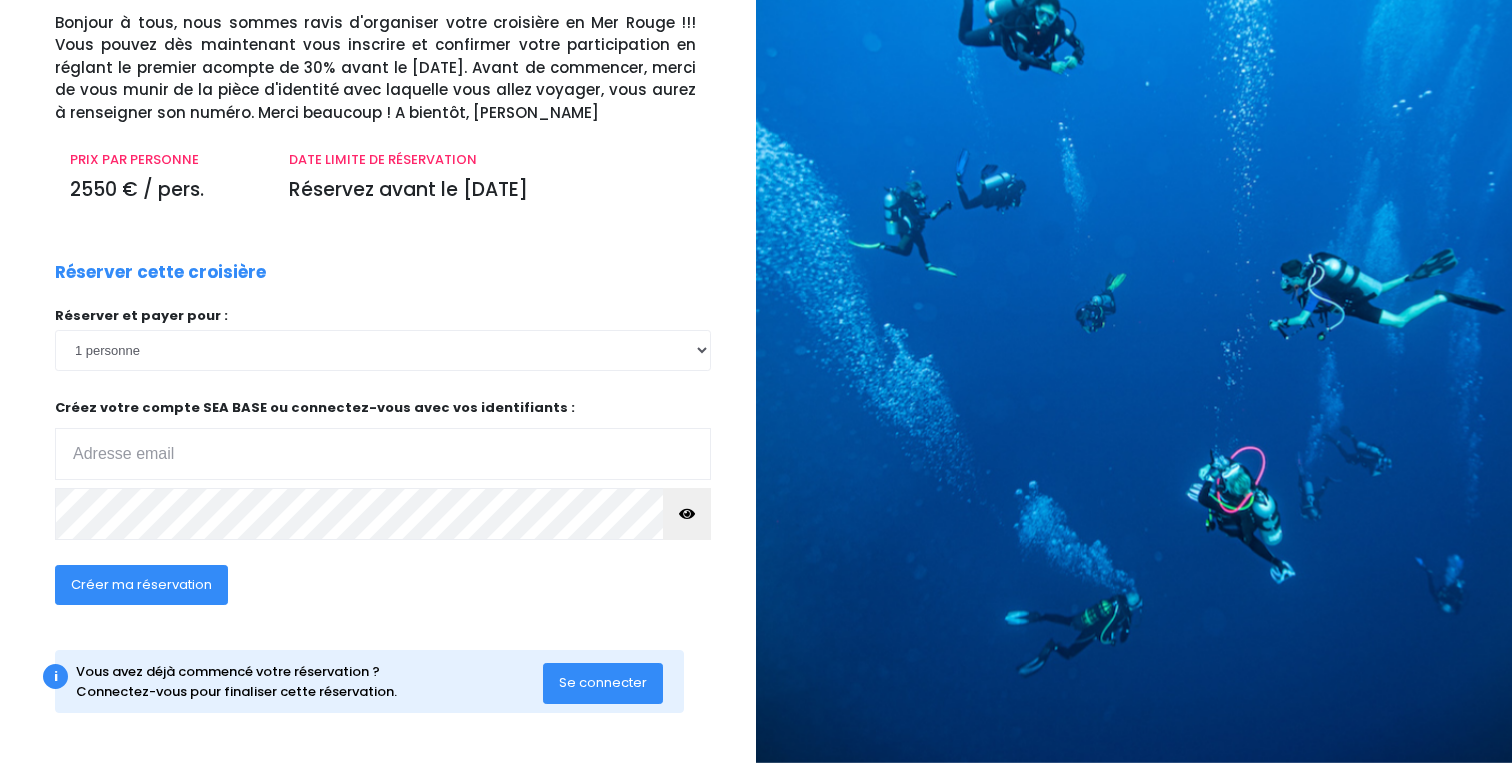 click at bounding box center (383, 454) 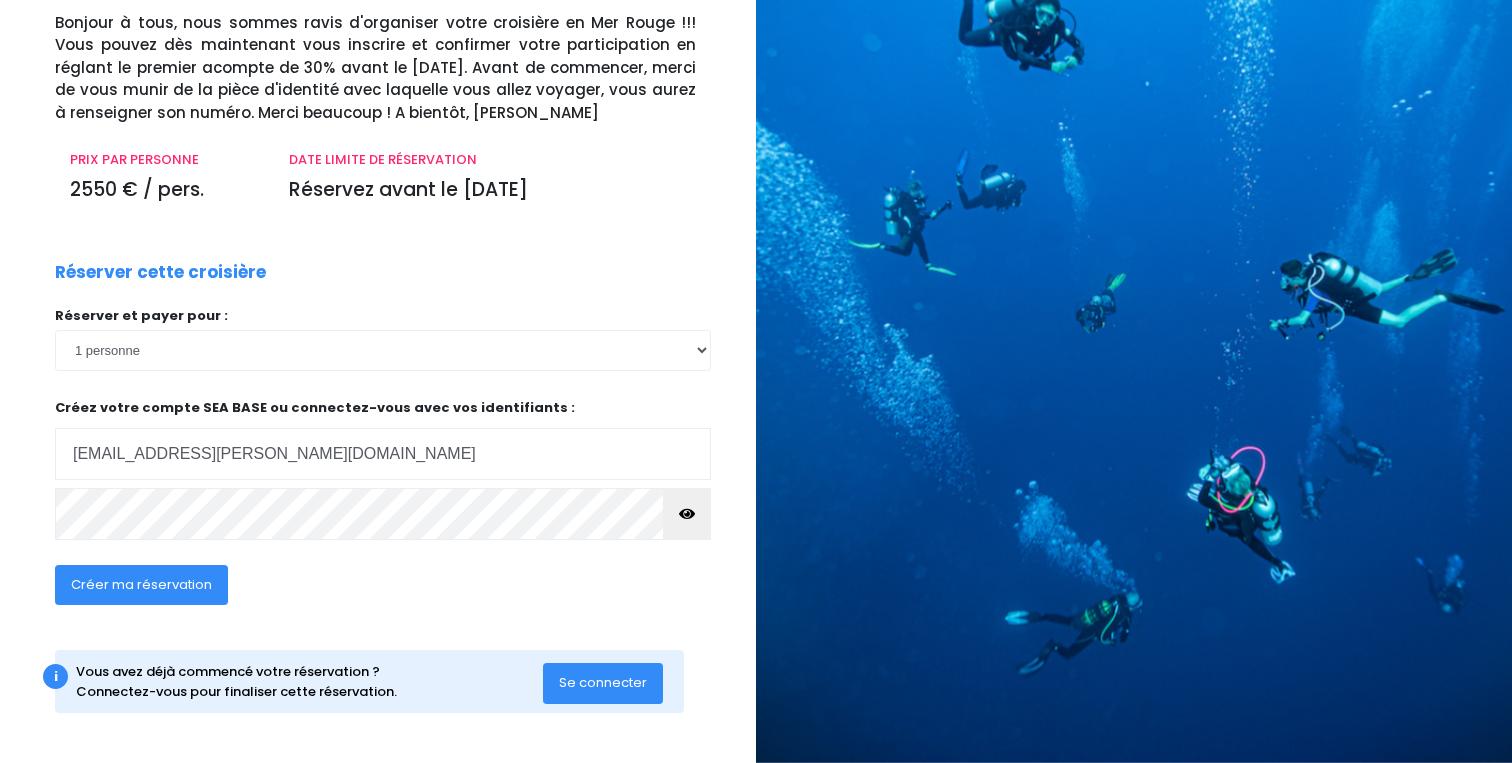 click at bounding box center [687, 514] 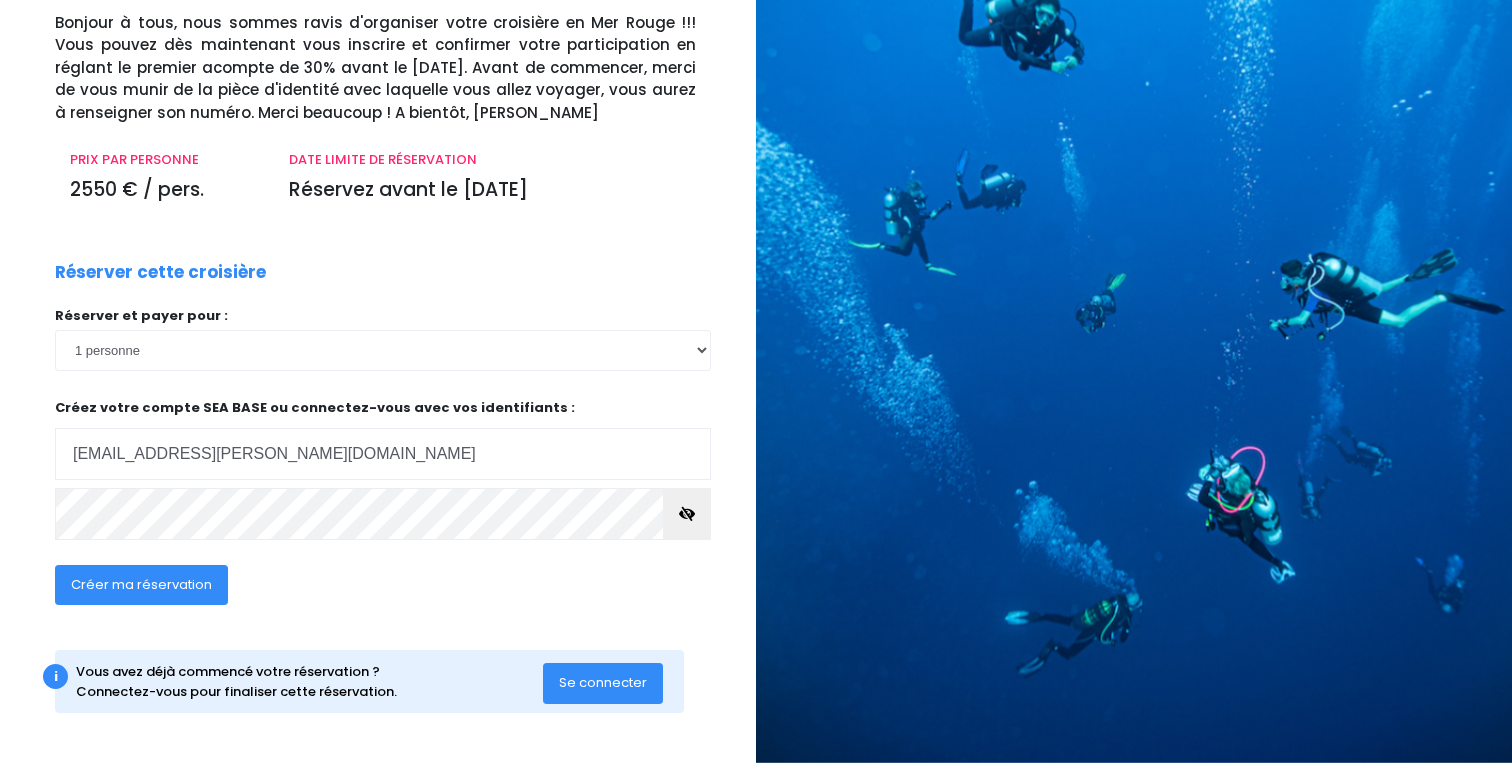 click at bounding box center [687, 514] 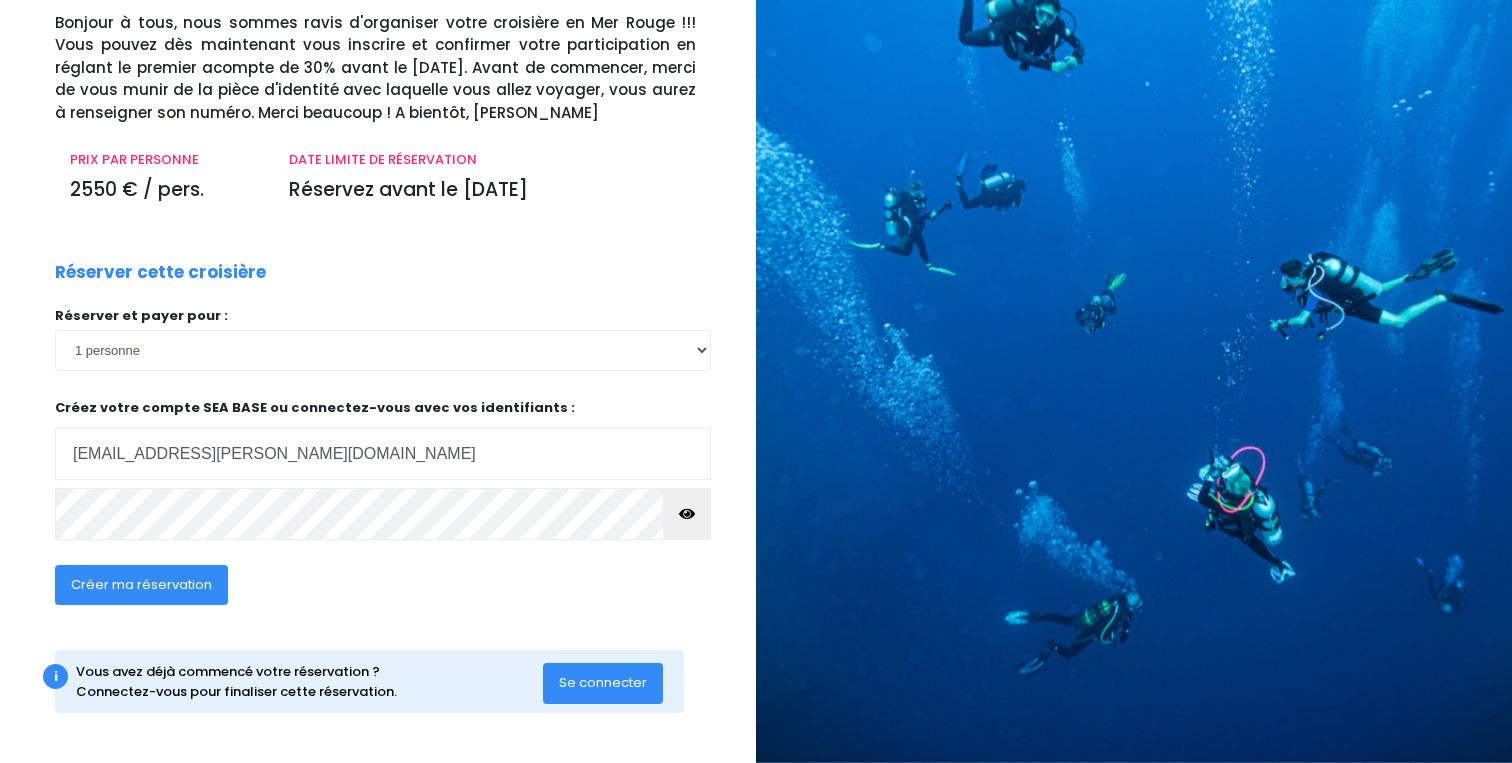 click on "Créer ma réservation" at bounding box center (141, 584) 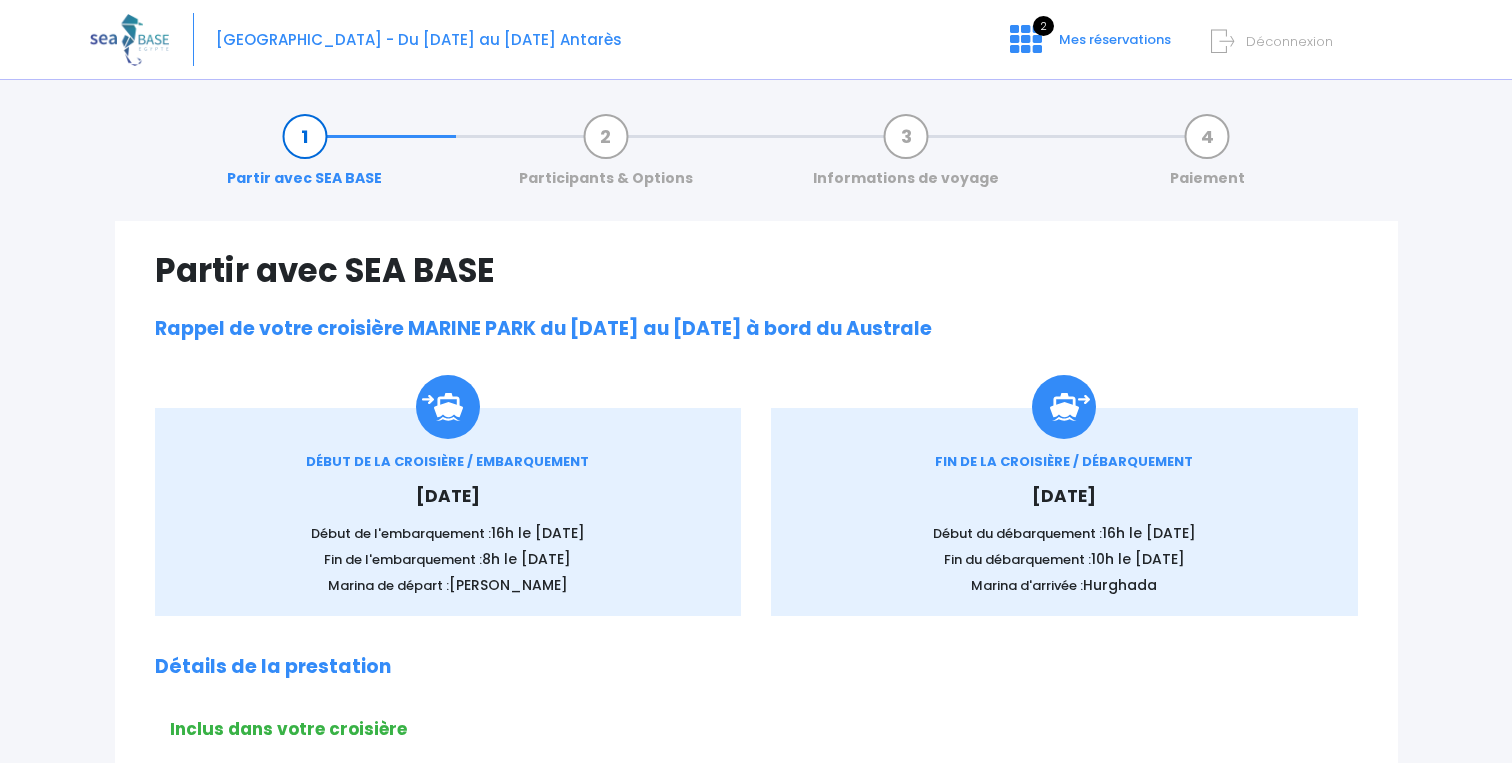 scroll, scrollTop: 0, scrollLeft: 0, axis: both 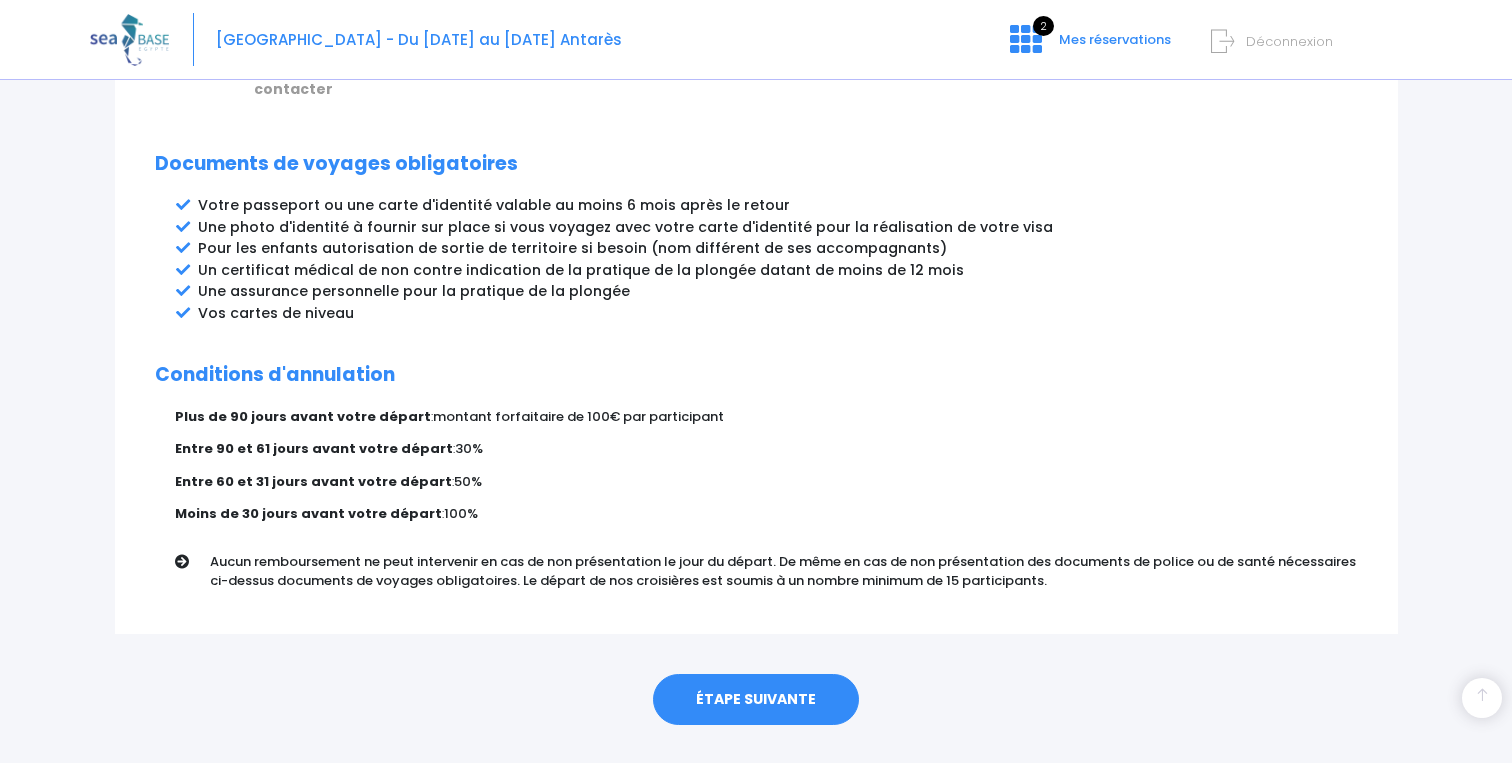 click on "ÉTAPE SUIVANTE" at bounding box center [756, 700] 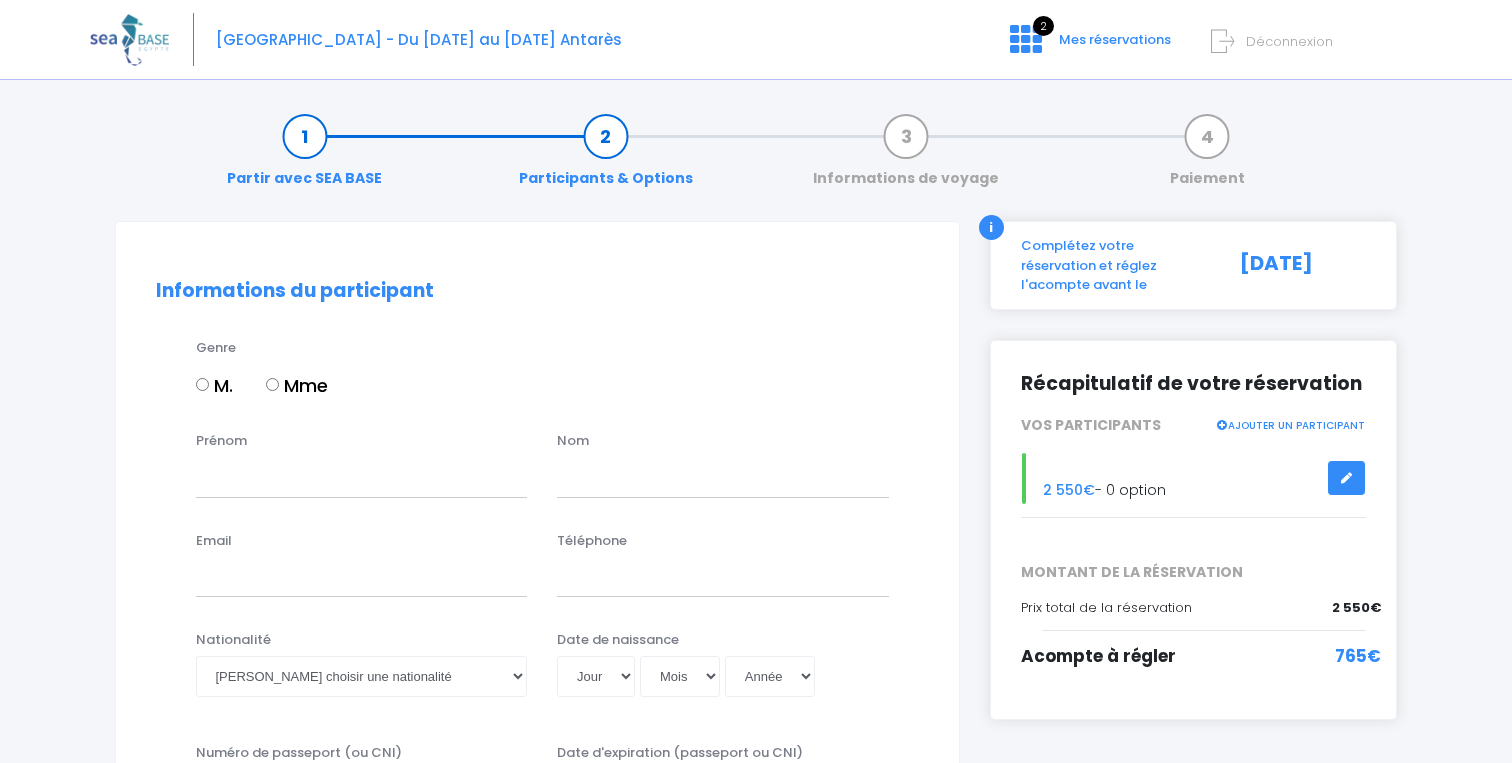 scroll, scrollTop: 0, scrollLeft: 0, axis: both 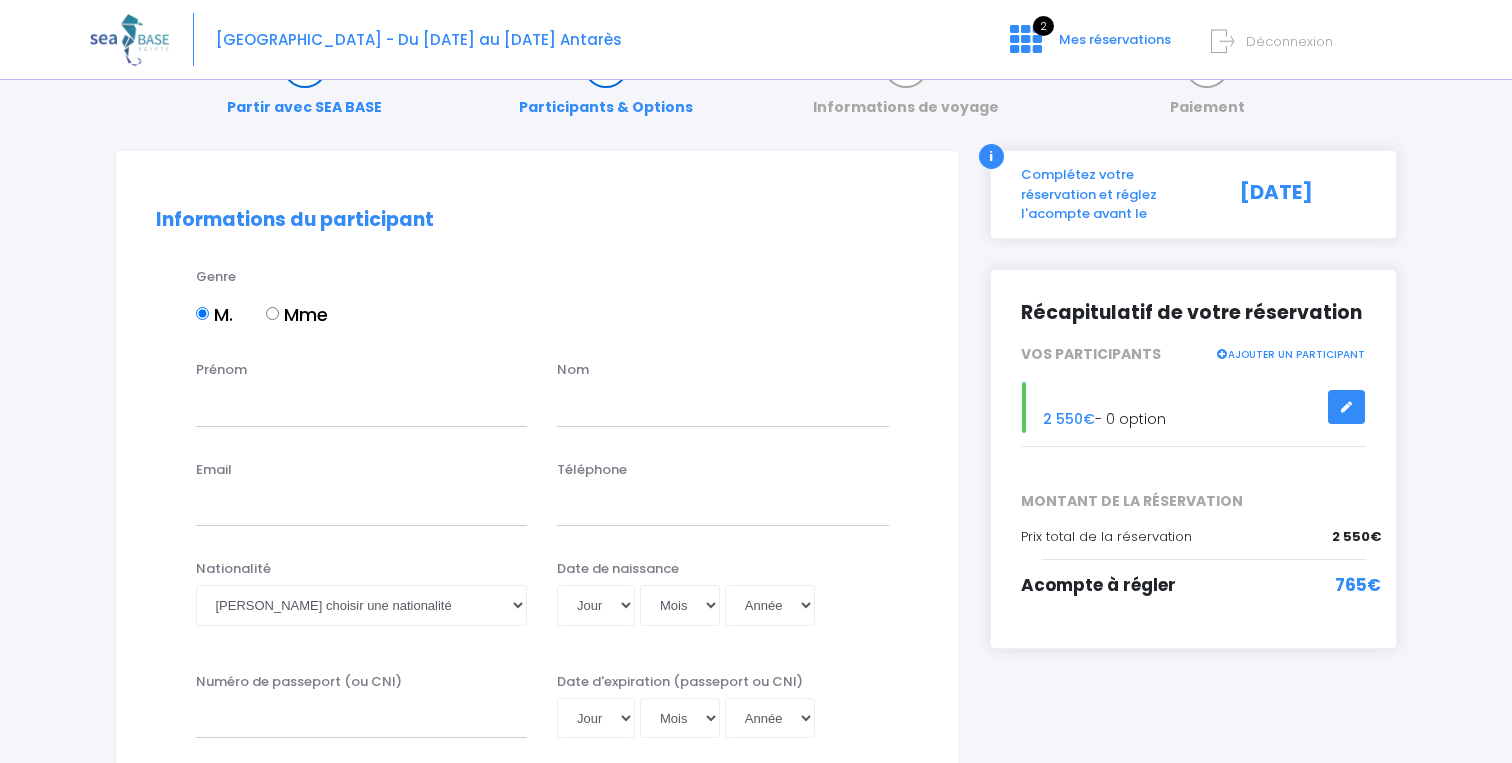 click on "Prénom" at bounding box center (362, 393) 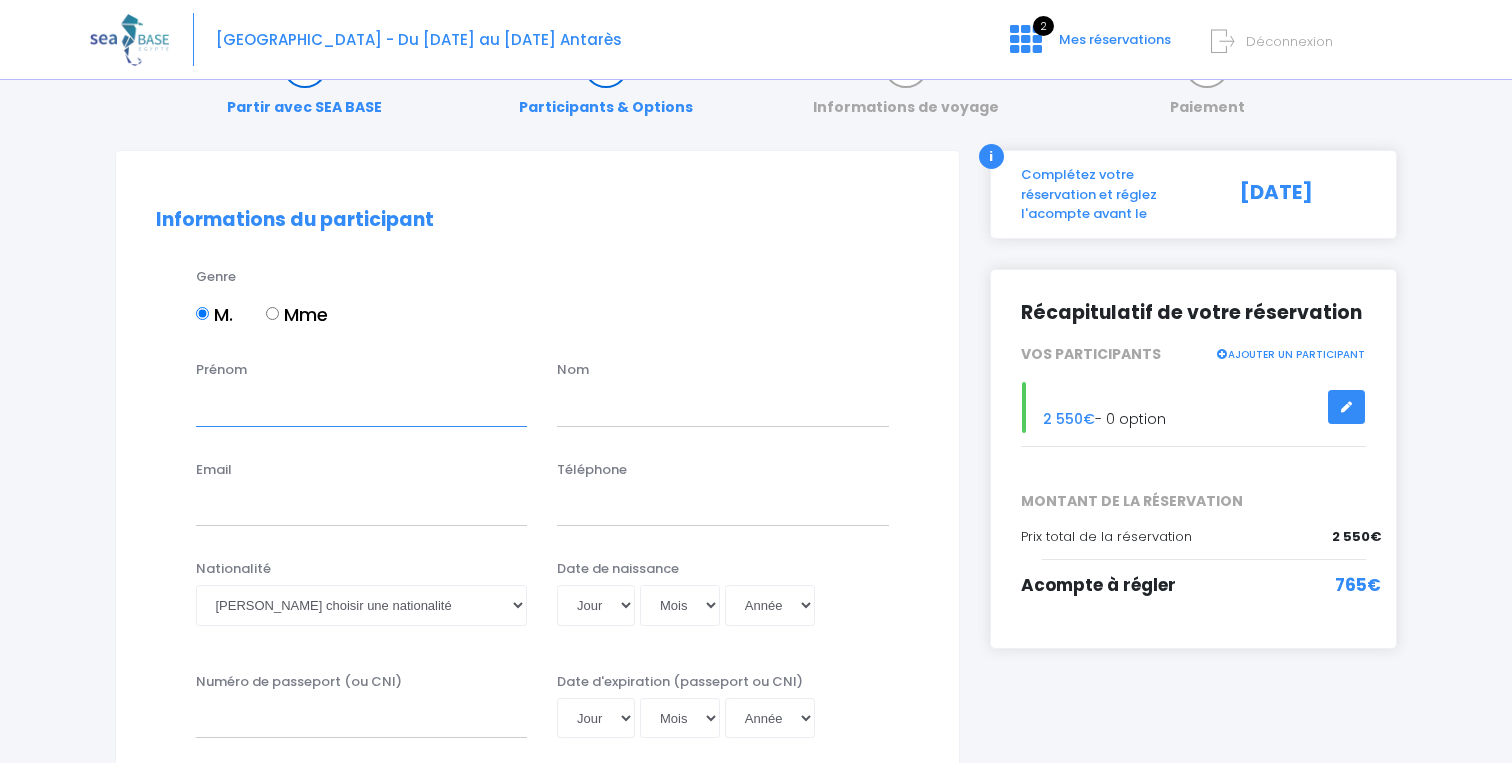 click on "Prénom" at bounding box center (362, 406) 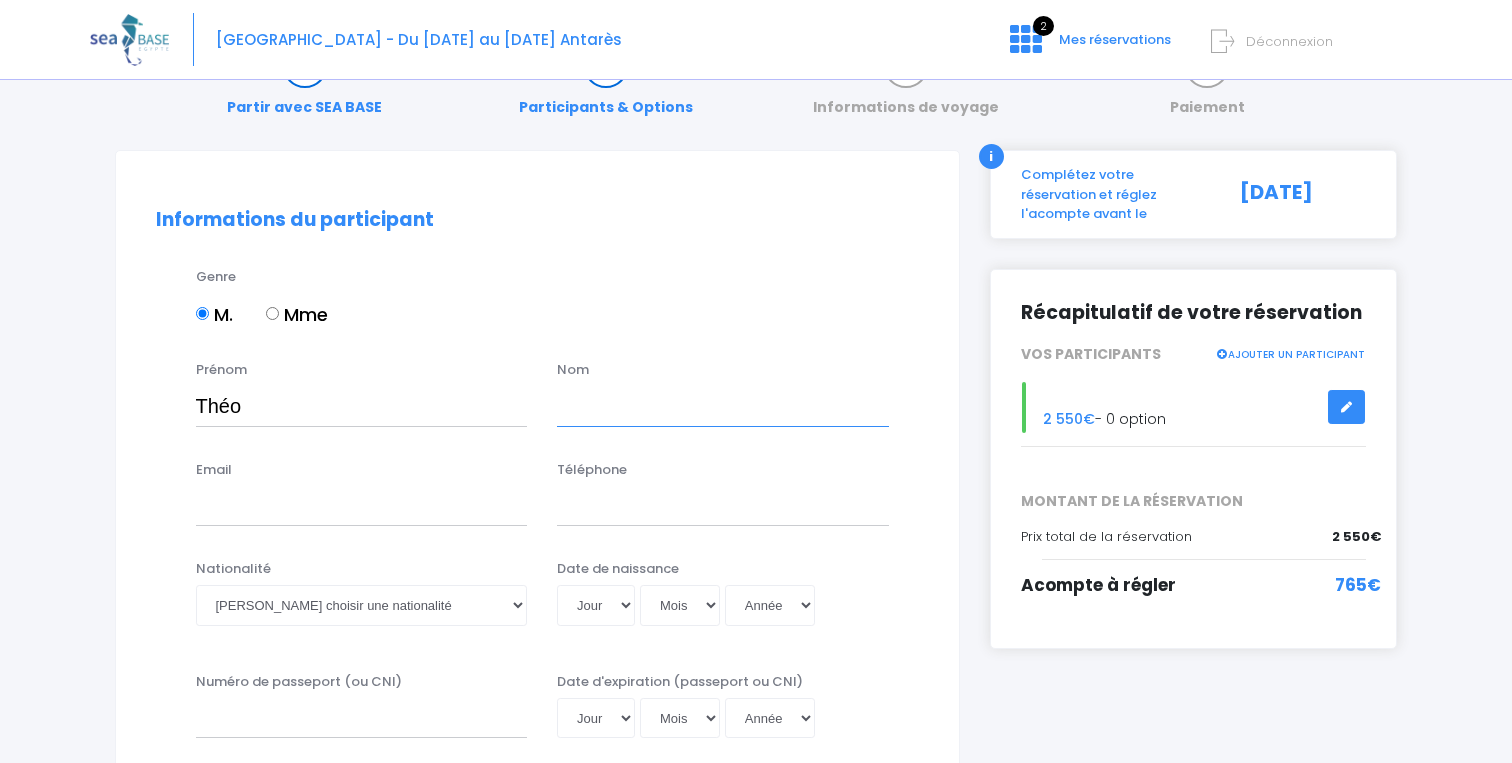 type on "Desjardins" 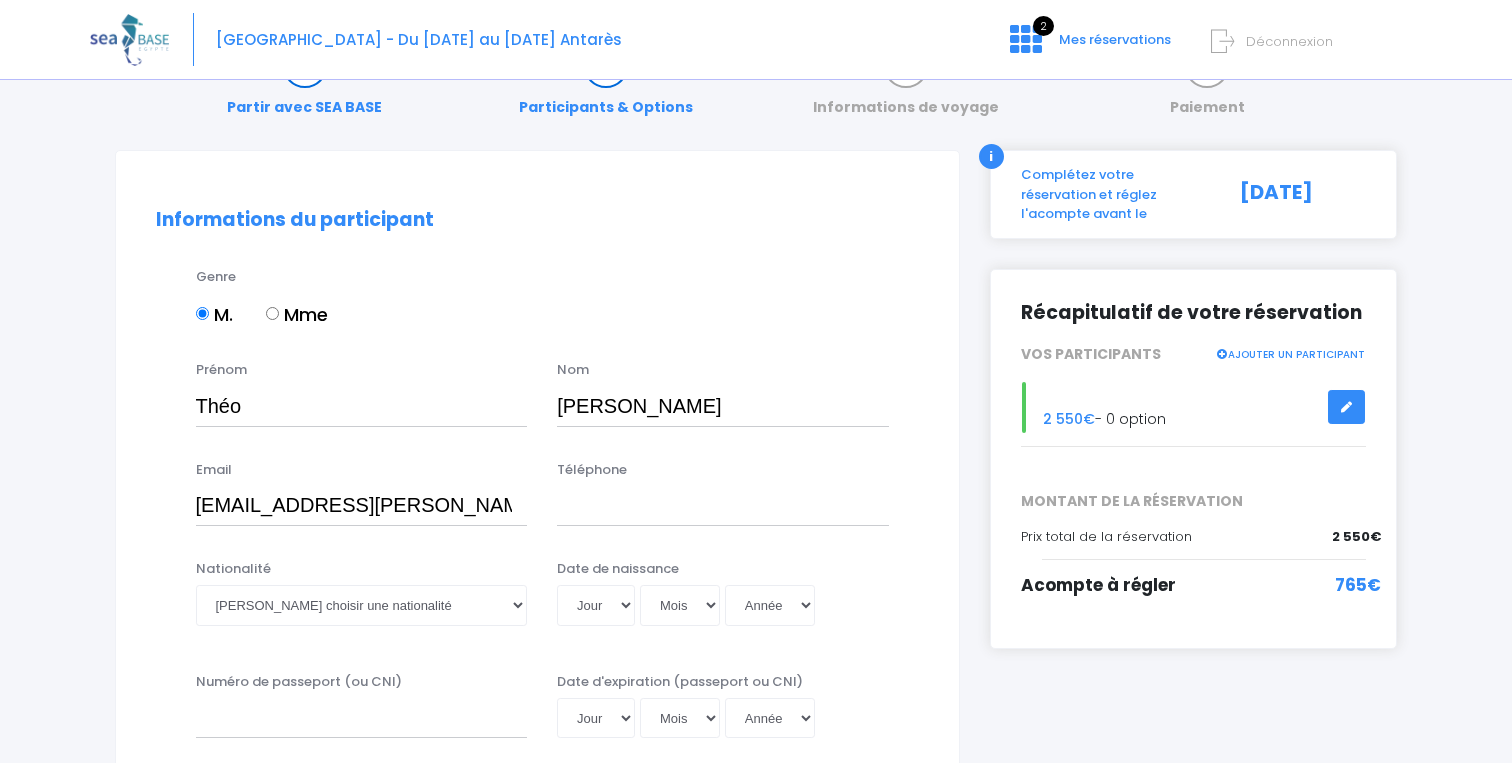 type on "0633430463" 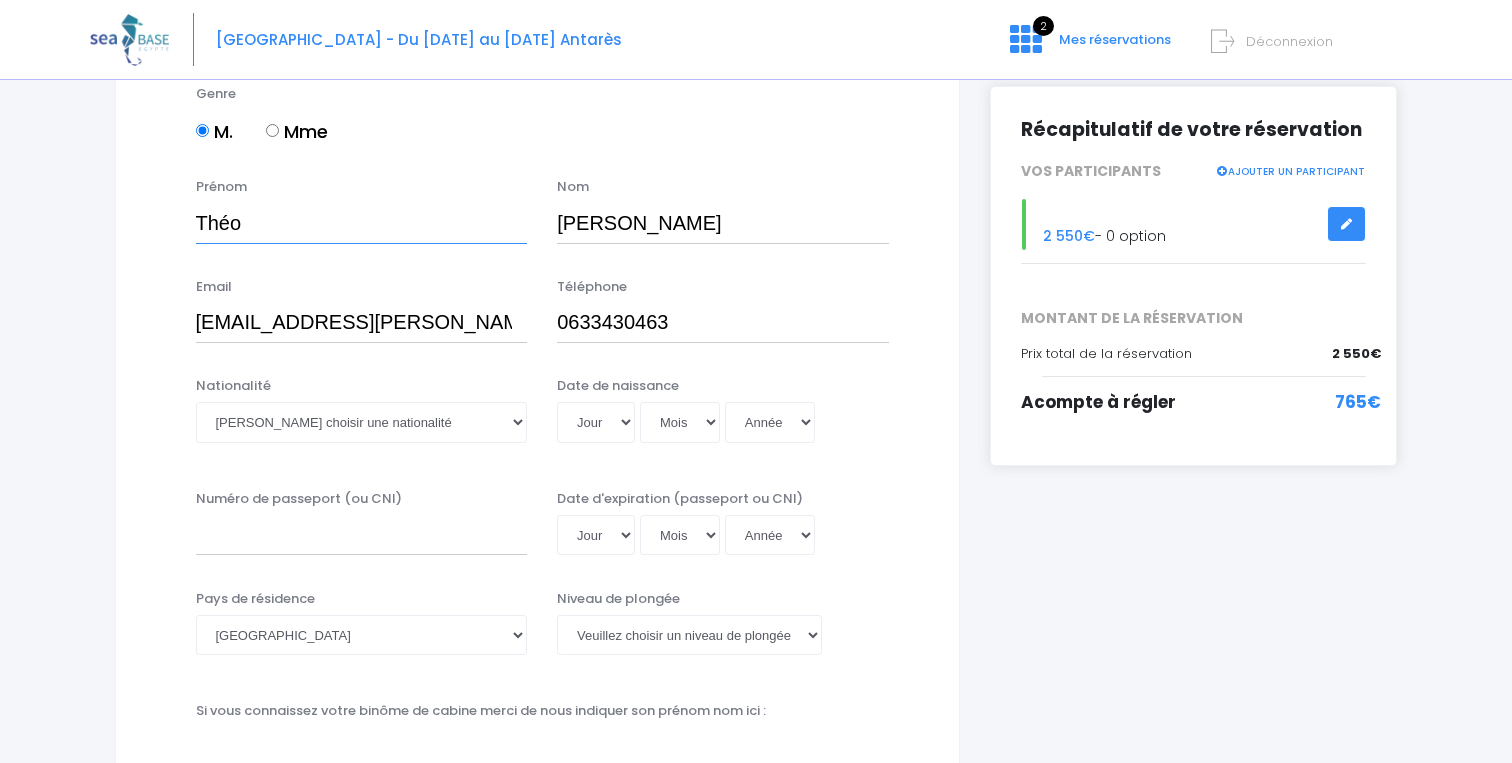 scroll, scrollTop: 255, scrollLeft: 0, axis: vertical 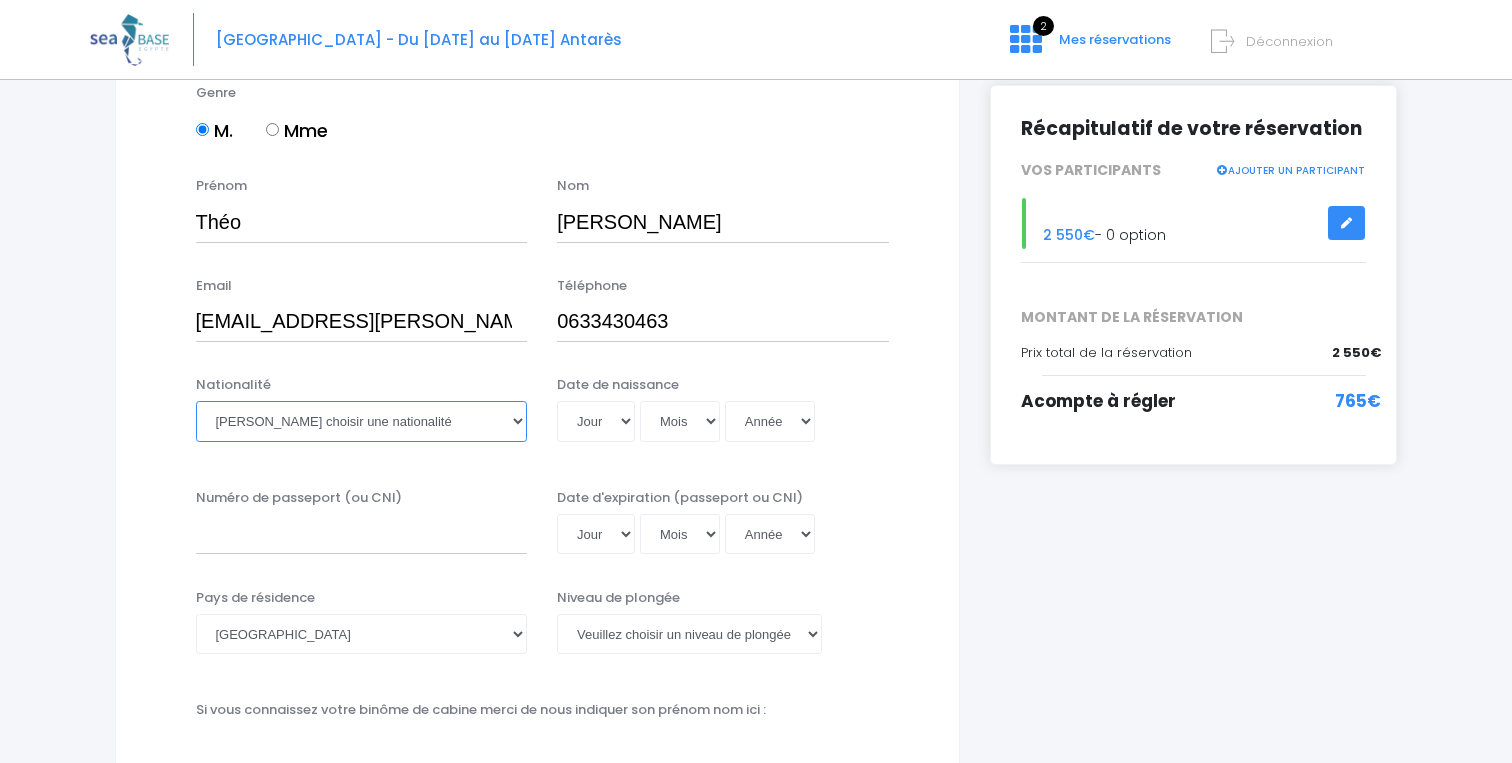 click on "Veuillez choisir une nationalité
Afghane
Albanaise
Algerienne
Allemande
Americaine
Andorrane
Angolaise
Antiguaise et barbudienne
Argentine Armenienne Australienne Autrichienne Azerbaïdjanaise Bahamienne" at bounding box center [362, 421] 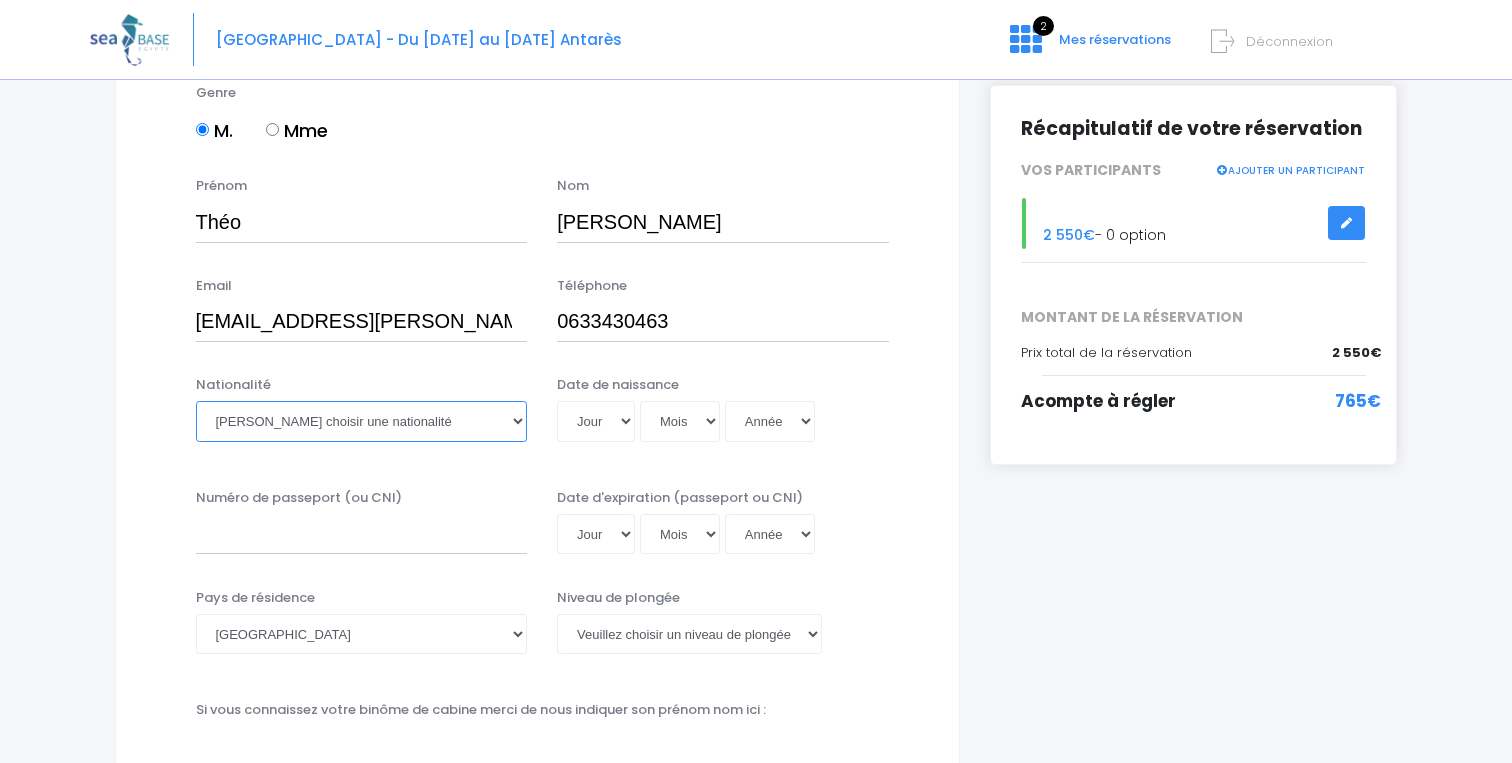 select on "Française" 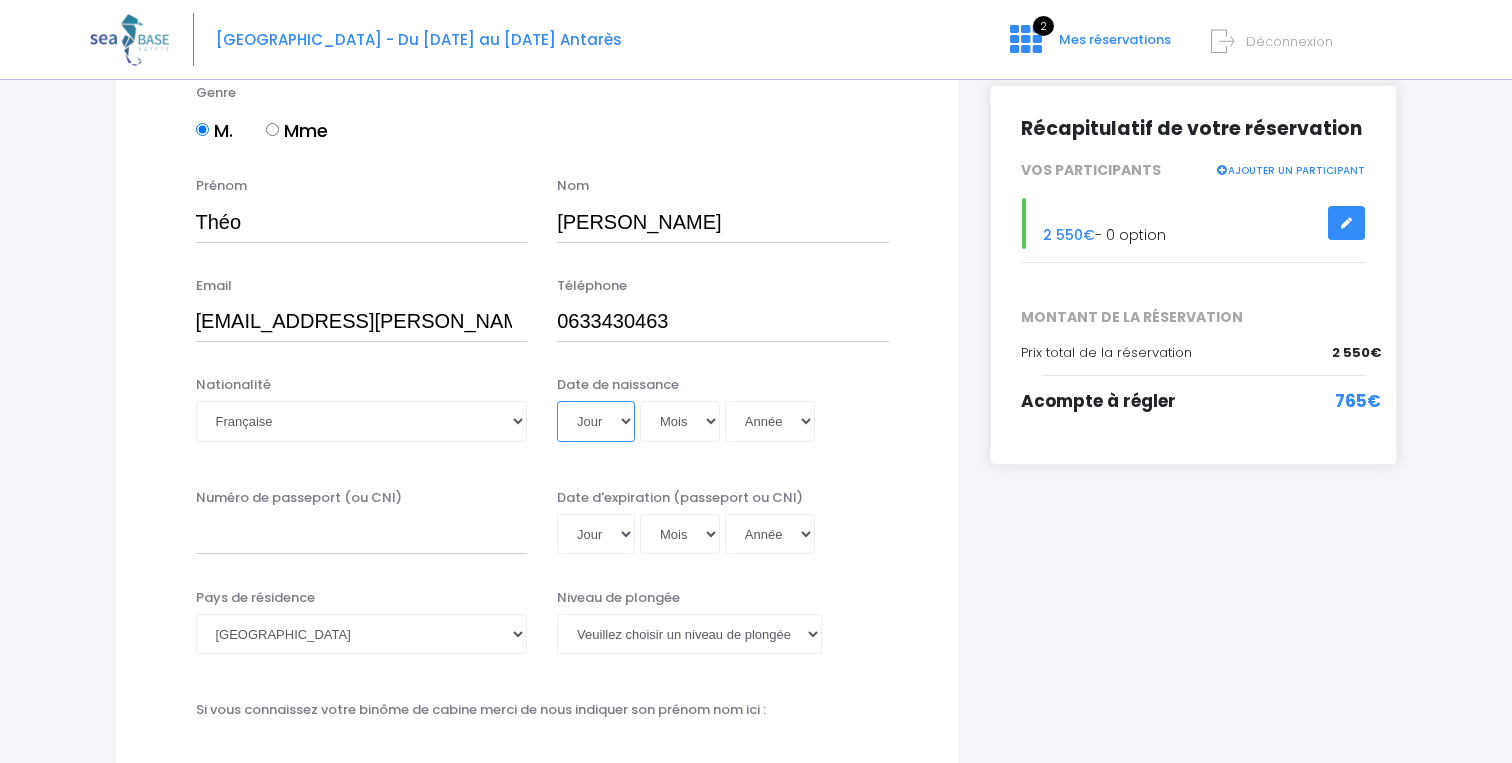 click on "Jour 01 02 03 04 05 06 07 08 09 10 11 12 13 14 15 16 17 18 19 20 21 22 23 24 25 26 27 28 29 30 31" at bounding box center [596, 421] 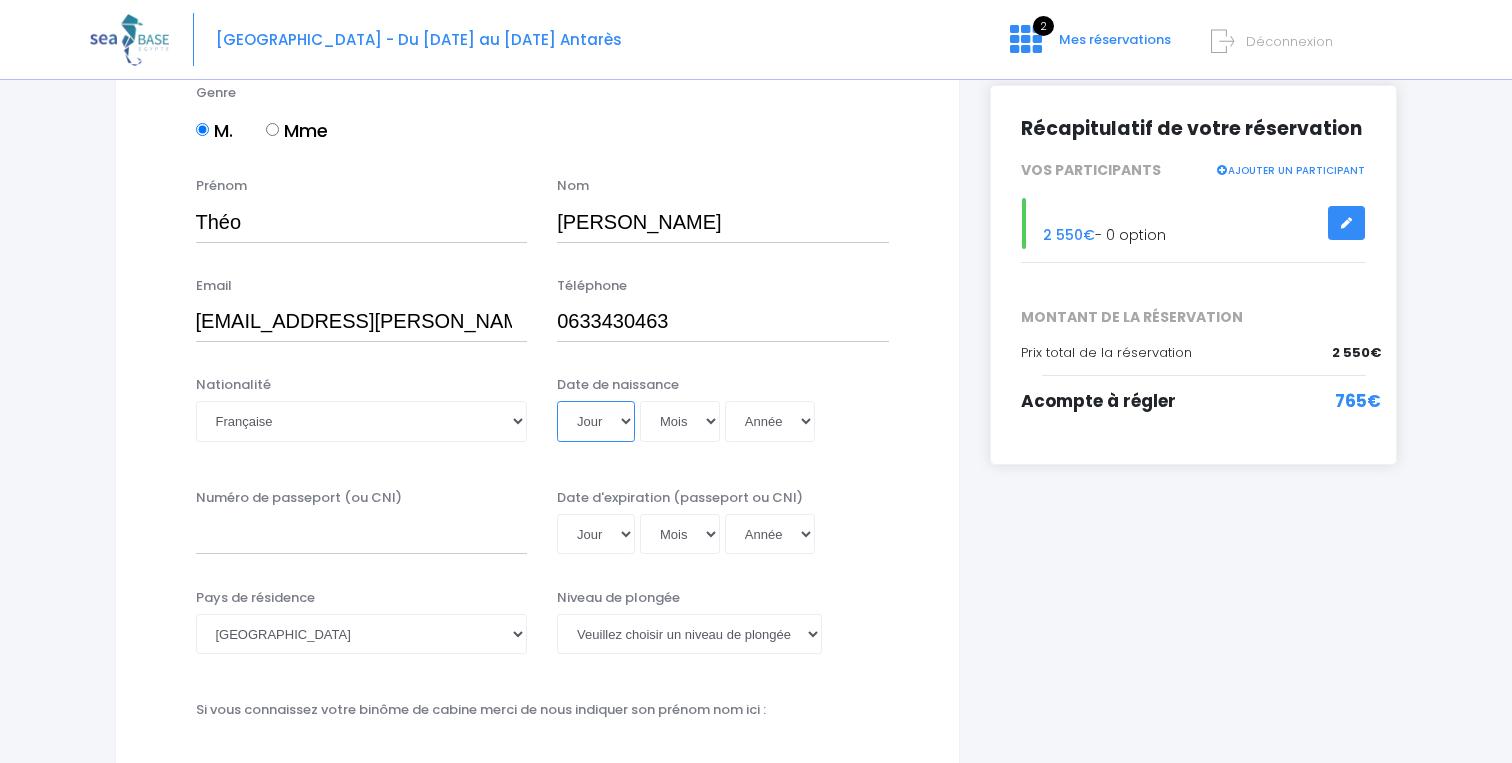 select on "13" 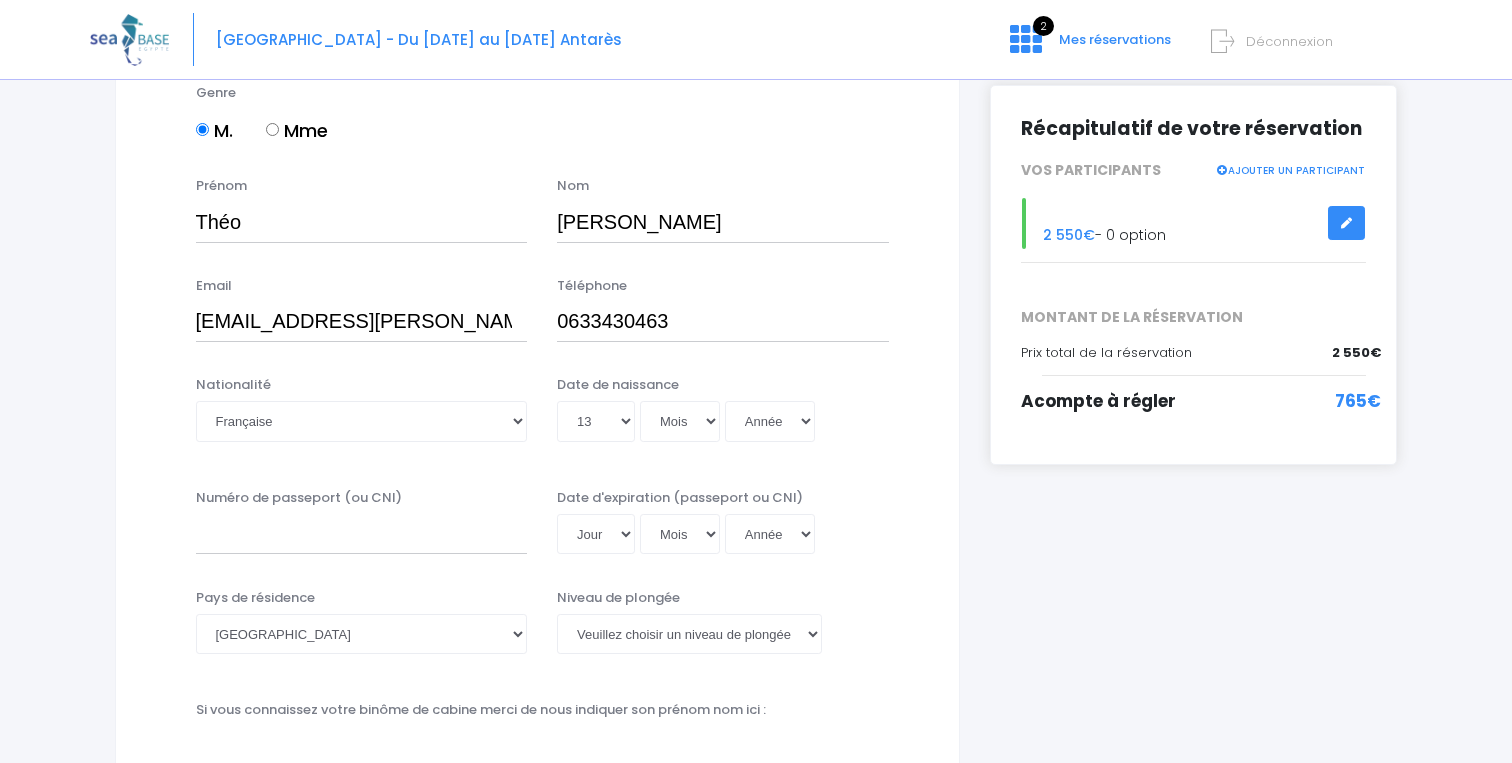click on "Mois 01 02 03 04 05 06 07 08 09 10 11 12" at bounding box center [680, 421] 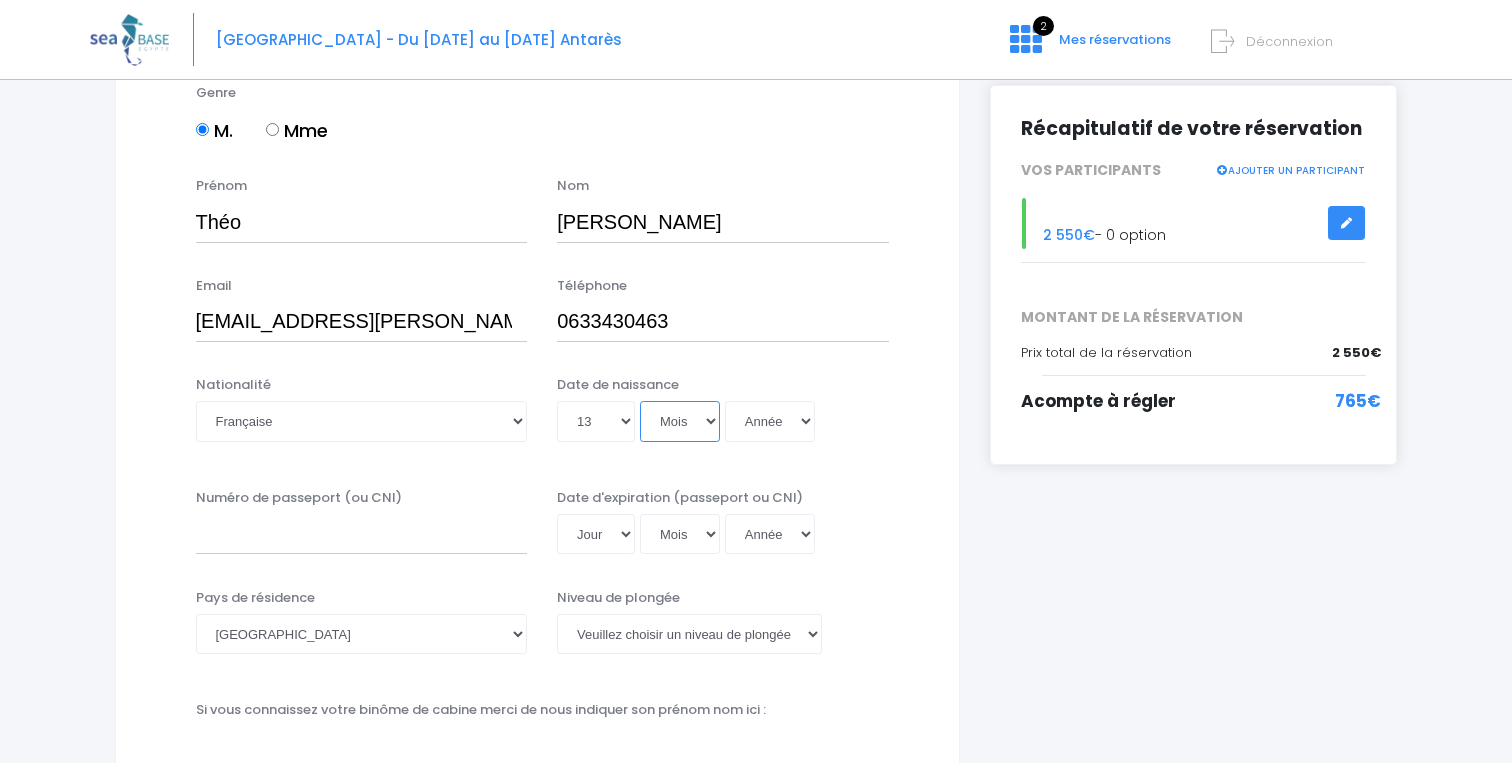 select on "04" 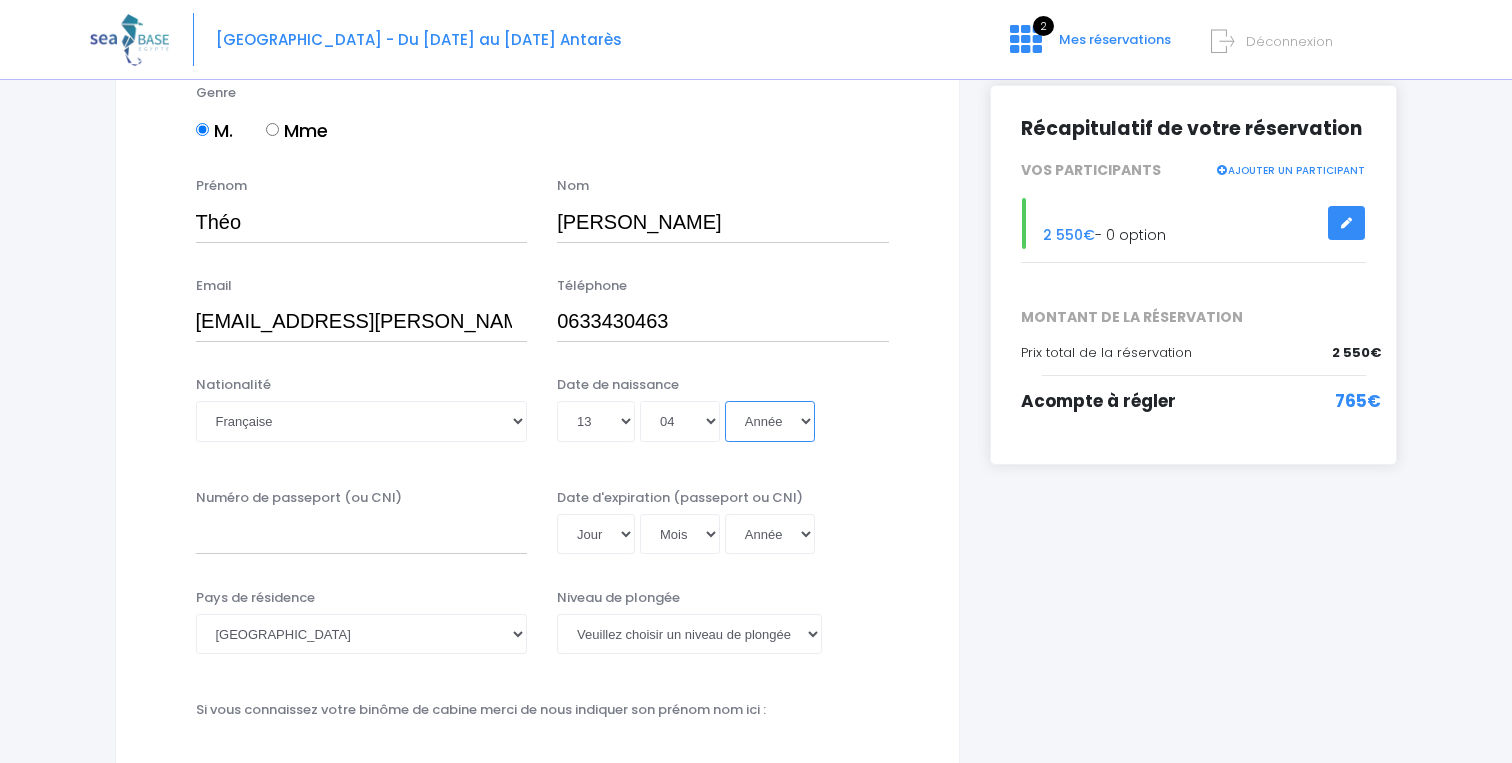 click on "Année 2045 2044 2043 2042 2041 2040 2039 2038 2037 2036 2035 2034 2033 2032 2031 2030 2029 2028 2027 2026 2025 2024 2023 2022 2021 2020 2019 2018 2017 2016 2015 2014 2013 2012 2011 2010 2009 2008 2007 2006 2005 2004 2003 2002 2001 2000 1999 1998 1997 1996 1995 1994 1993 1992 1991 1990 1989 1988 1987 1986 1985 1984 1983 1982 1981 1980 1979 1978 1977 1976 1975 1974 1973 1972 1971 1970 1969 1968 1967 1966 1965 1964 1963 1962 1961 1960 1959 1958 1957 1956 1955 1954 1953 1952 1951 1950 1949 1948 1947 1946 1945 1944 1943 1942 1941 1940 1939 1938 1937 1936 1935 1934 1933 1932 1931 1930 1929 1928 1927 1926 1925 1924 1923 1922 1921 1920 1919 1918 1917 1916 1915 1914 1913 1912 1911 1910 1909 1908 1907 1906 1905 1904 1903 1902 1901 1900" at bounding box center (770, 421) 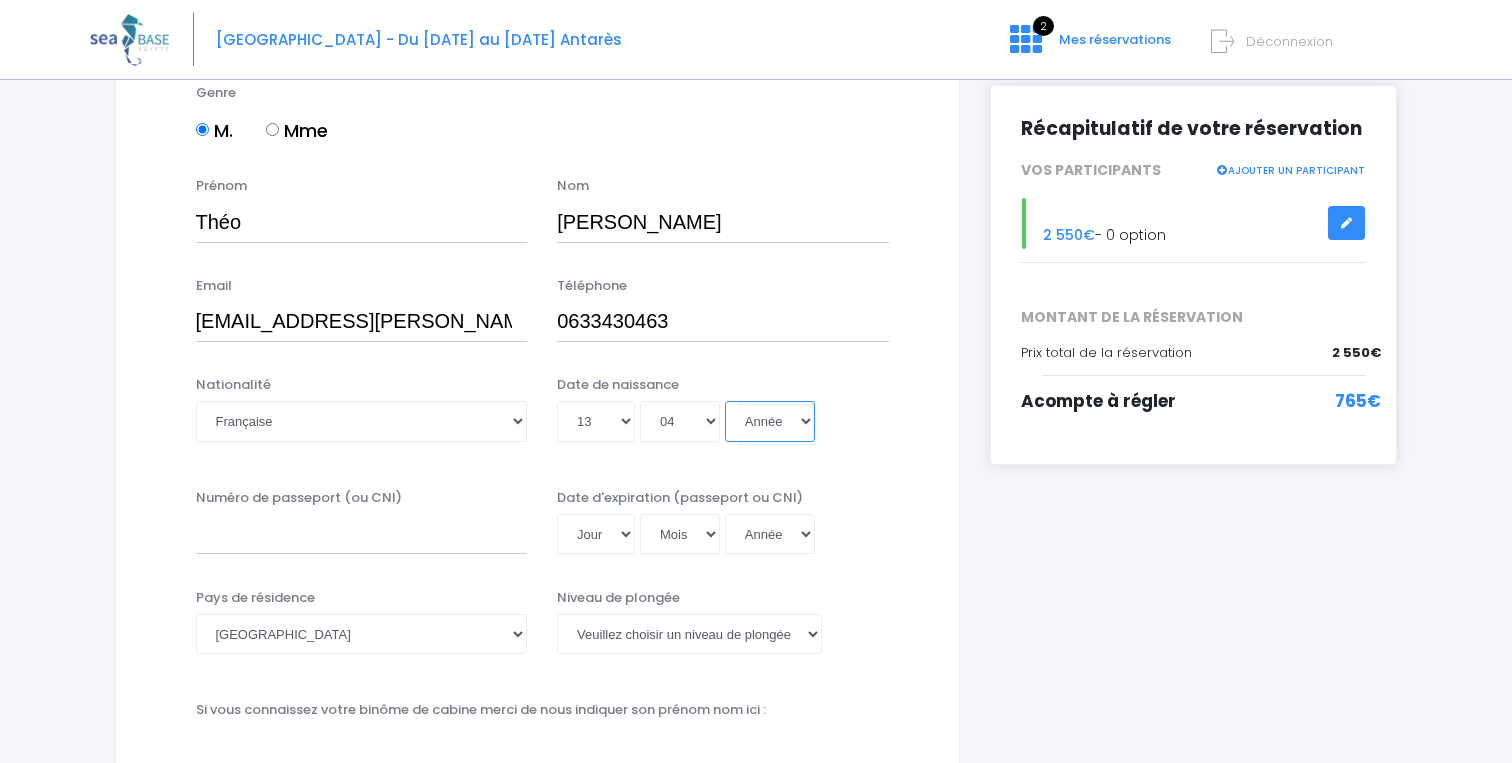 select on "1998" 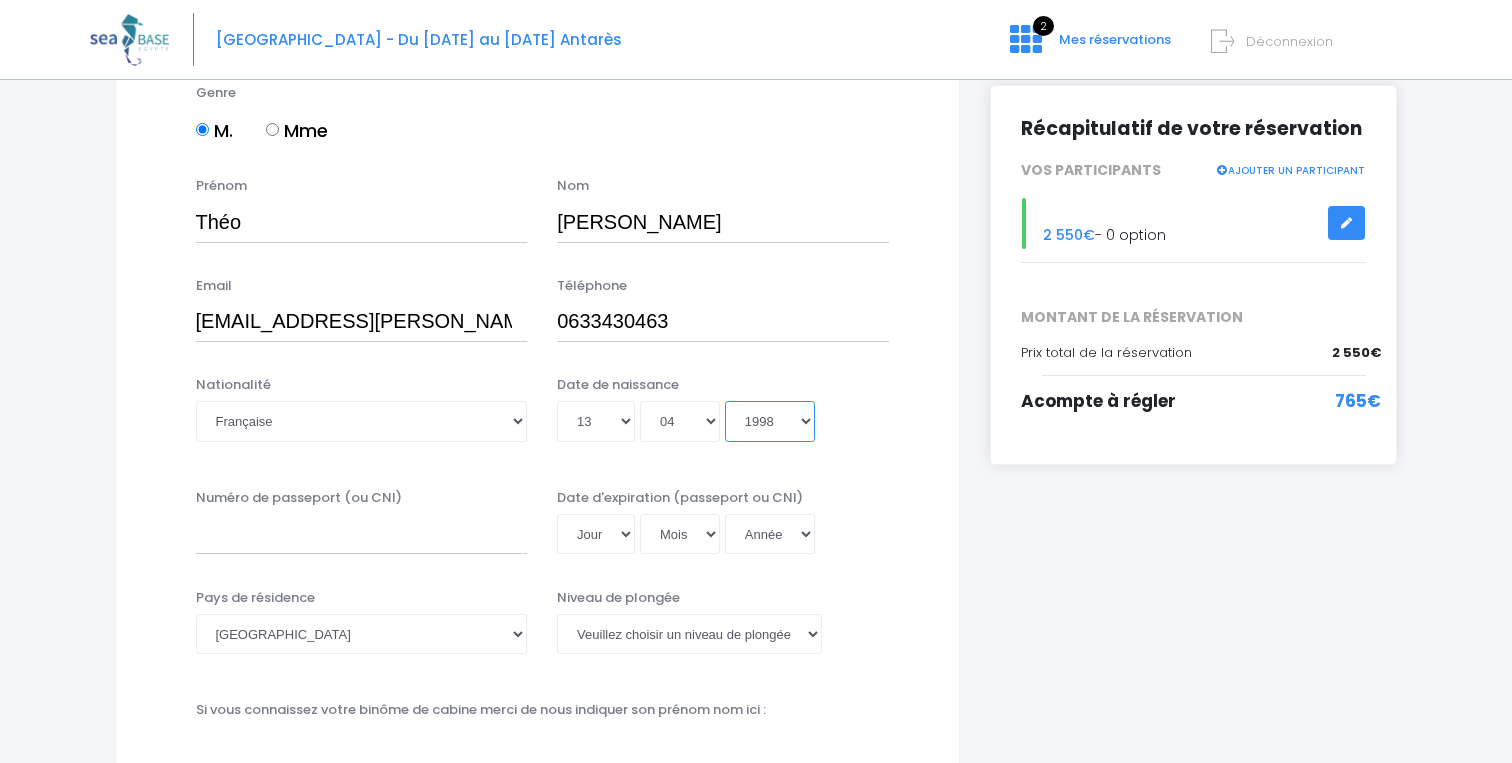 type on "1998-04-13" 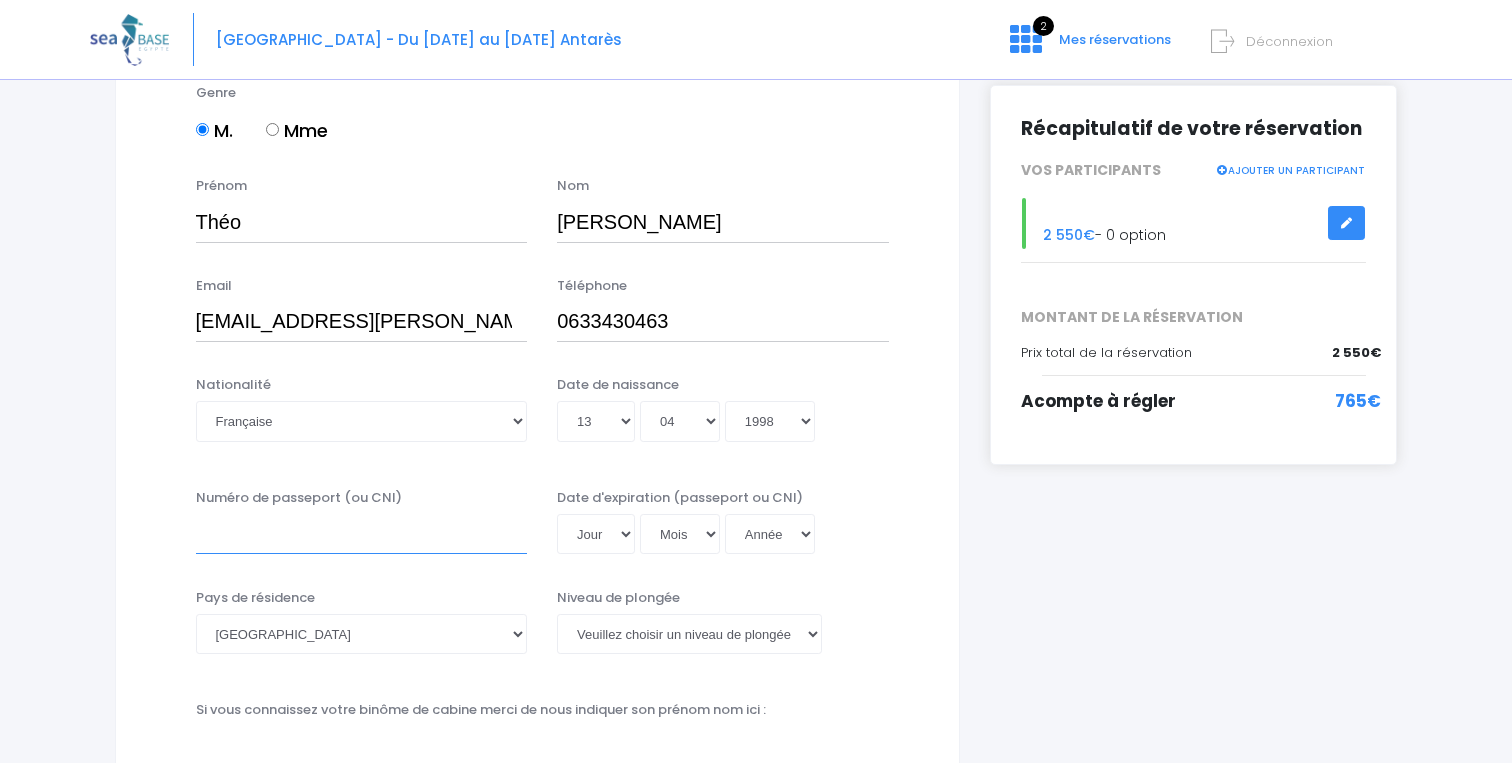 click on "Numéro de passeport (ou CNI)" at bounding box center (362, 534) 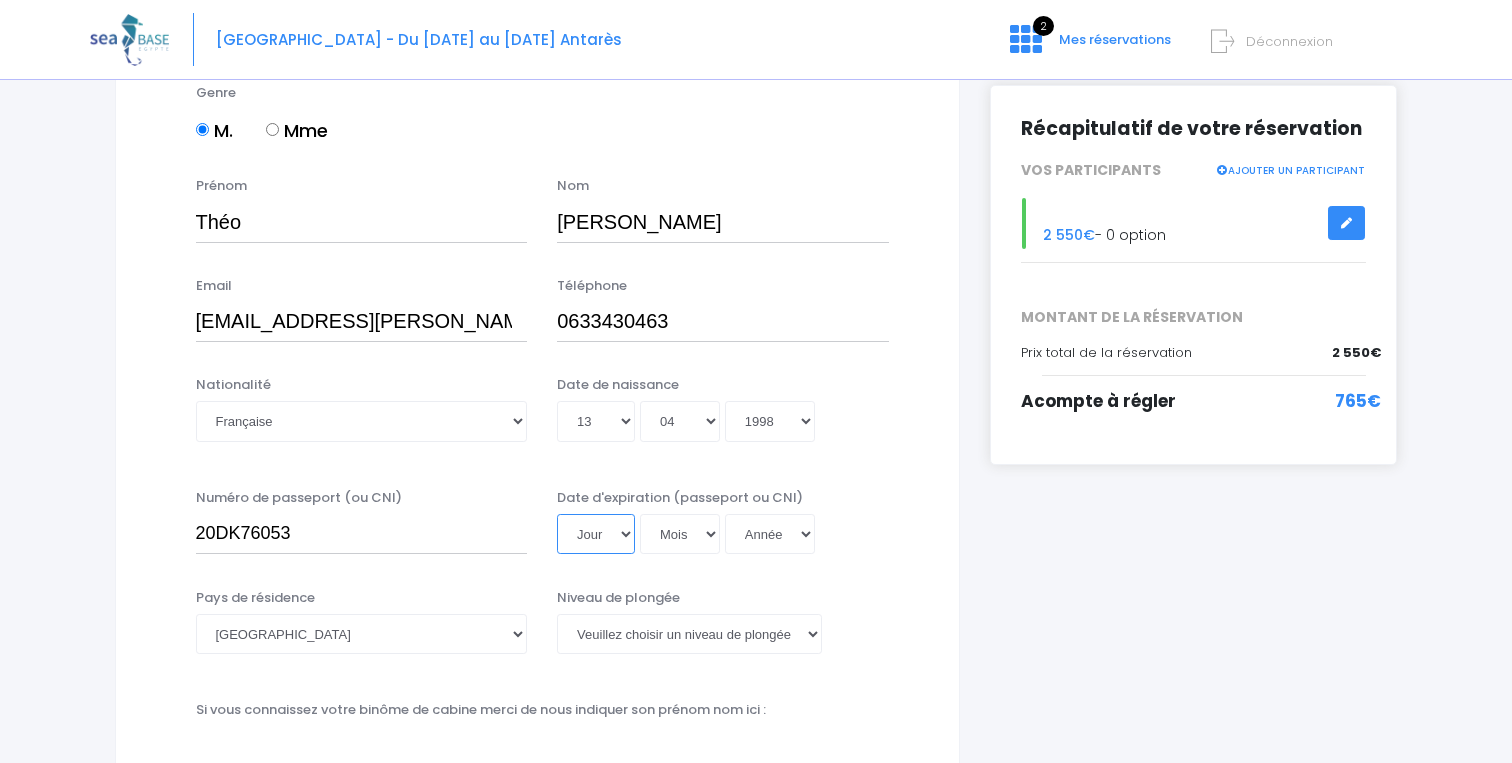 click on "Jour 01 02 03 04 05 06 07 08 09 10 11 12 13 14 15 16 17 18 19 20 21 22 23 24 25 26 27 28 29 30 31" at bounding box center [596, 534] 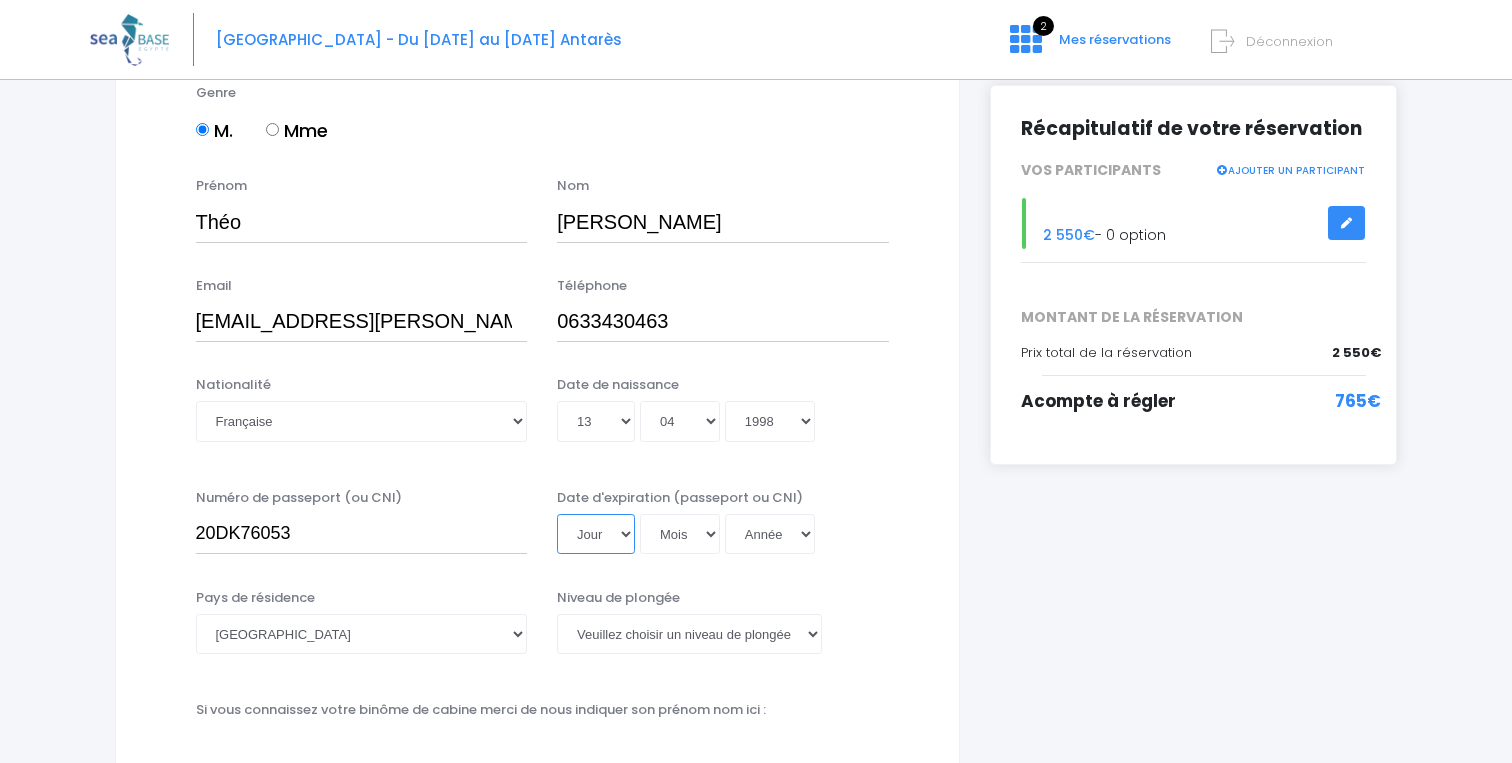 select on "15" 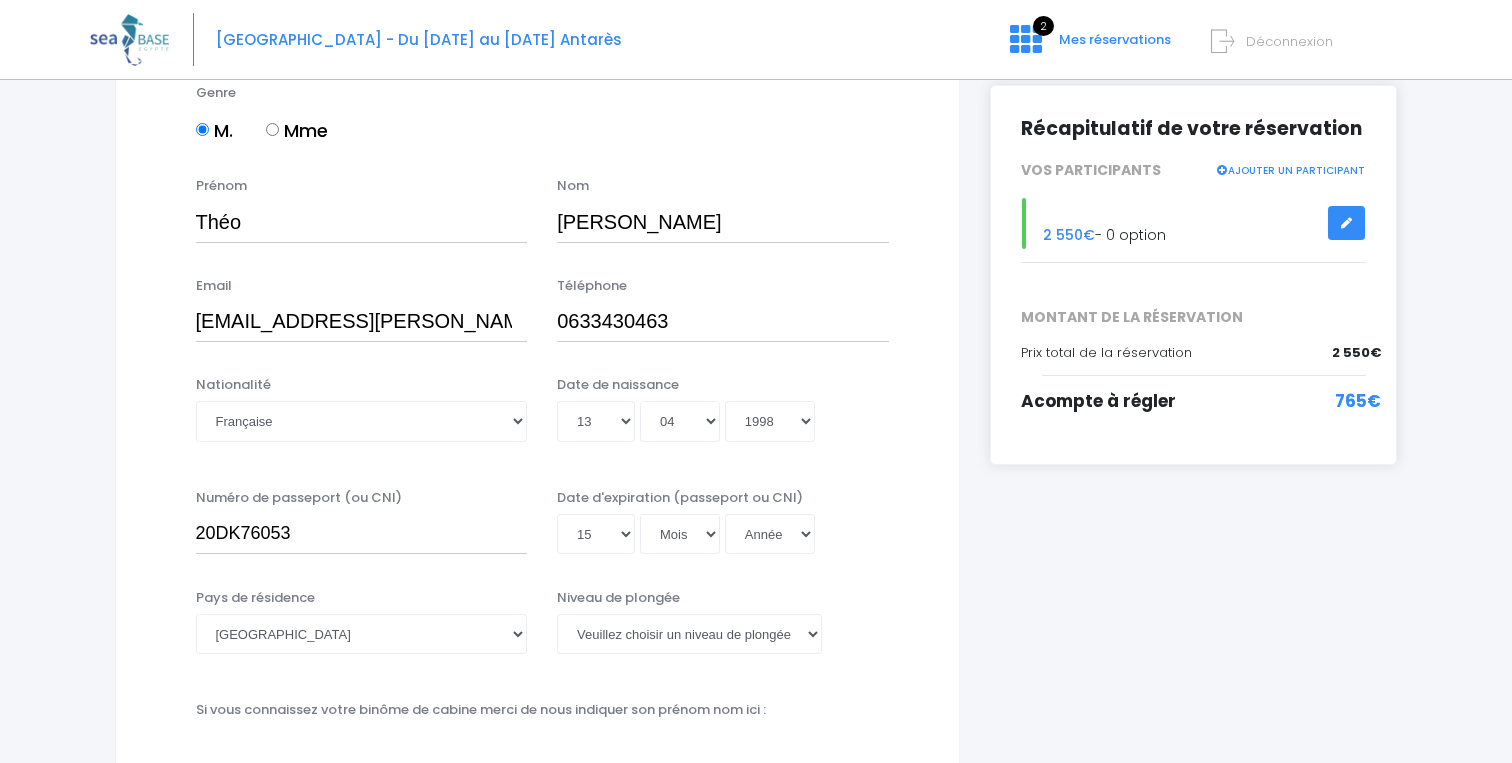 click on "Mois 01 02 03 04 05 06 07 08 09 10 11 12" at bounding box center (680, 534) 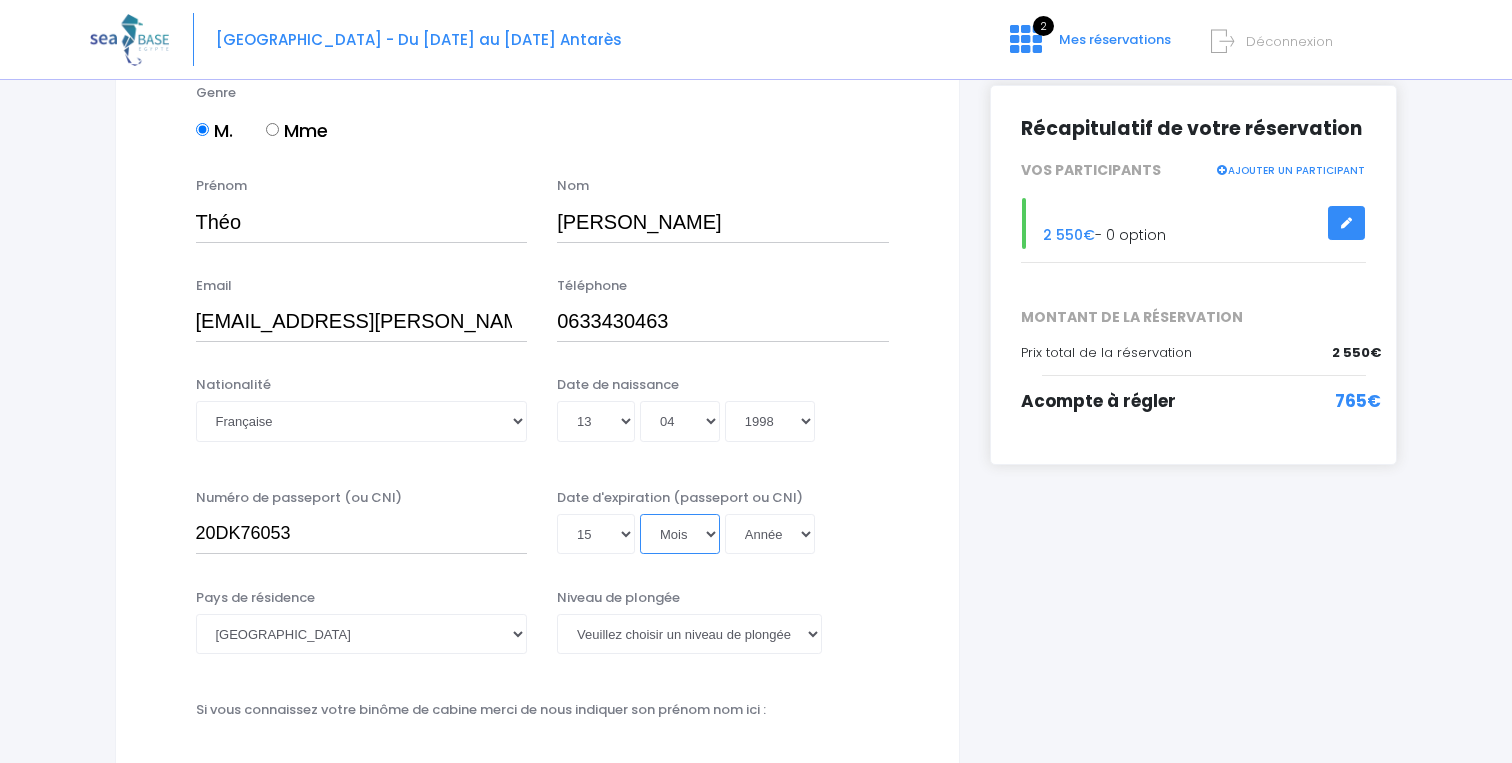 select on "10" 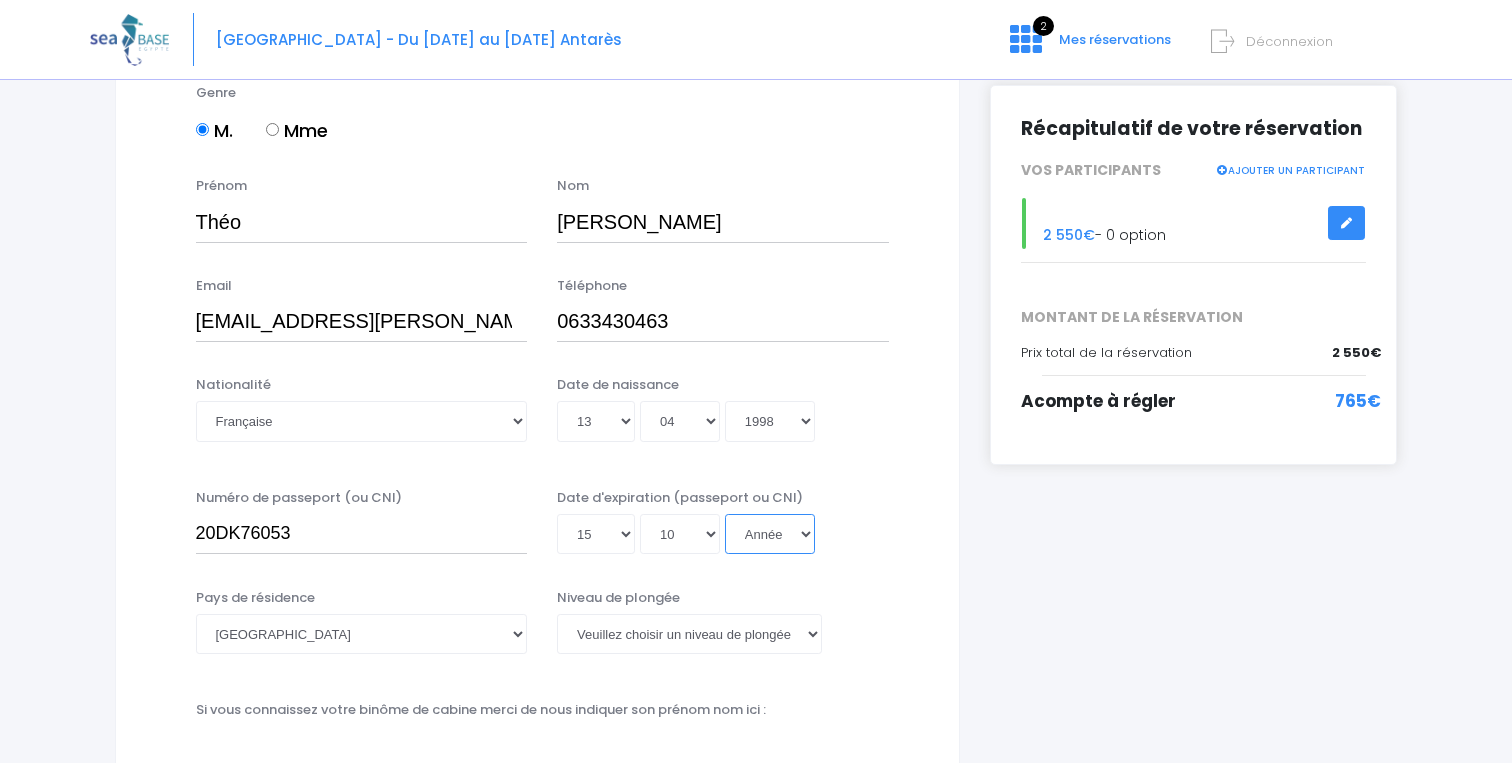 click on "Année 2045 2044 2043 2042 2041 2040 2039 2038 2037 2036 2035 2034 2033 2032 2031 2030 2029 2028 2027 2026 2025 2024 2023 2022 2021 2020 2019 2018 2017 2016 2015 2014 2013 2012 2011 2010 2009 2008 2007 2006 2005 2004 2003 2002 2001 2000 1999 1998 1997 1996 1995 1994 1993 1992 1991 1990 1989 1988 1987 1986 1985 1984 1983 1982 1981 1980 1979 1978 1977 1976 1975 1974 1973 1972 1971 1970 1969 1968 1967 1966 1965 1964 1963 1962 1961 1960 1959 1958 1957 1956 1955 1954 1953 1952 1951 1950 1949 1948 1947 1946 1945 1944 1943 1942 1941 1940 1939 1938 1937 1936 1935 1934 1933 1932 1931 1930 1929 1928 1927 1926 1925 1924 1923 1922 1921 1920 1919 1918 1917 1916 1915 1914 1913 1912 1911 1910 1909 1908 1907 1906 1905 1904 1903 1902 1901 1900" at bounding box center (770, 534) 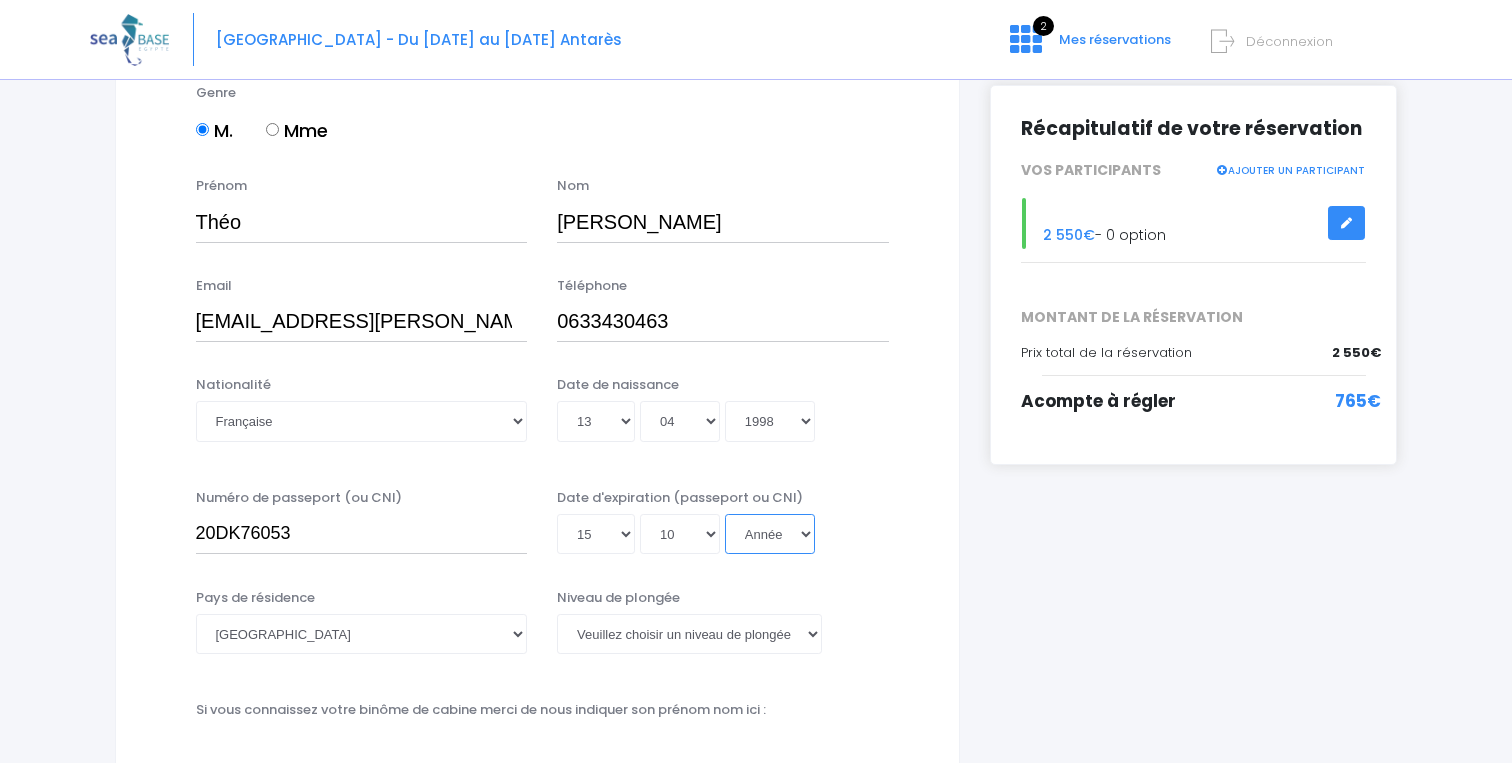 select on "2030" 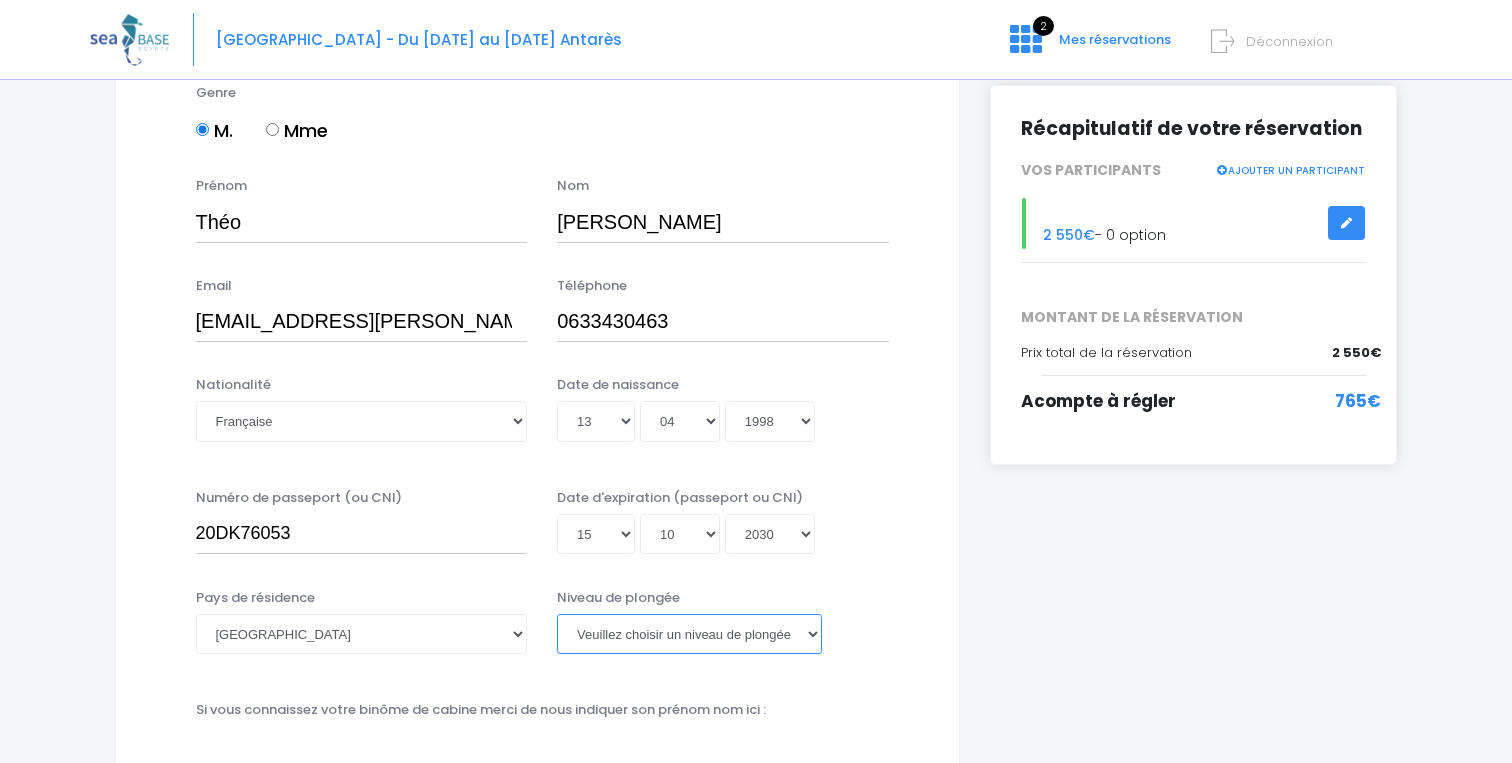 click on "Veuillez choisir un niveau de plongée
Non plongeur
Junior OW diver
Adventure OW diver
Open Water diver
Advanced OW diver
Deep diver
Rescue diver
Dive Master
Instructeur
MSDT
IDC Staff
Master instructeur
Course Director
N1
N2
N3
N4 PA40 MF1 MF2 PE40 Autre" at bounding box center (689, 634) 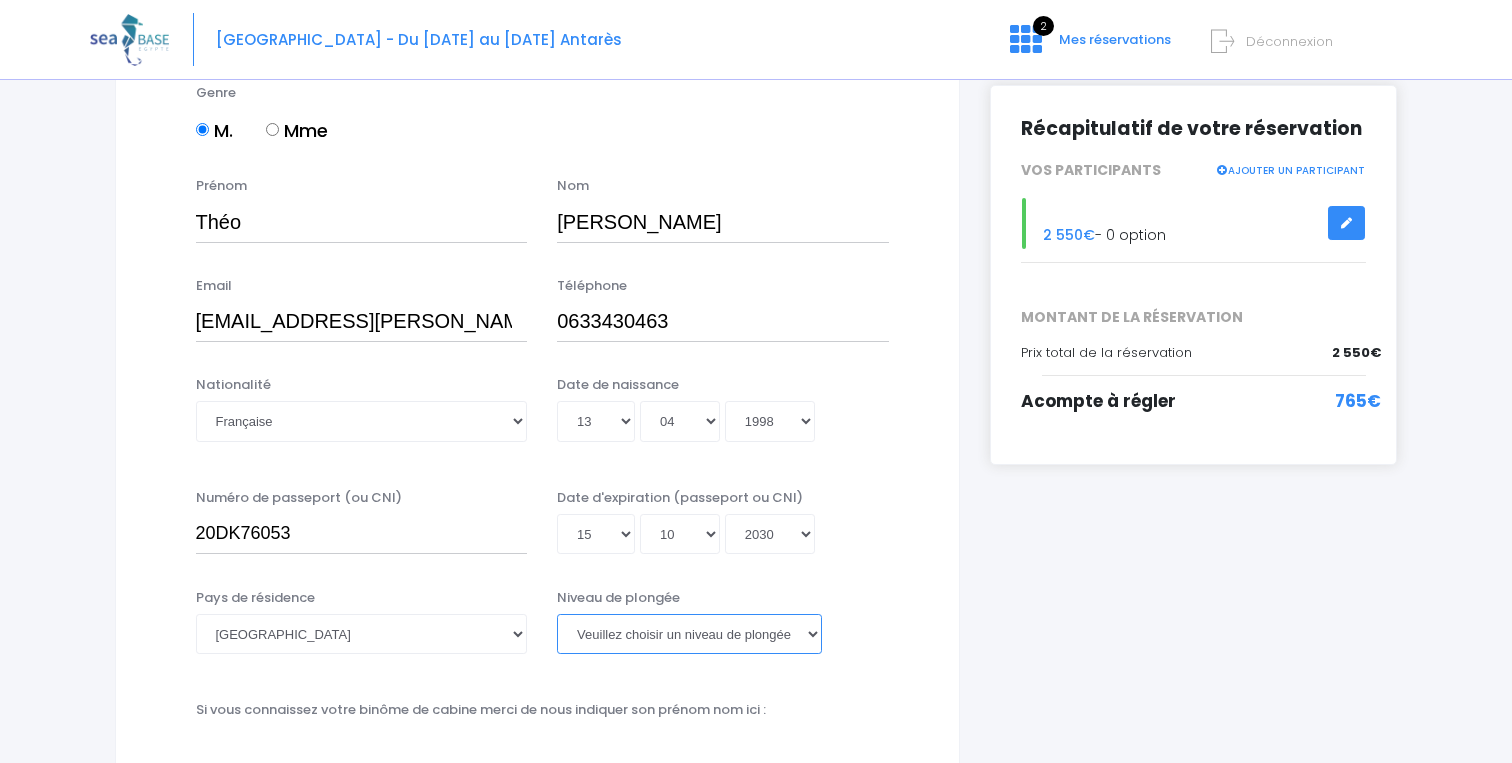 select on "PADI Rescue diver" 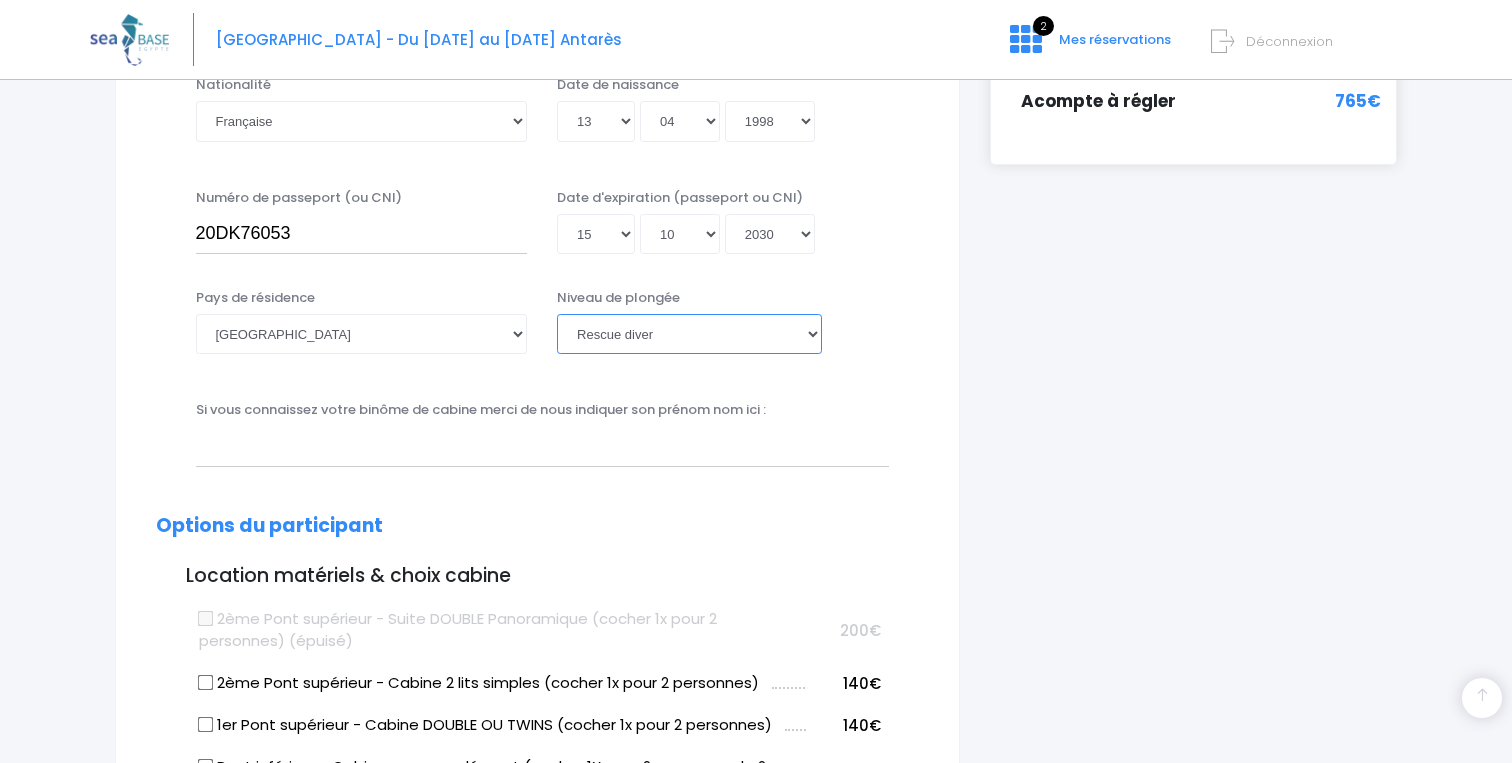scroll, scrollTop: 557, scrollLeft: 0, axis: vertical 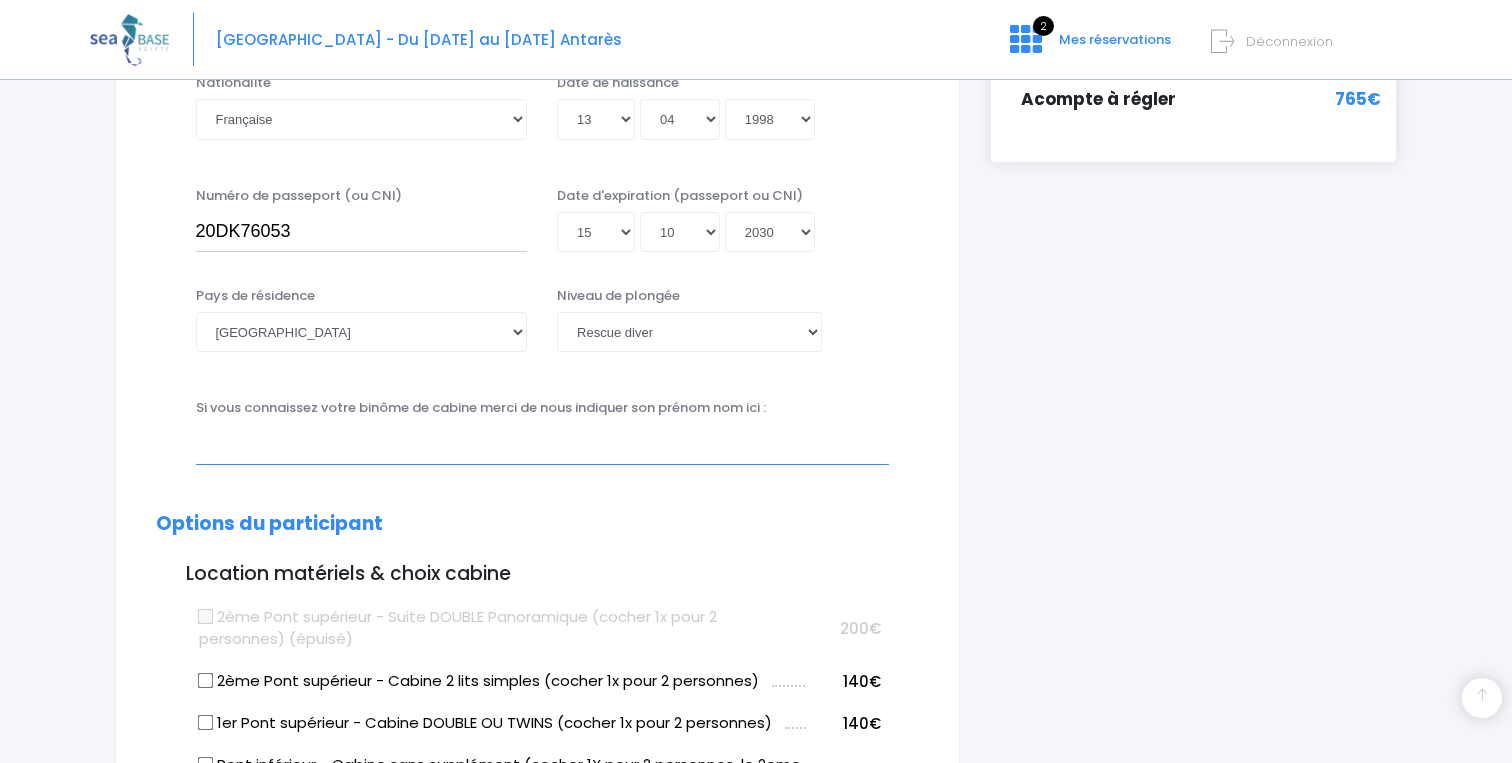 click at bounding box center [542, 444] 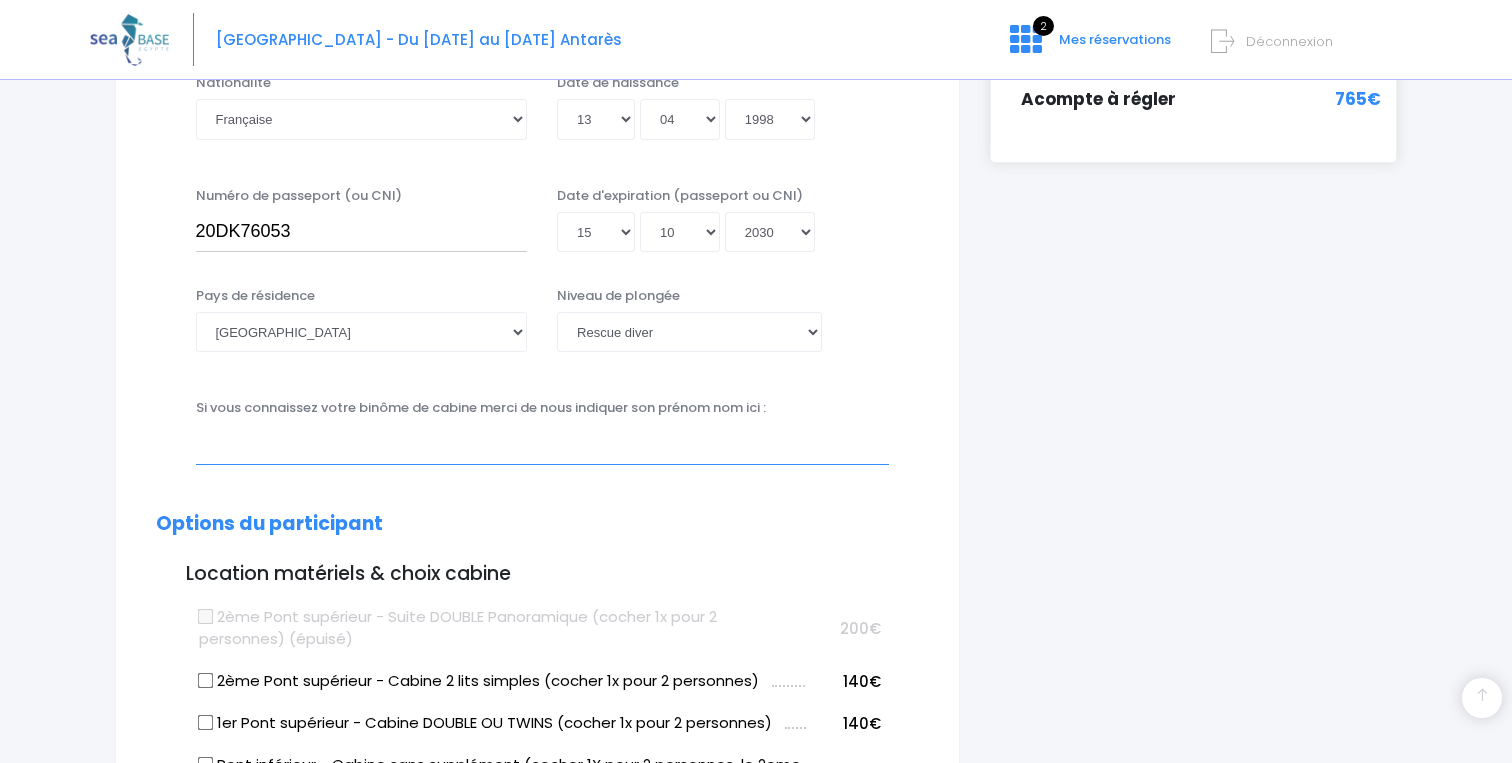 type on "Léo Boissaye" 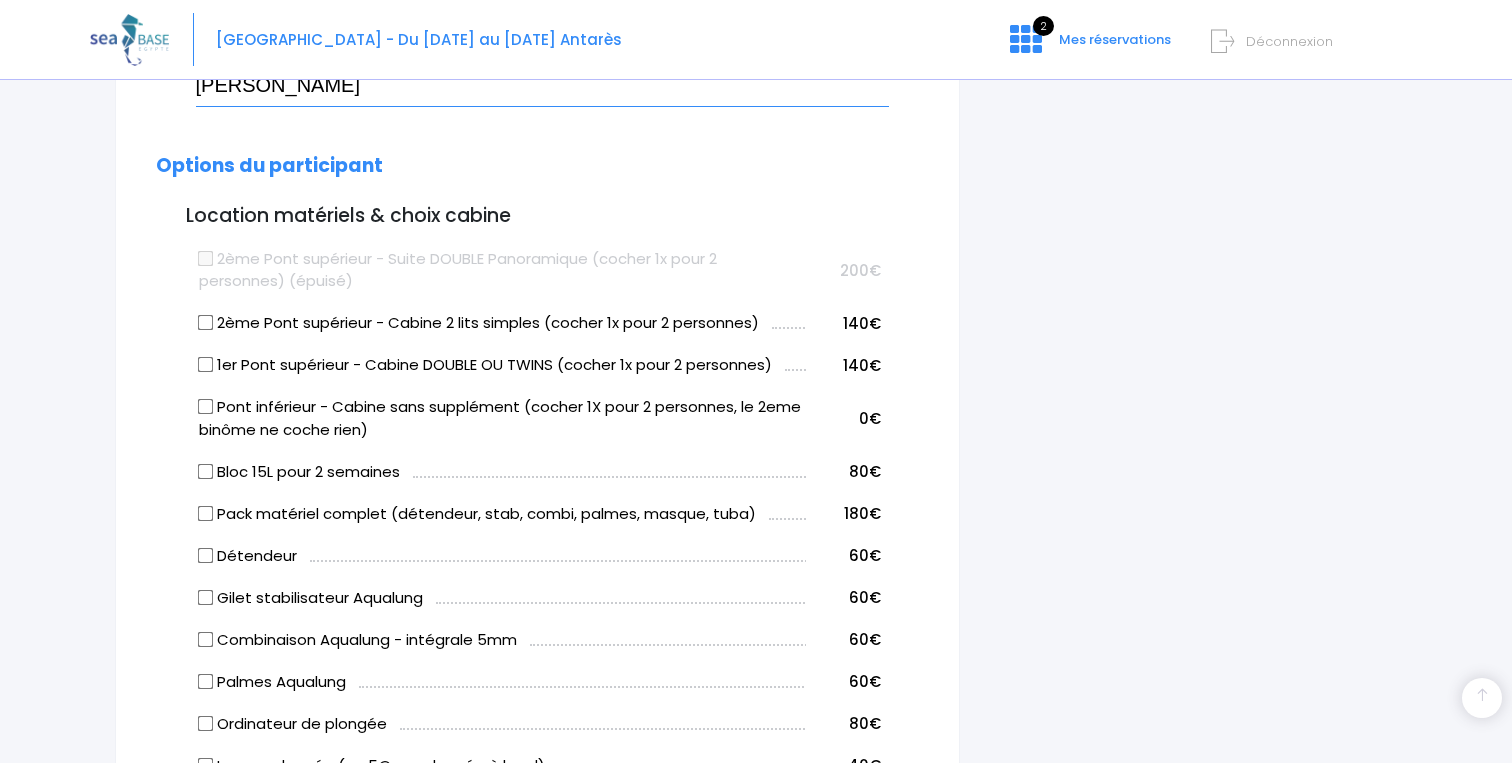 scroll, scrollTop: 916, scrollLeft: 0, axis: vertical 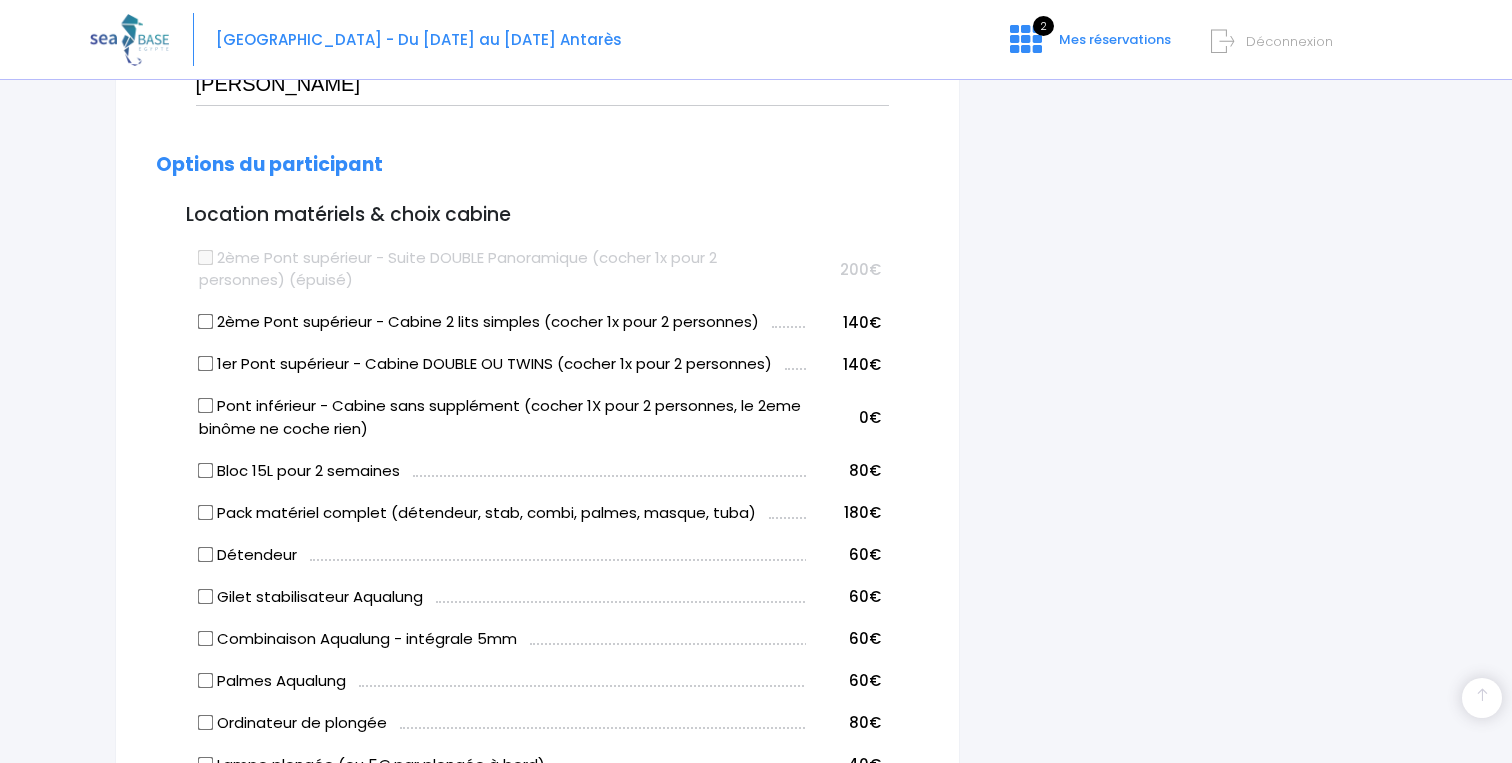click on "1er Pont supérieur - Cabine DOUBLE OU TWINS (cocher 1x pour 2 personnes)" at bounding box center (485, 364) 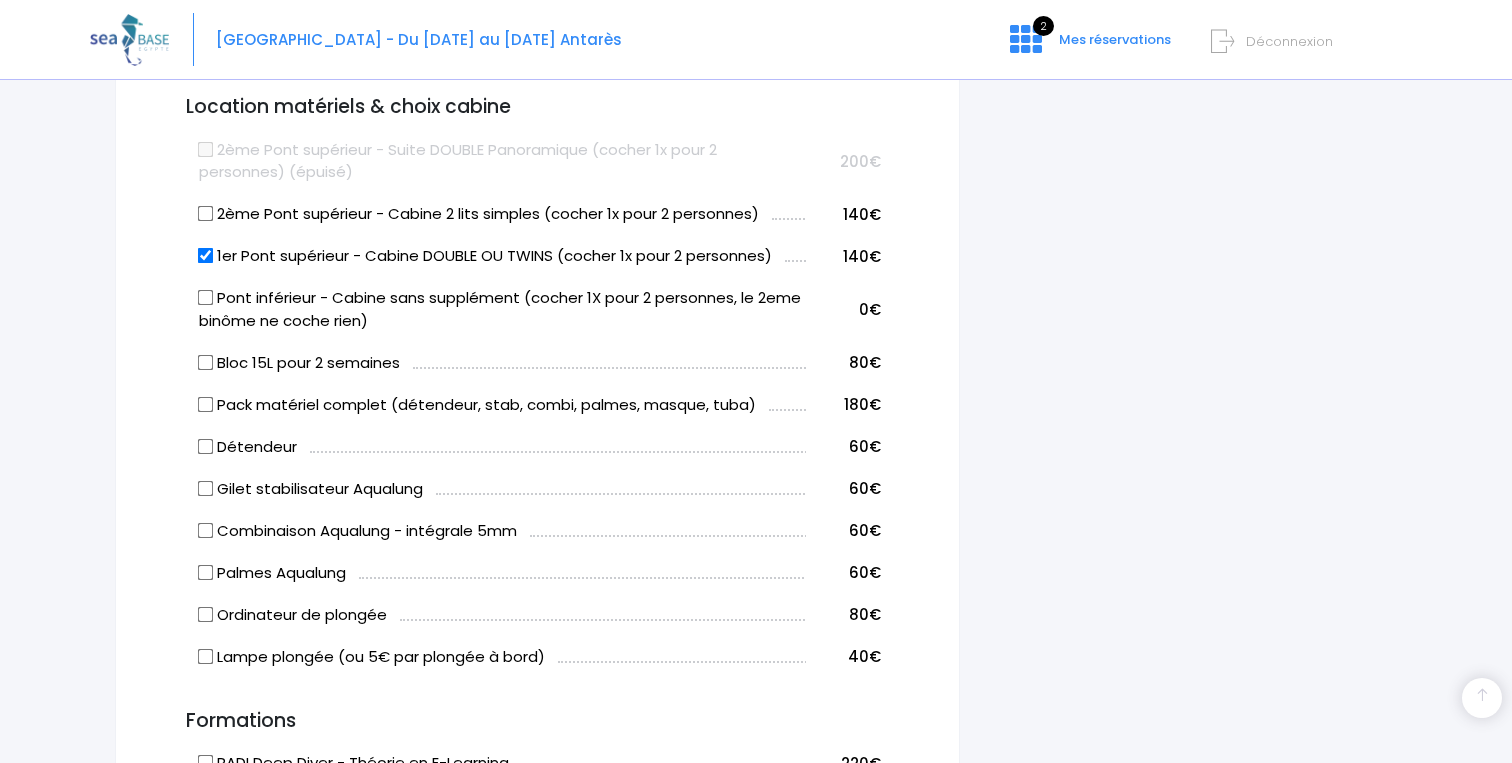 scroll, scrollTop: 1025, scrollLeft: 0, axis: vertical 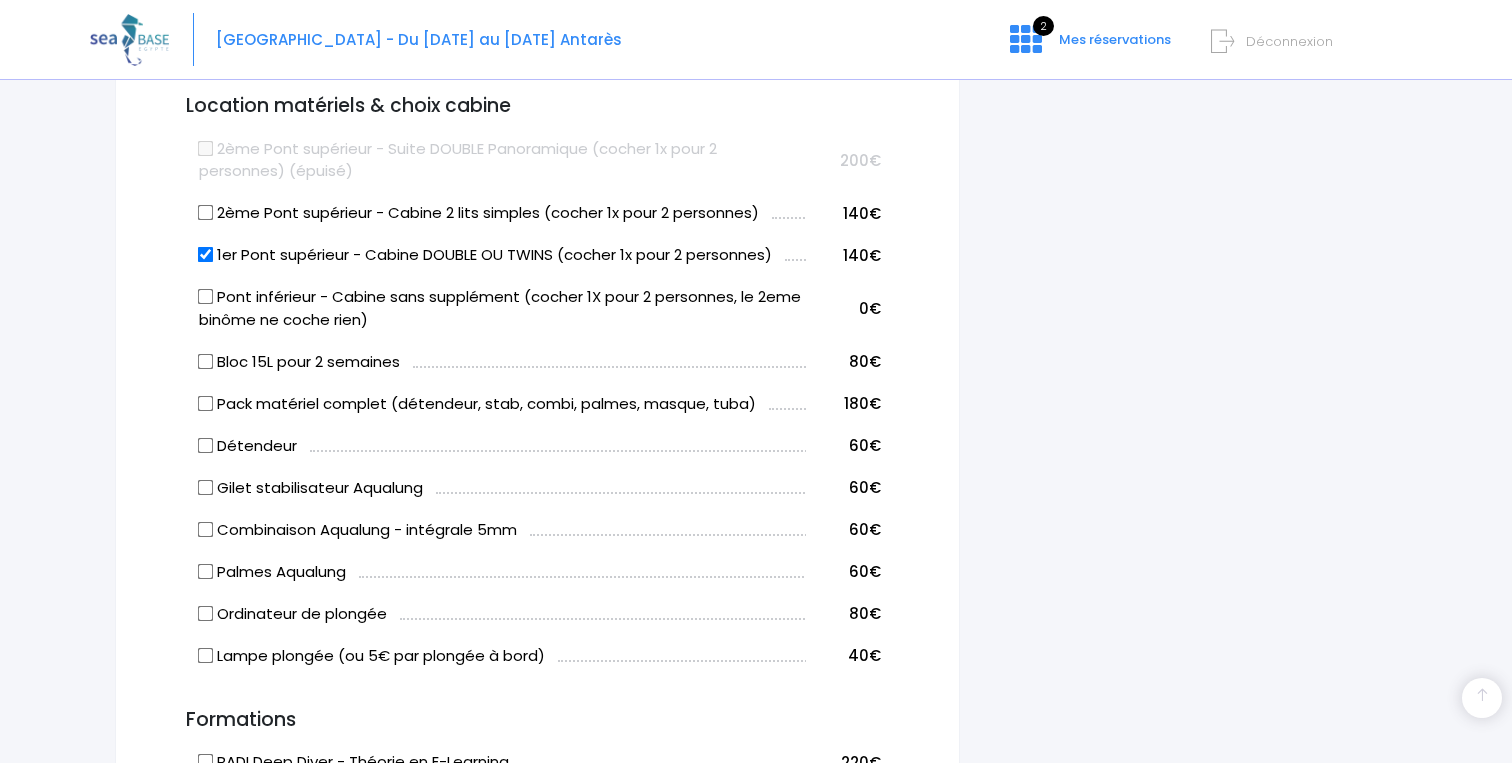 click on "Bloc 15L pour 2 semaines" at bounding box center (205, 361) 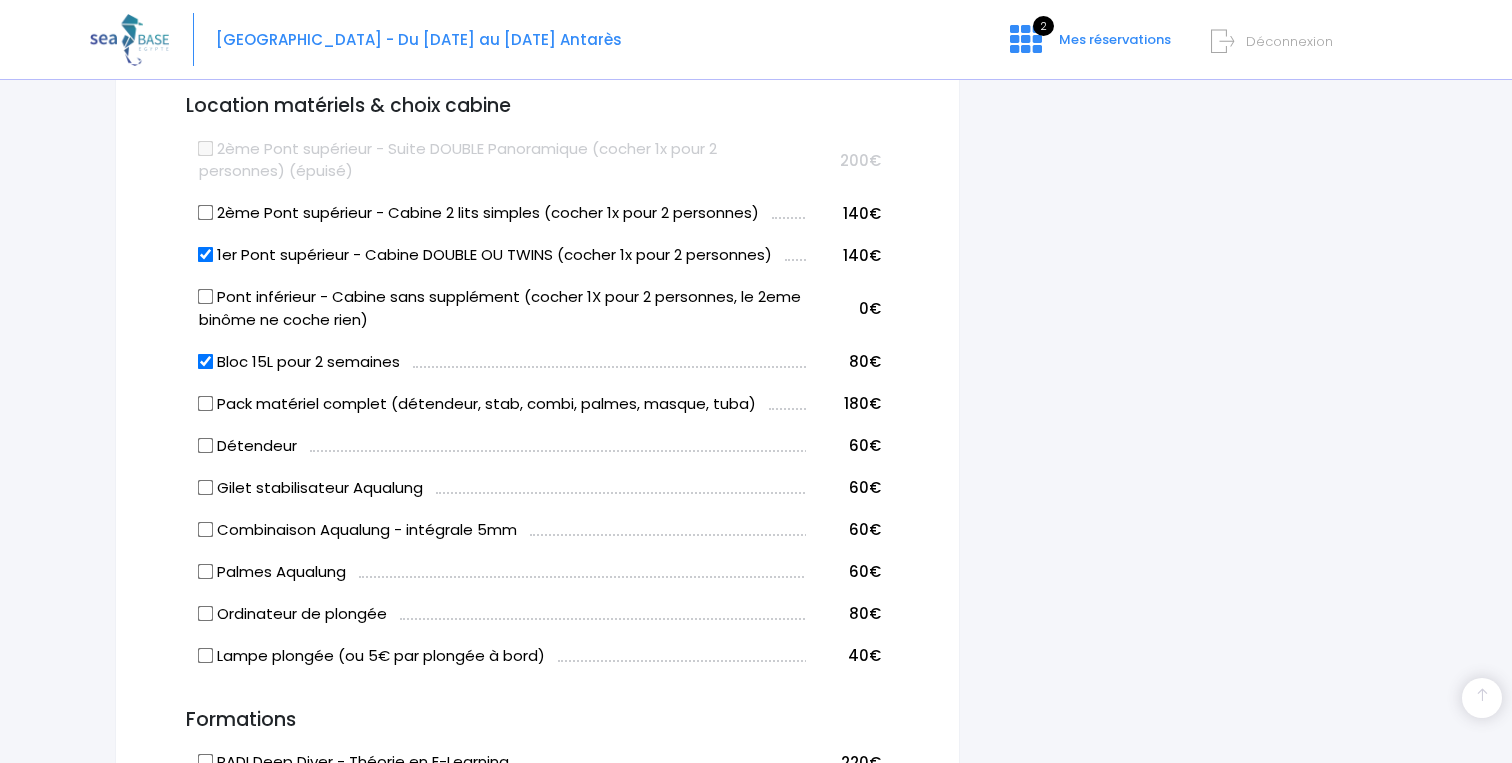click on "Pack matériel complet (détendeur, stab, combi, palmes, masque, tuba)" at bounding box center (205, 403) 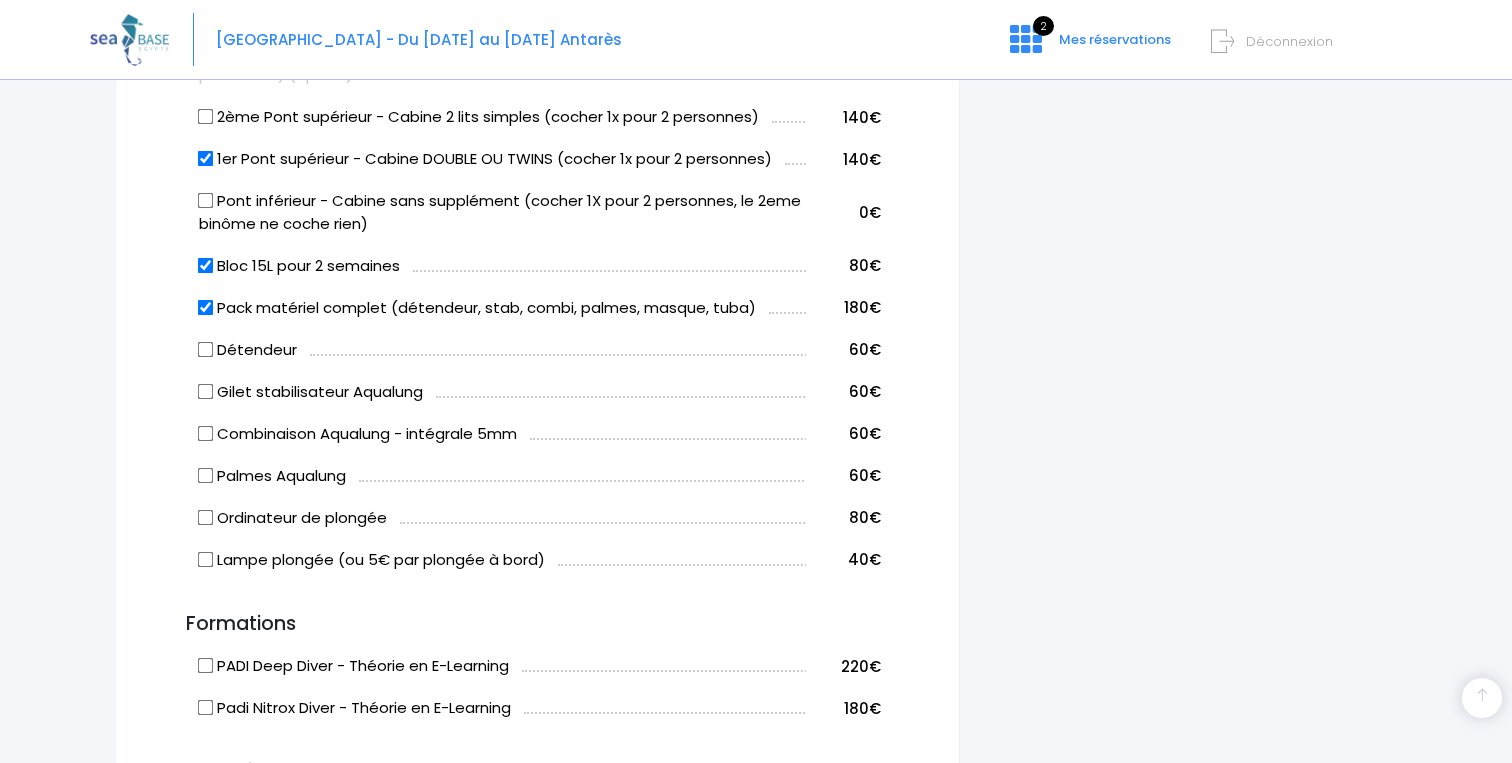 scroll, scrollTop: 1124, scrollLeft: 0, axis: vertical 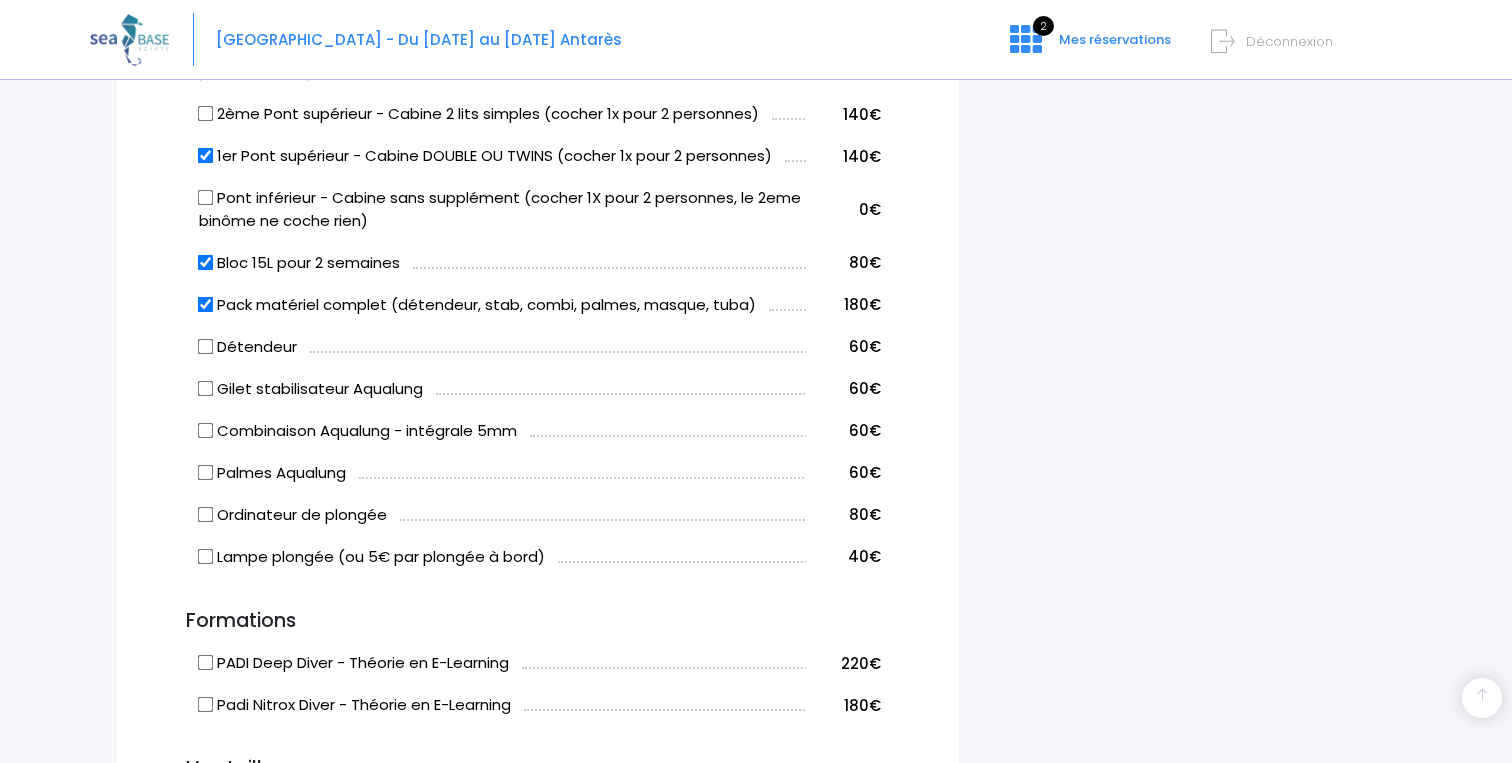 click on "Pack matériel complet (détendeur, stab, combi, palmes, masque, tuba)" at bounding box center [205, 304] 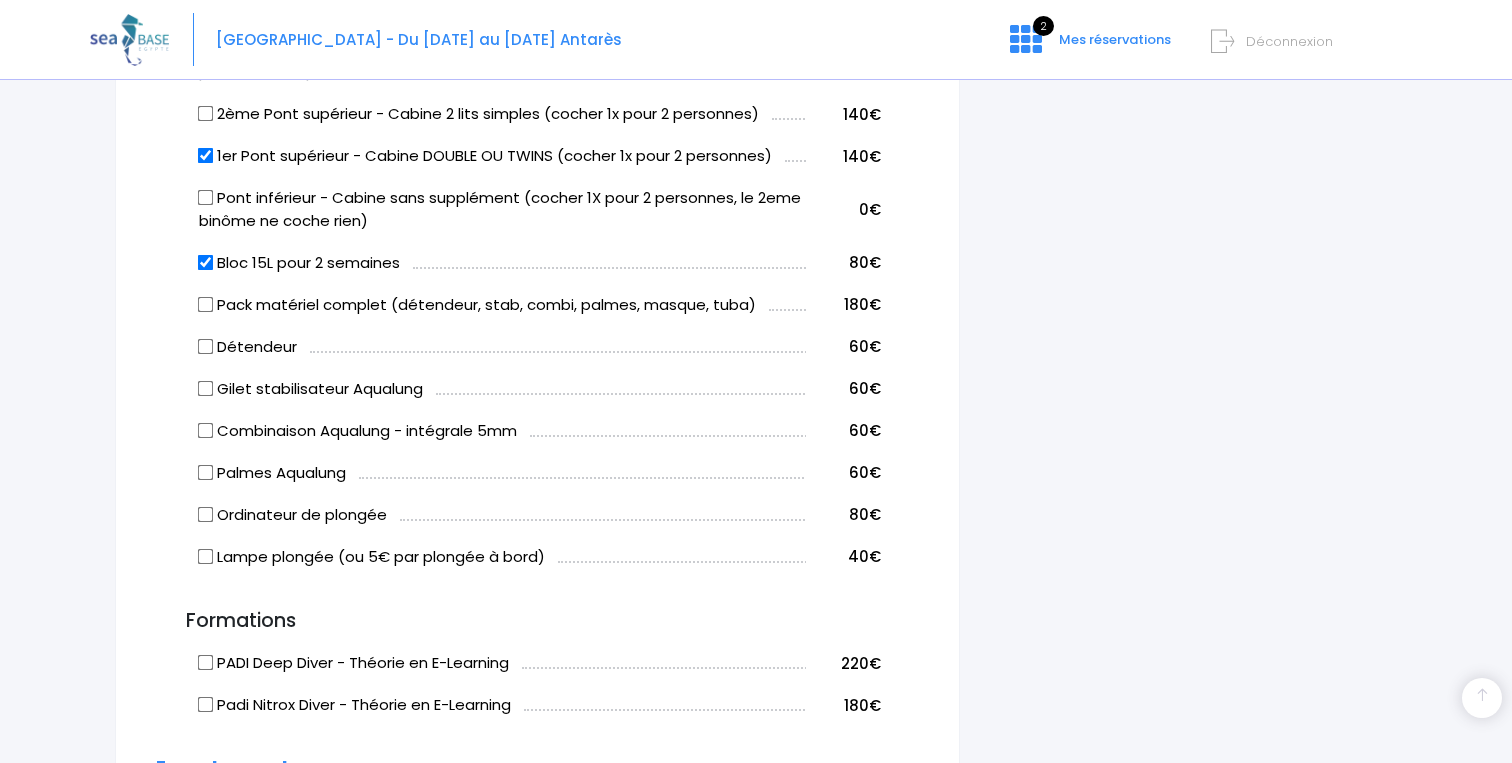 click on "Détendeur" at bounding box center (205, 346) 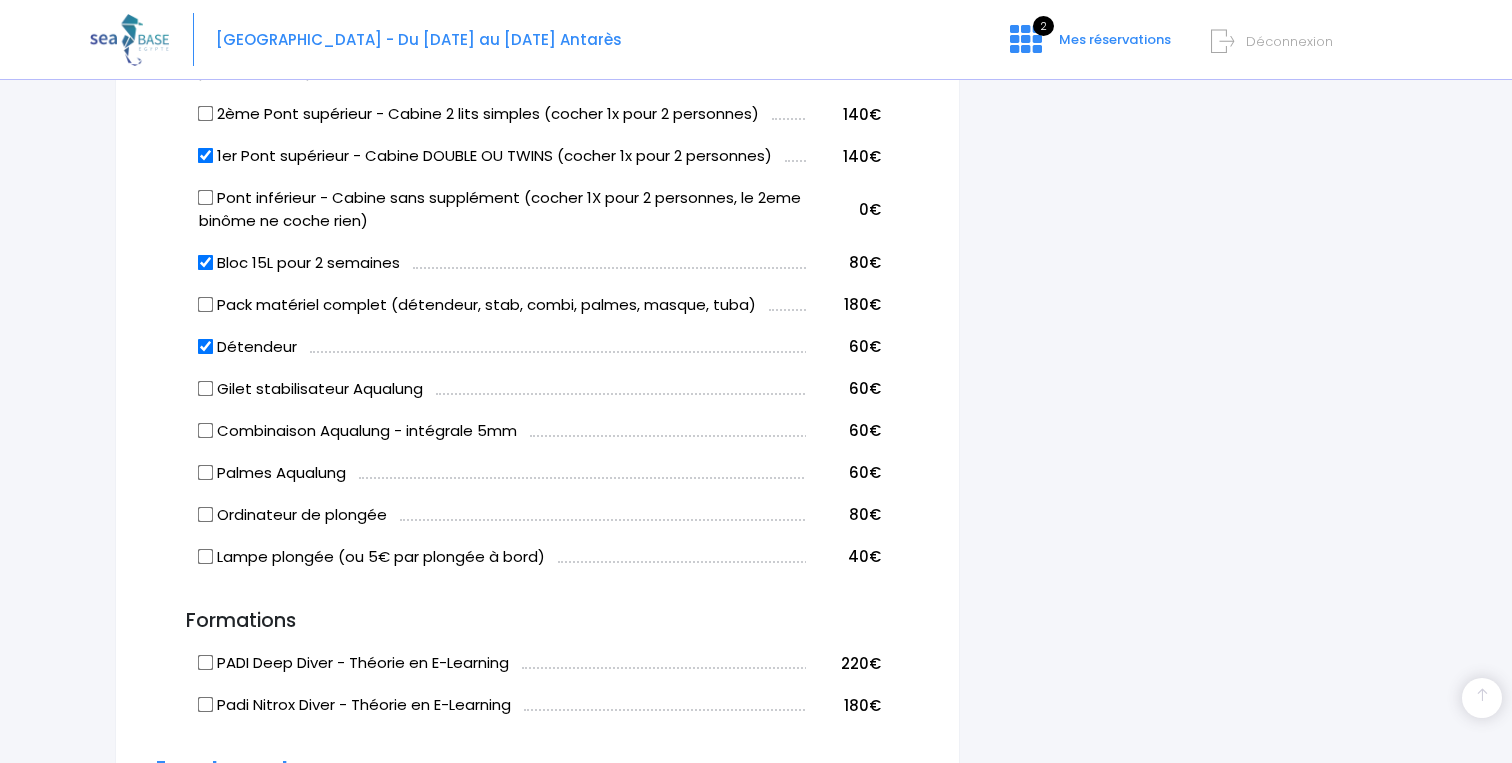 click on "Gilet stabilisateur Aqualung" at bounding box center (205, 388) 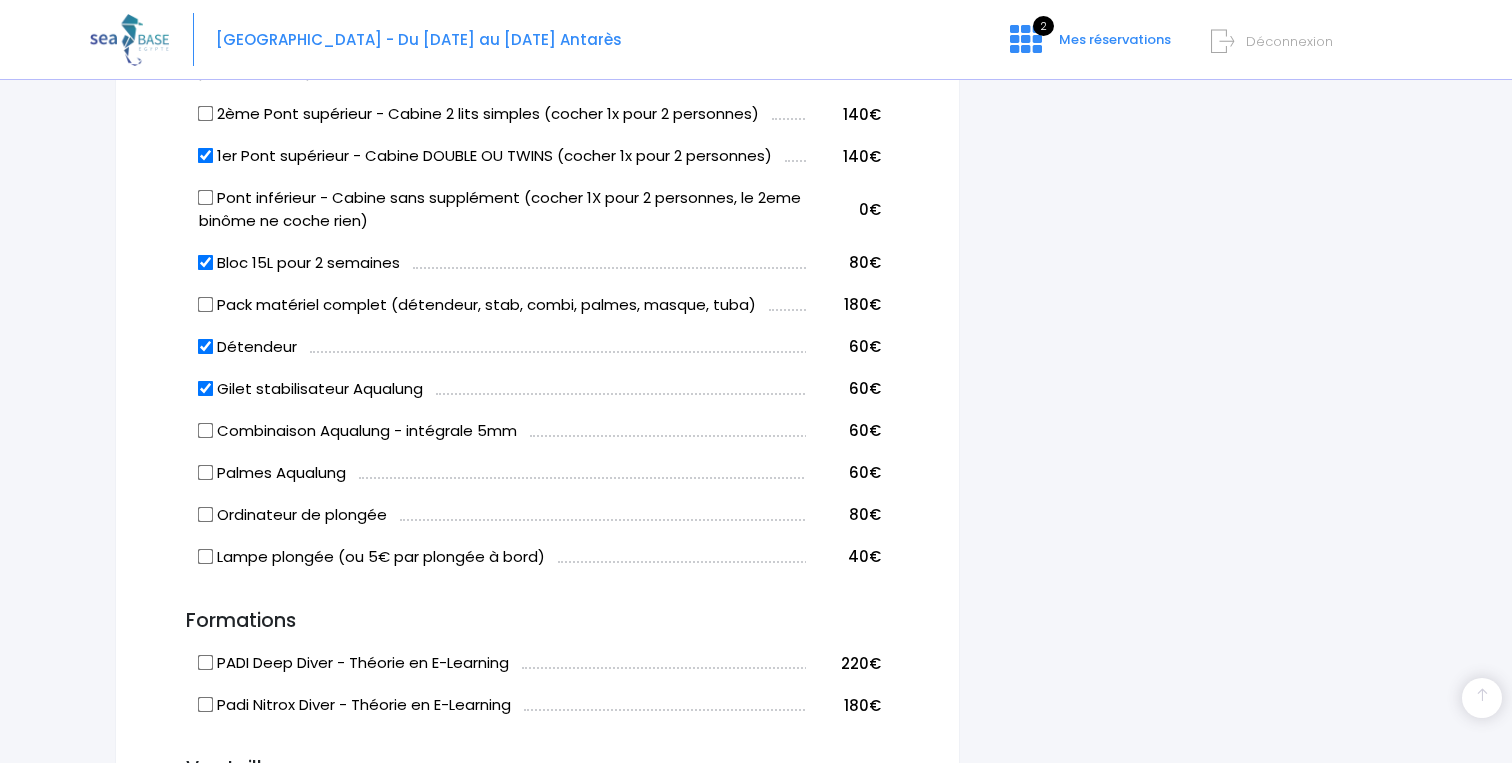 click on "Palmes Aqualung" at bounding box center [205, 472] 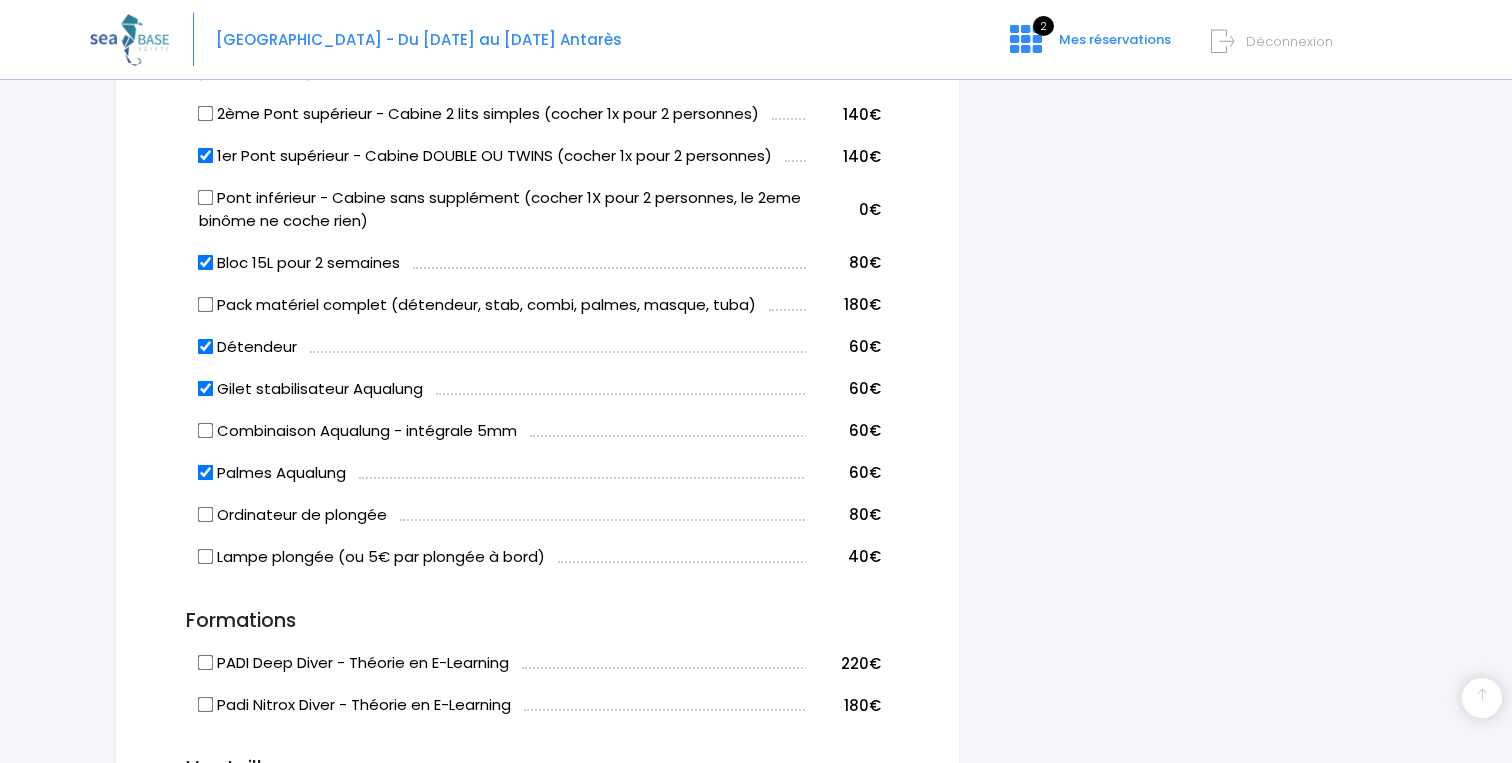click on "Palmes Aqualung" at bounding box center [205, 472] 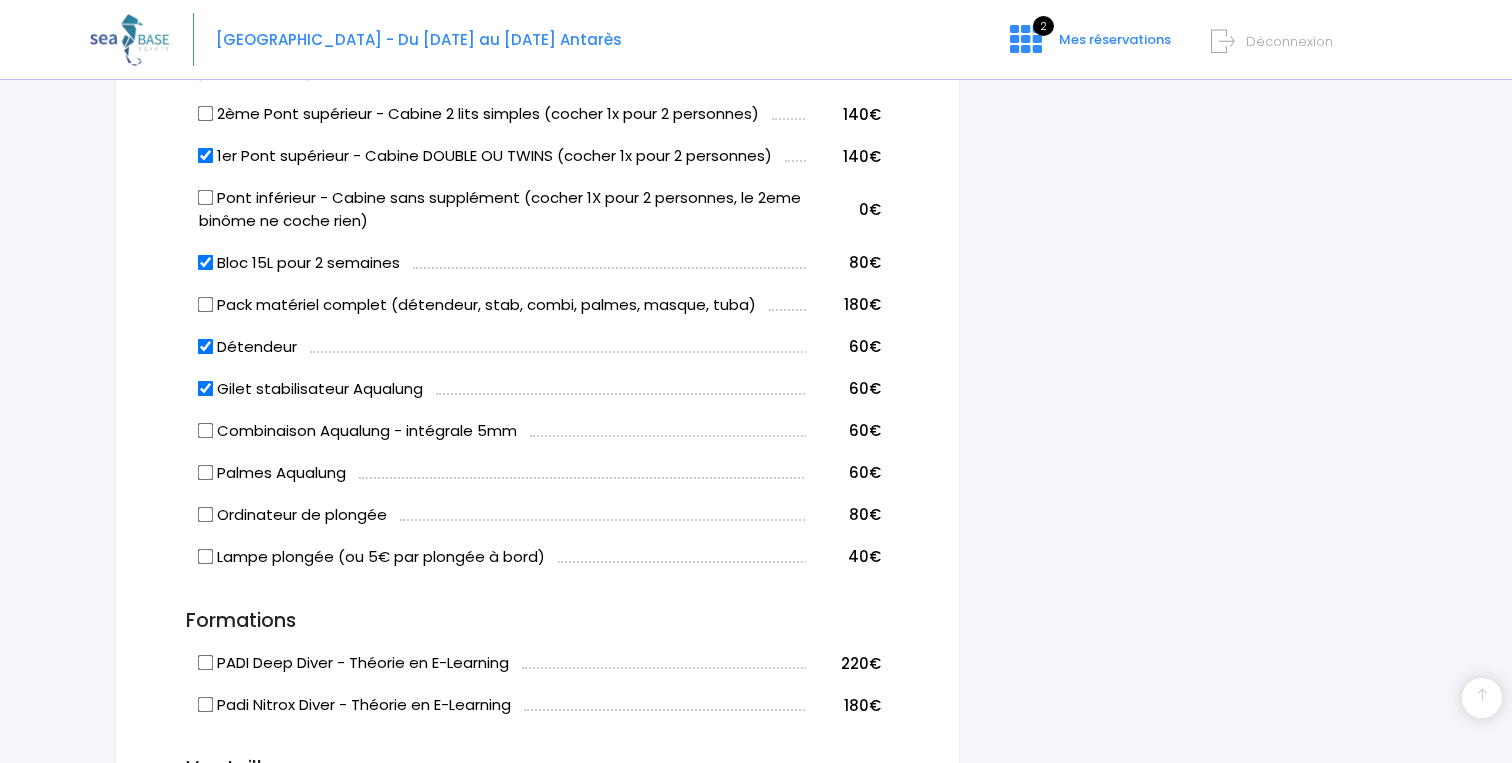 click on "Gilet stabilisateur Aqualung" at bounding box center (205, 388) 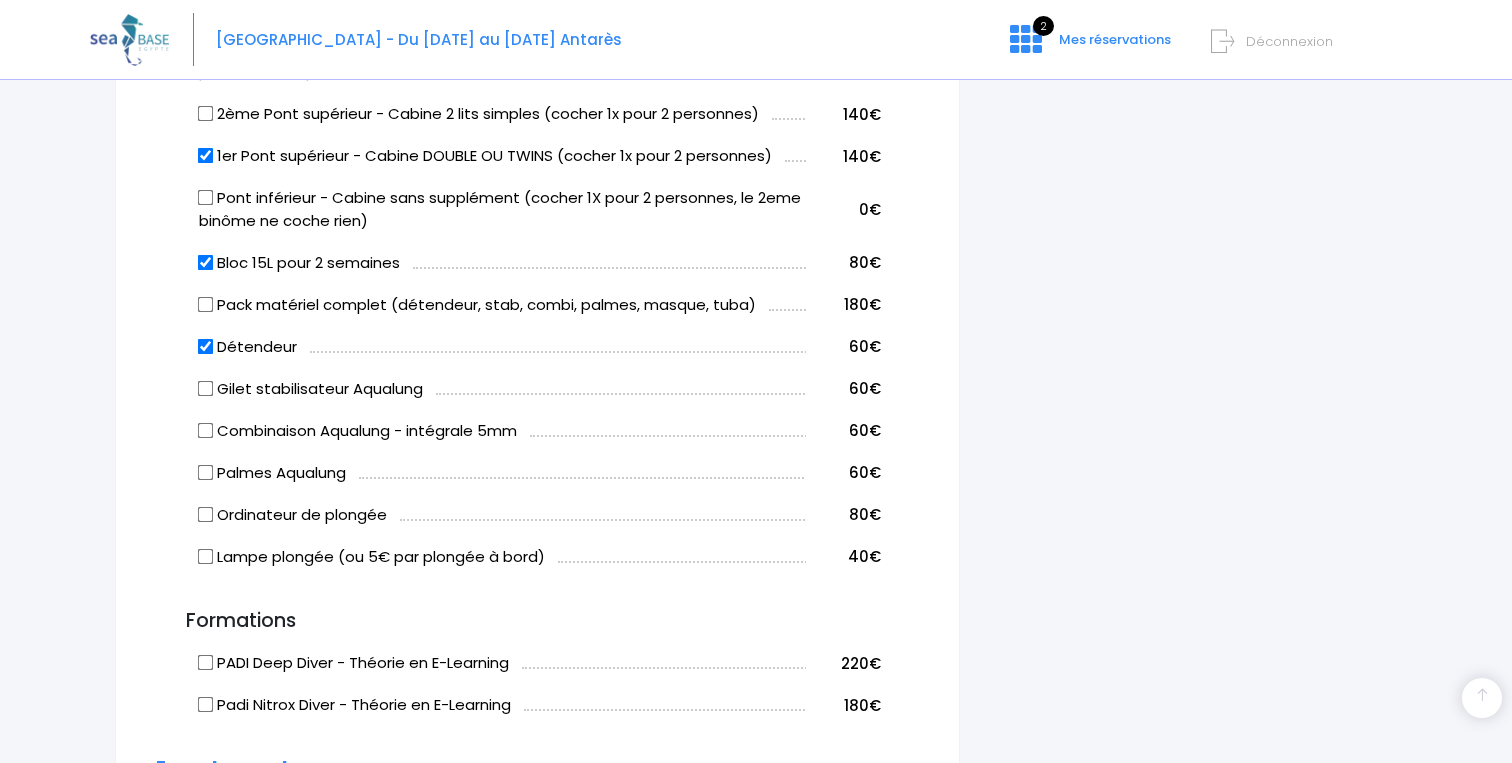 click on "Détendeur" at bounding box center [205, 346] 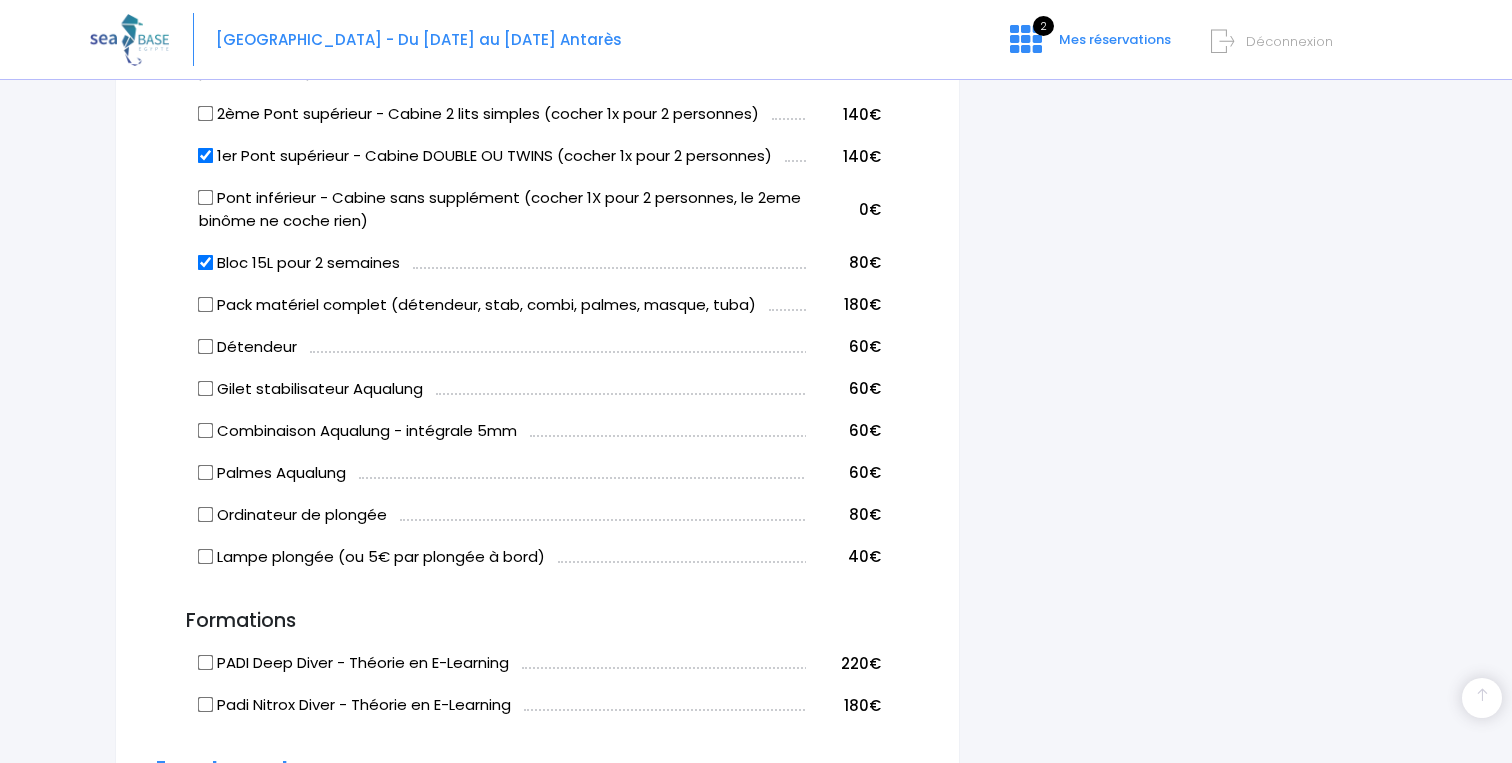 click on "Pack matériel complet (détendeur, stab, combi, palmes, masque, tuba)" at bounding box center [205, 304] 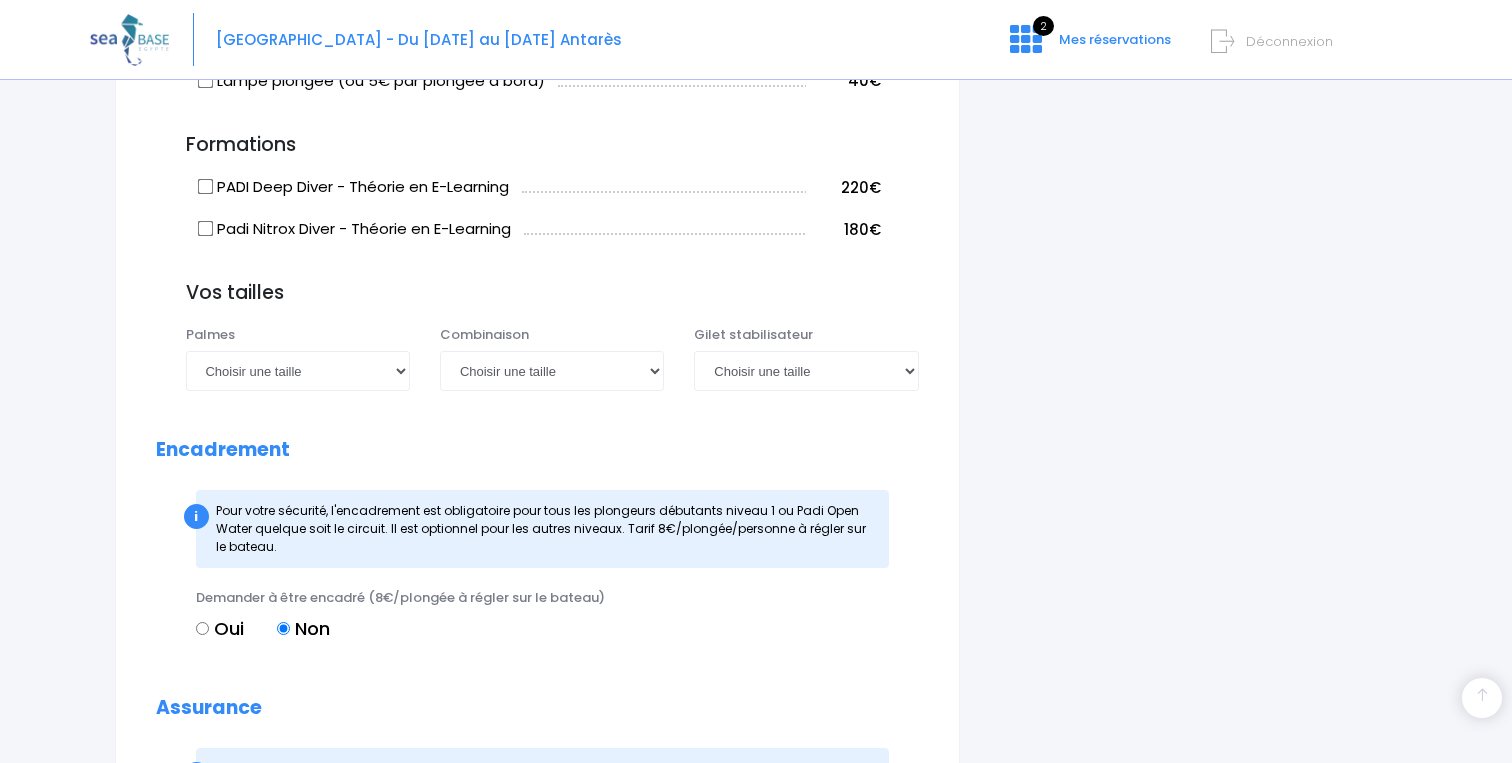 scroll, scrollTop: 1610, scrollLeft: 0, axis: vertical 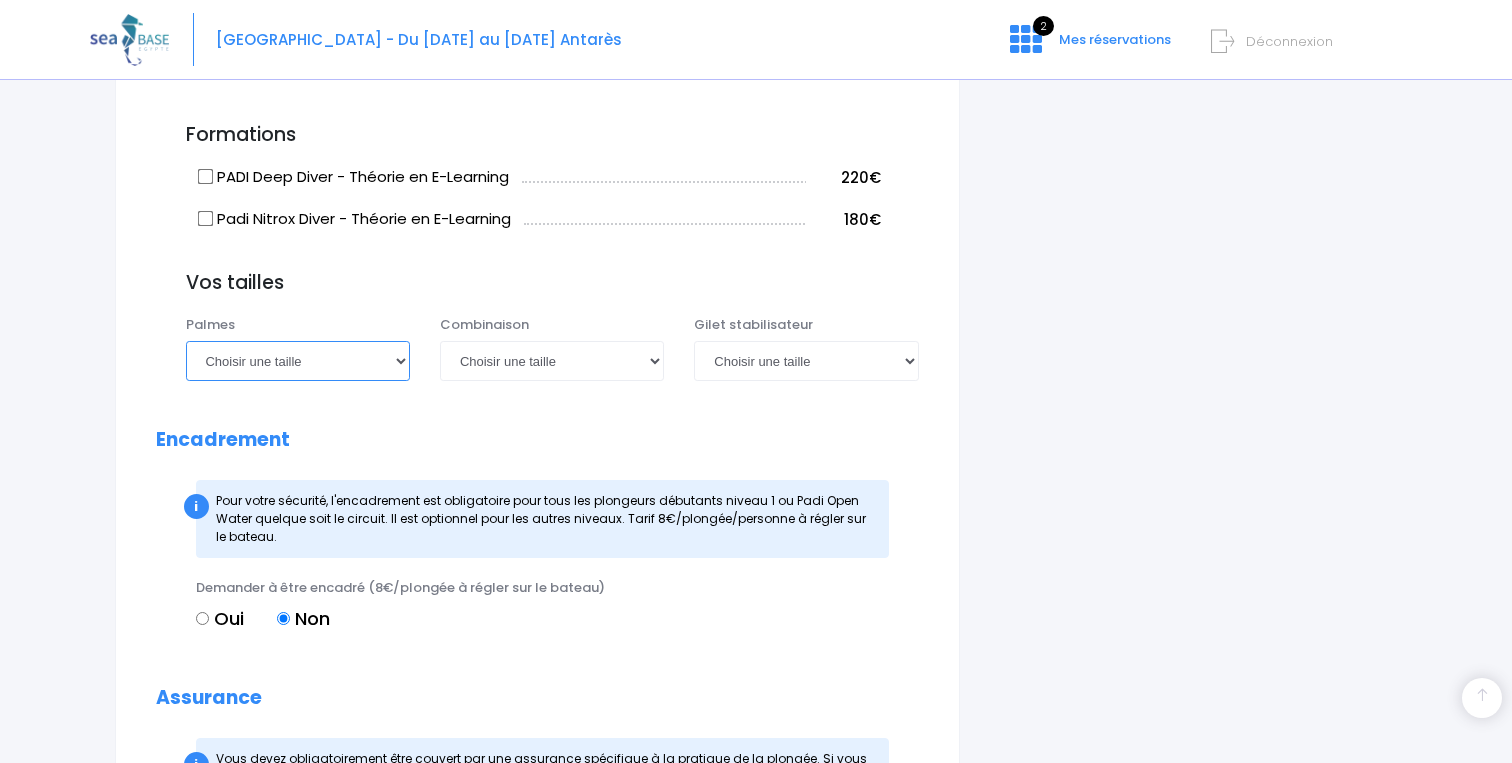 click on "Choisir une taille
36/37
38/39
40/41
42/43
44/45
46/47" at bounding box center [298, 361] 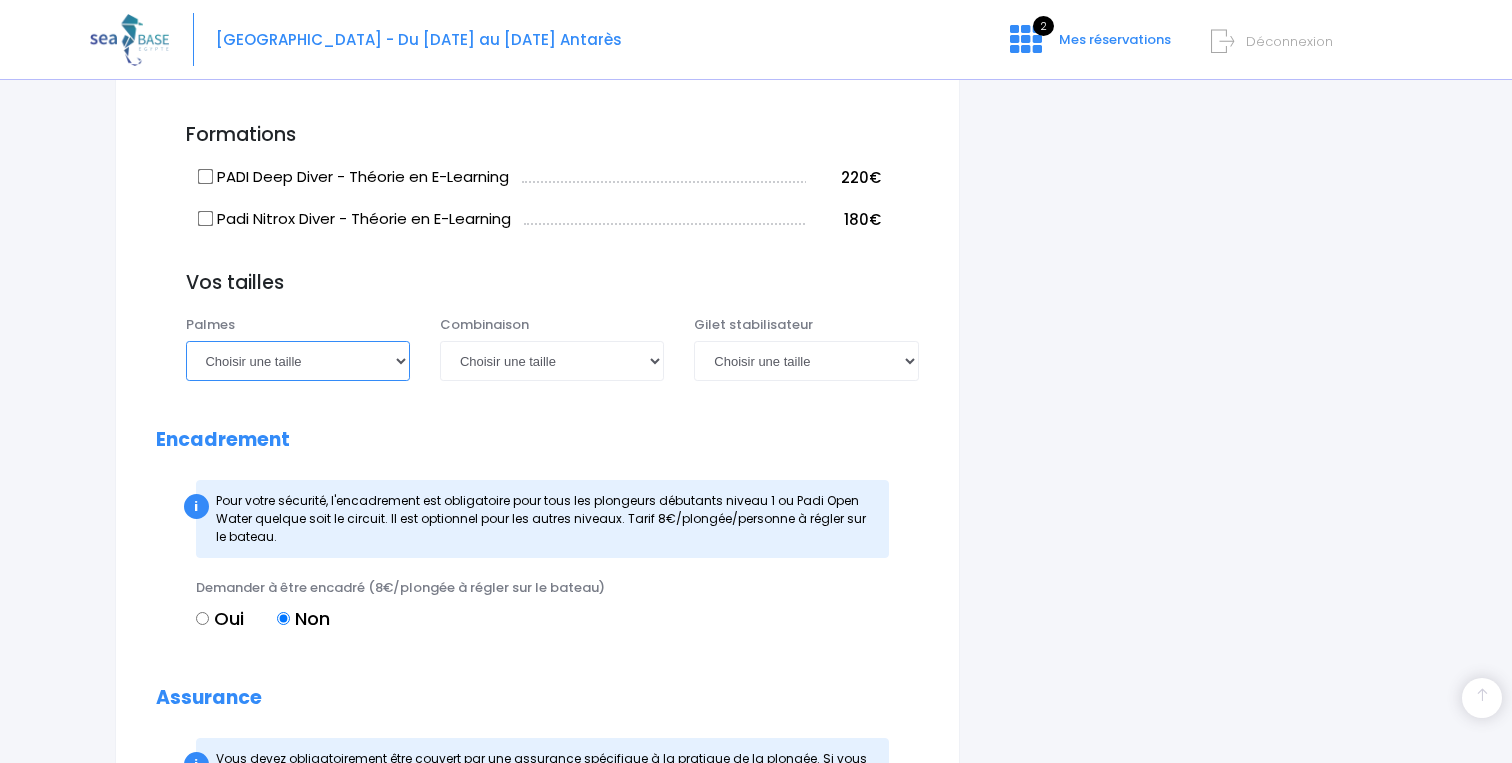 select on "44/45" 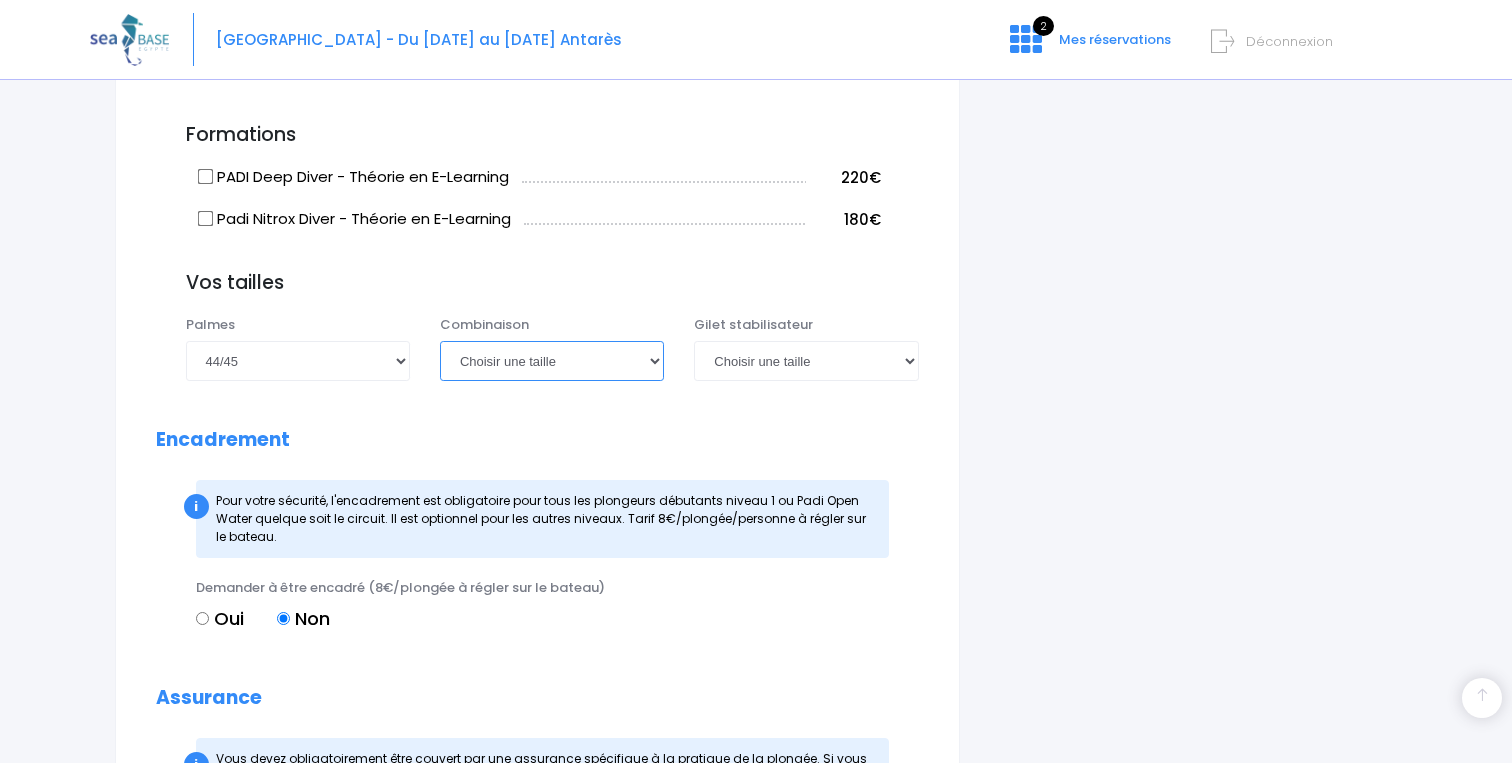 click on "Choisir une taille
XS
S
M
ML
L
XL
XXL" at bounding box center (552, 361) 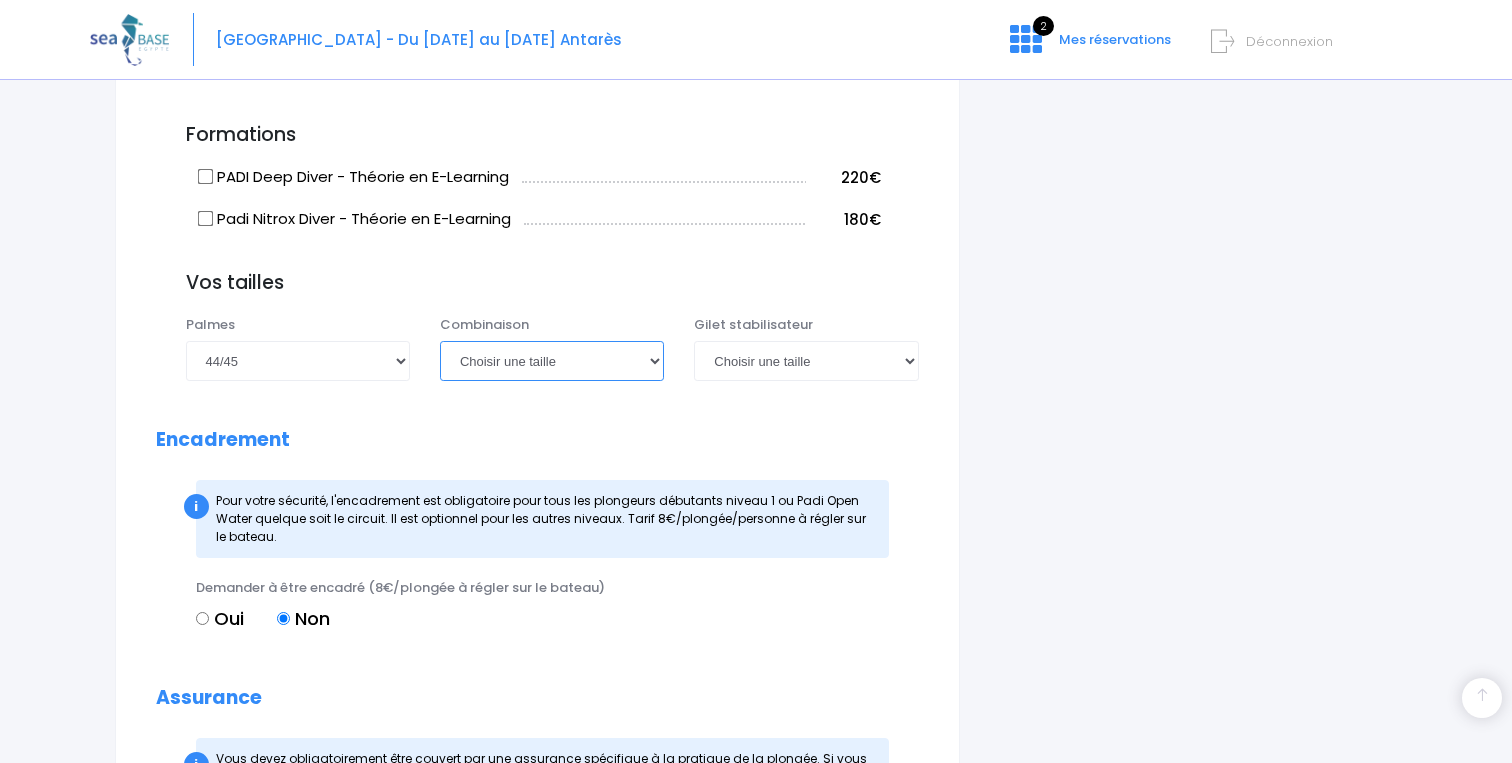select on "L" 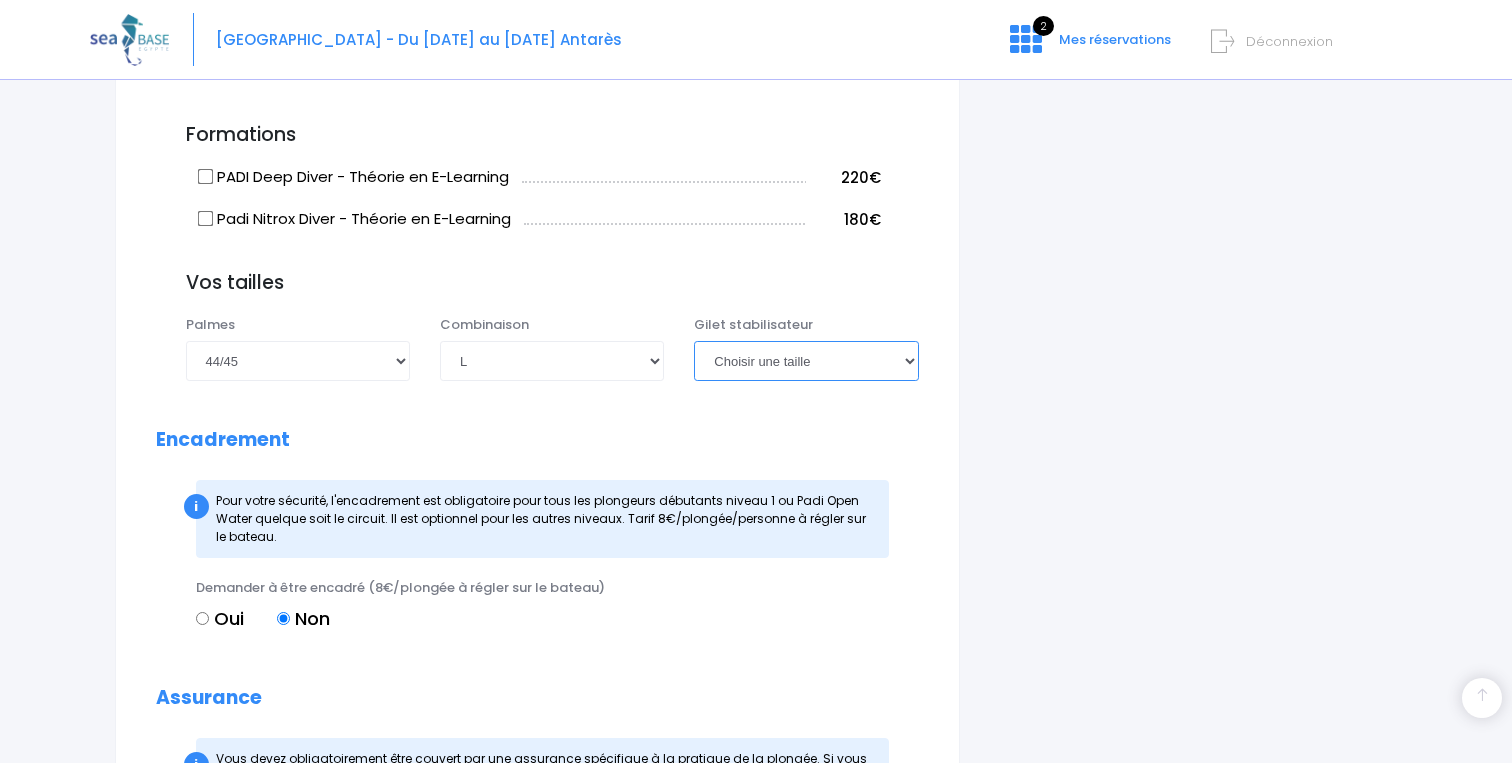 click on "Choisir une taille
XXS
XS
S
M
ML
L
XL
XXL" at bounding box center [806, 361] 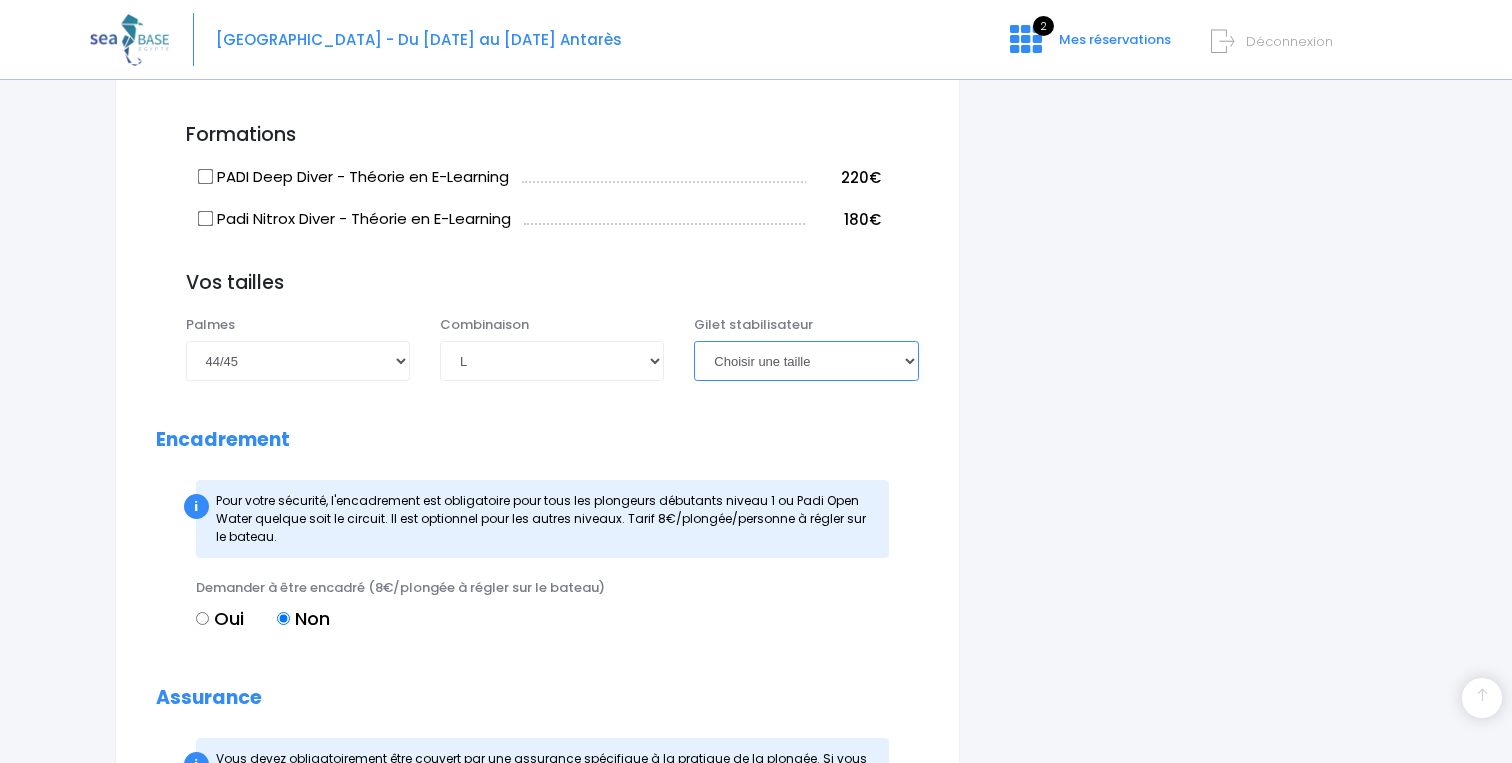 select on "ML" 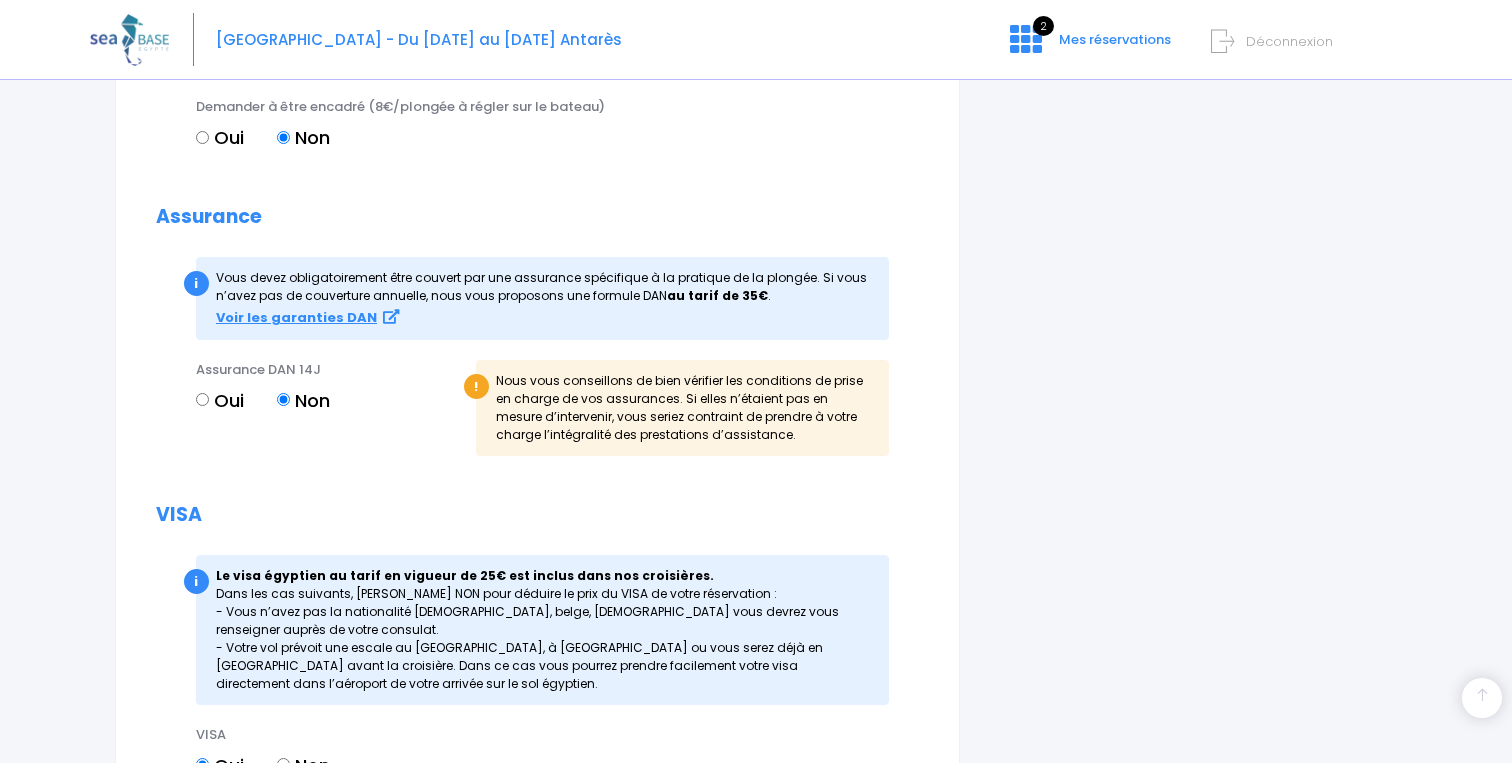 scroll, scrollTop: 2103, scrollLeft: 0, axis: vertical 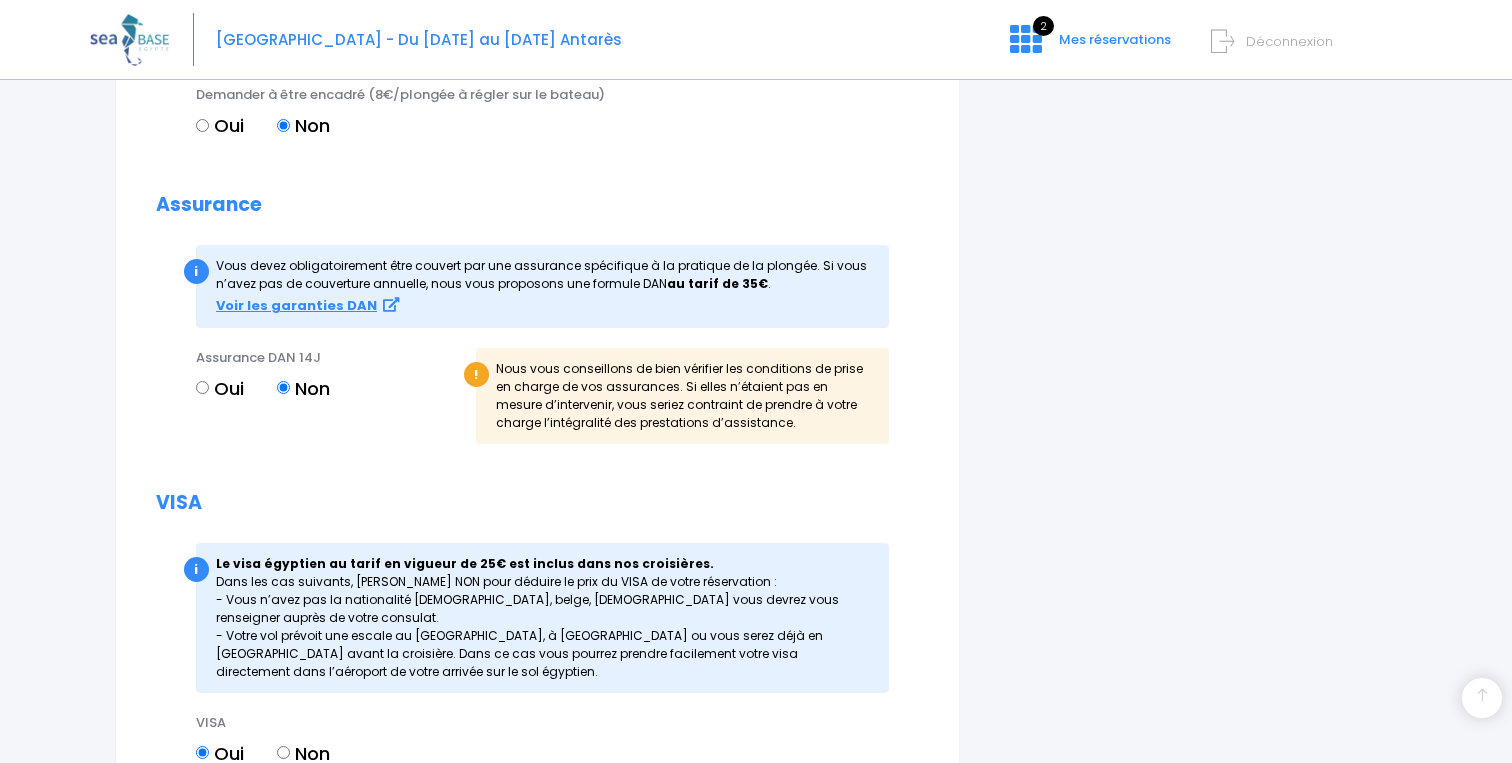 click on "Oui" at bounding box center (202, 387) 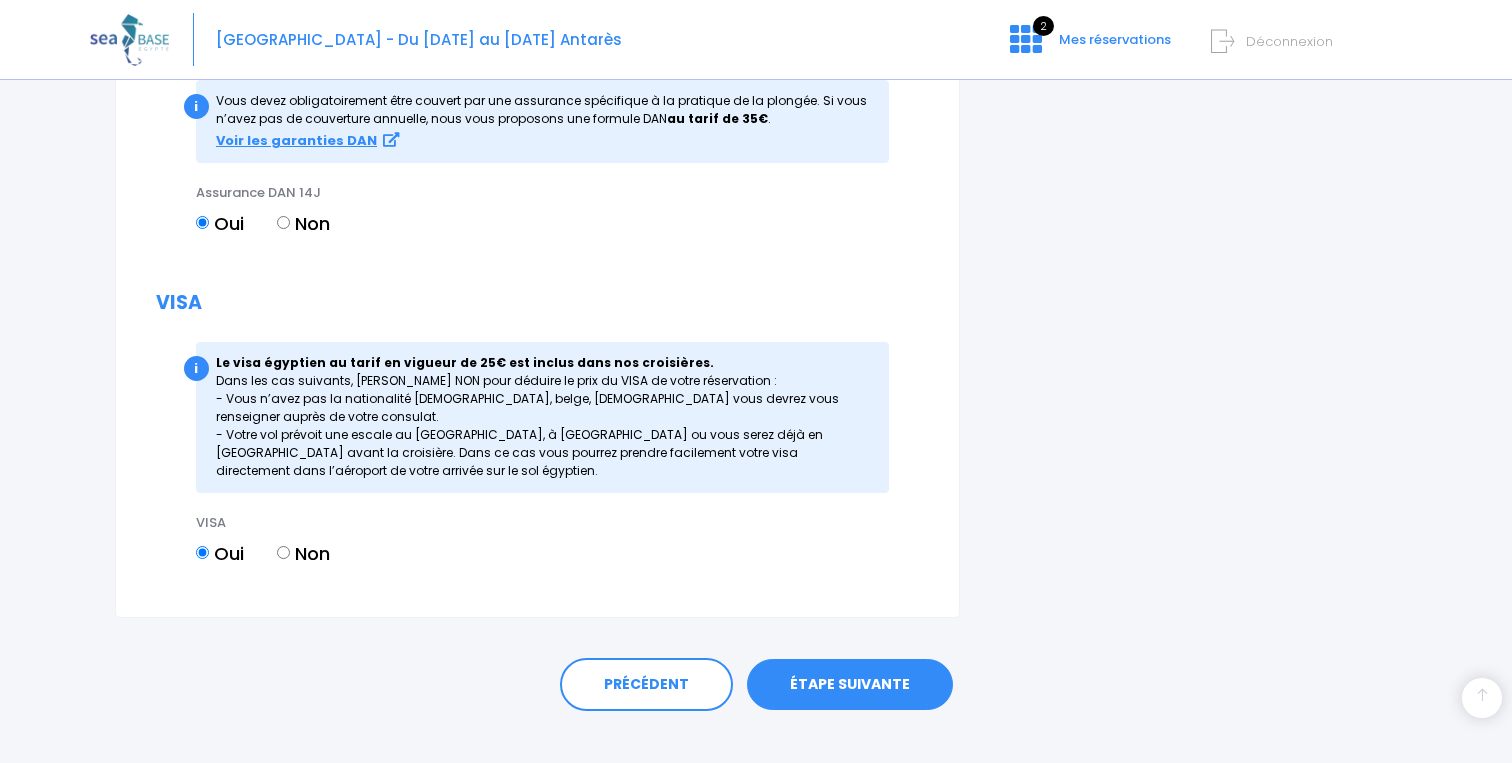 scroll, scrollTop: 2296, scrollLeft: 0, axis: vertical 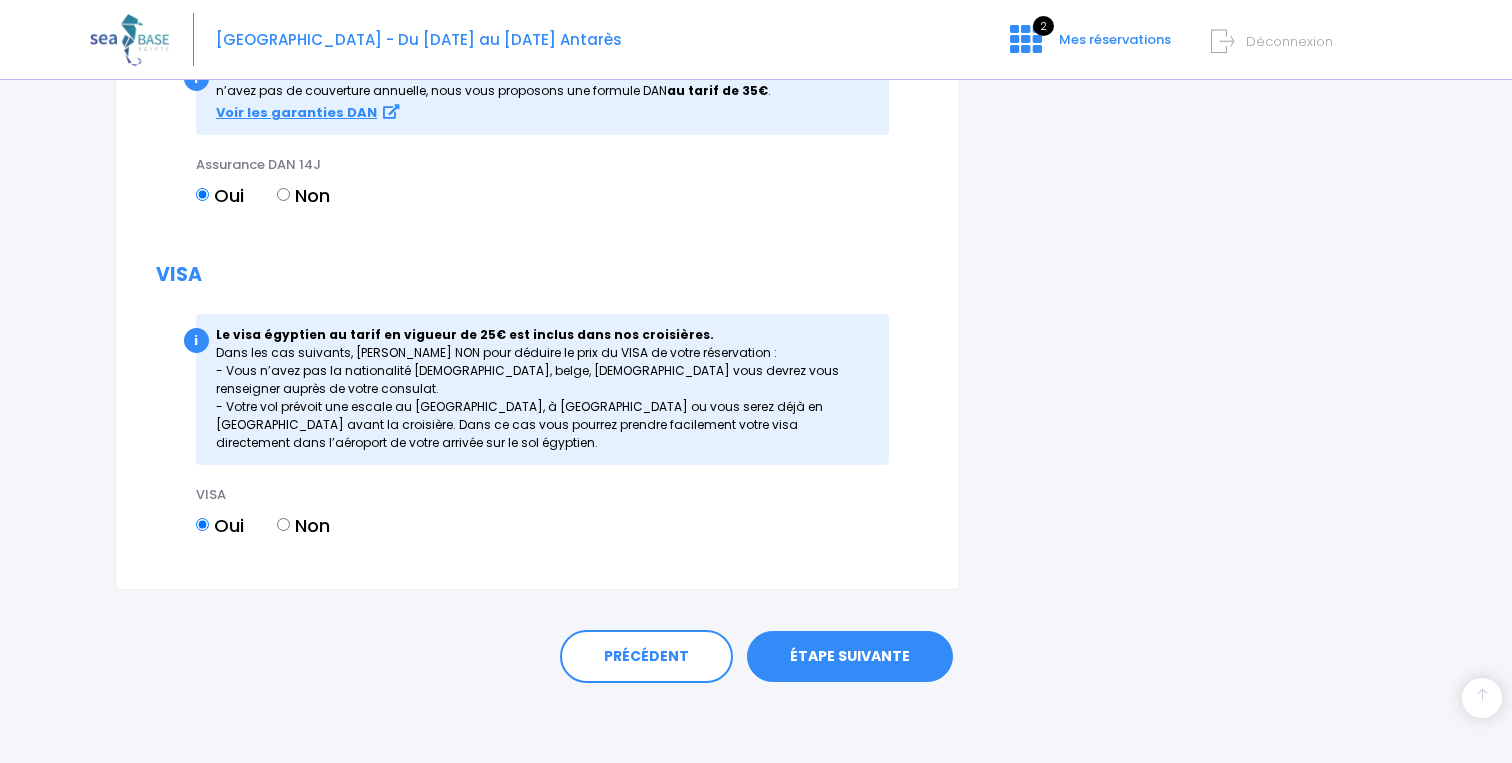 click on "ÉTAPE SUIVANTE" at bounding box center (850, 657) 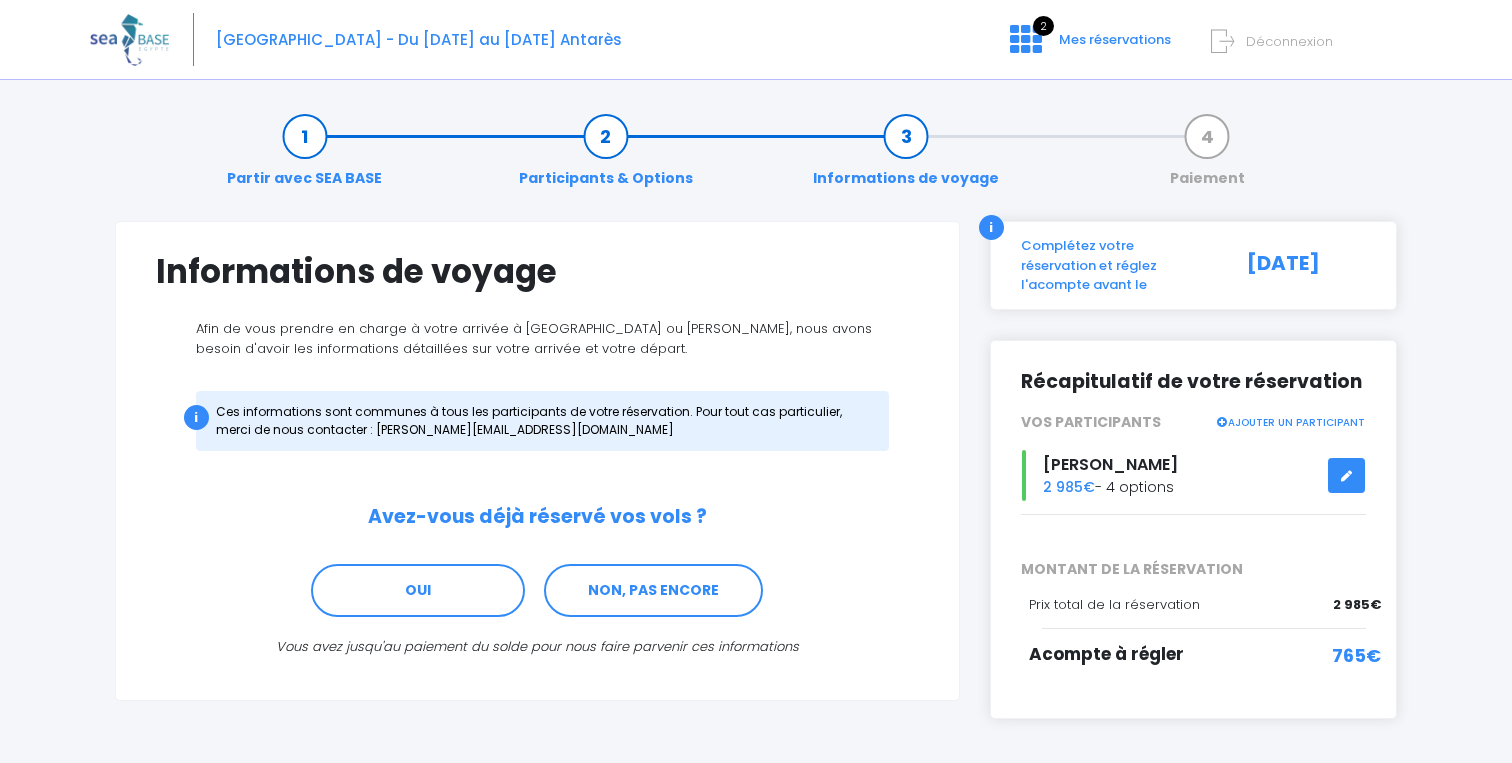 scroll, scrollTop: 0, scrollLeft: 0, axis: both 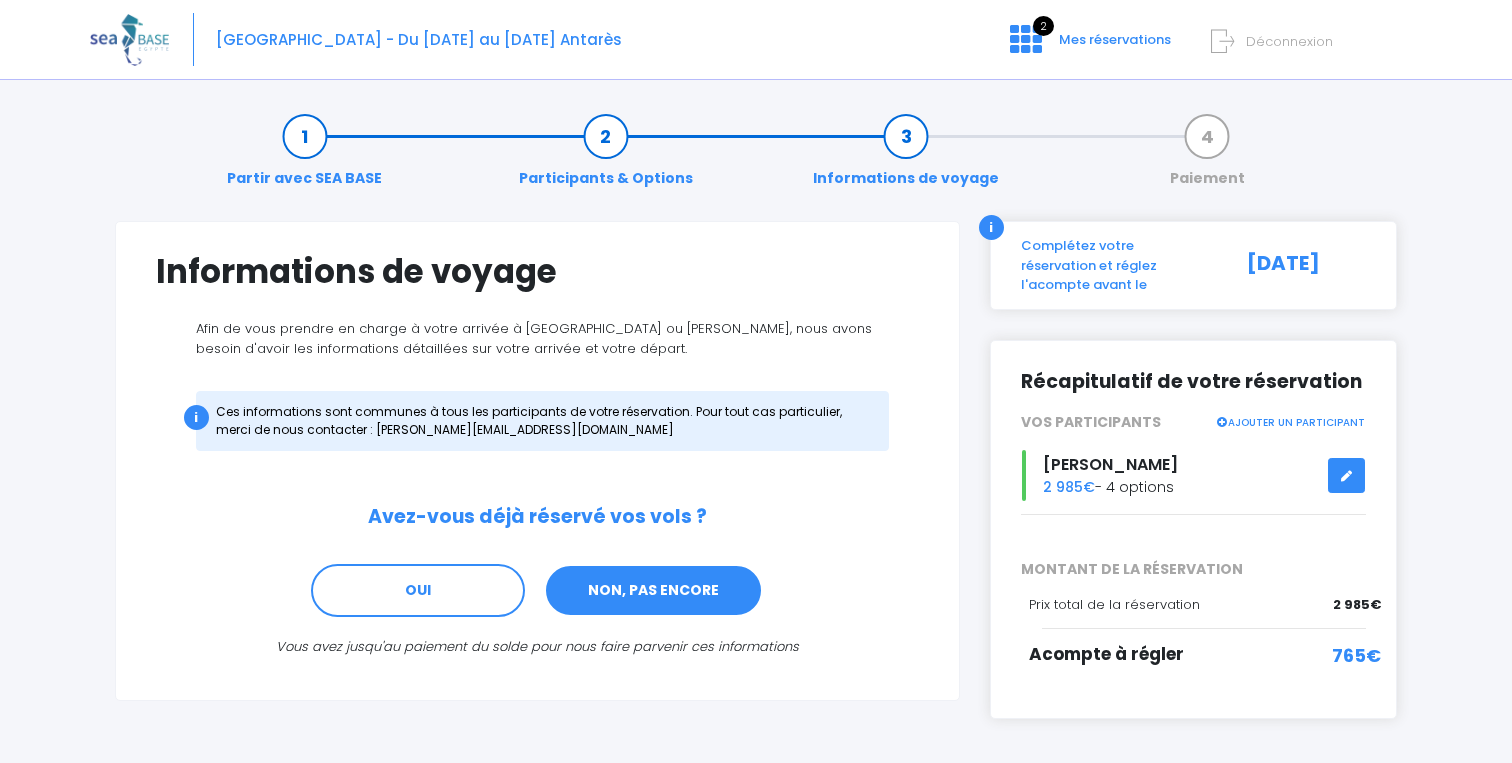 click on "NON, PAS ENCORE" at bounding box center (653, 591) 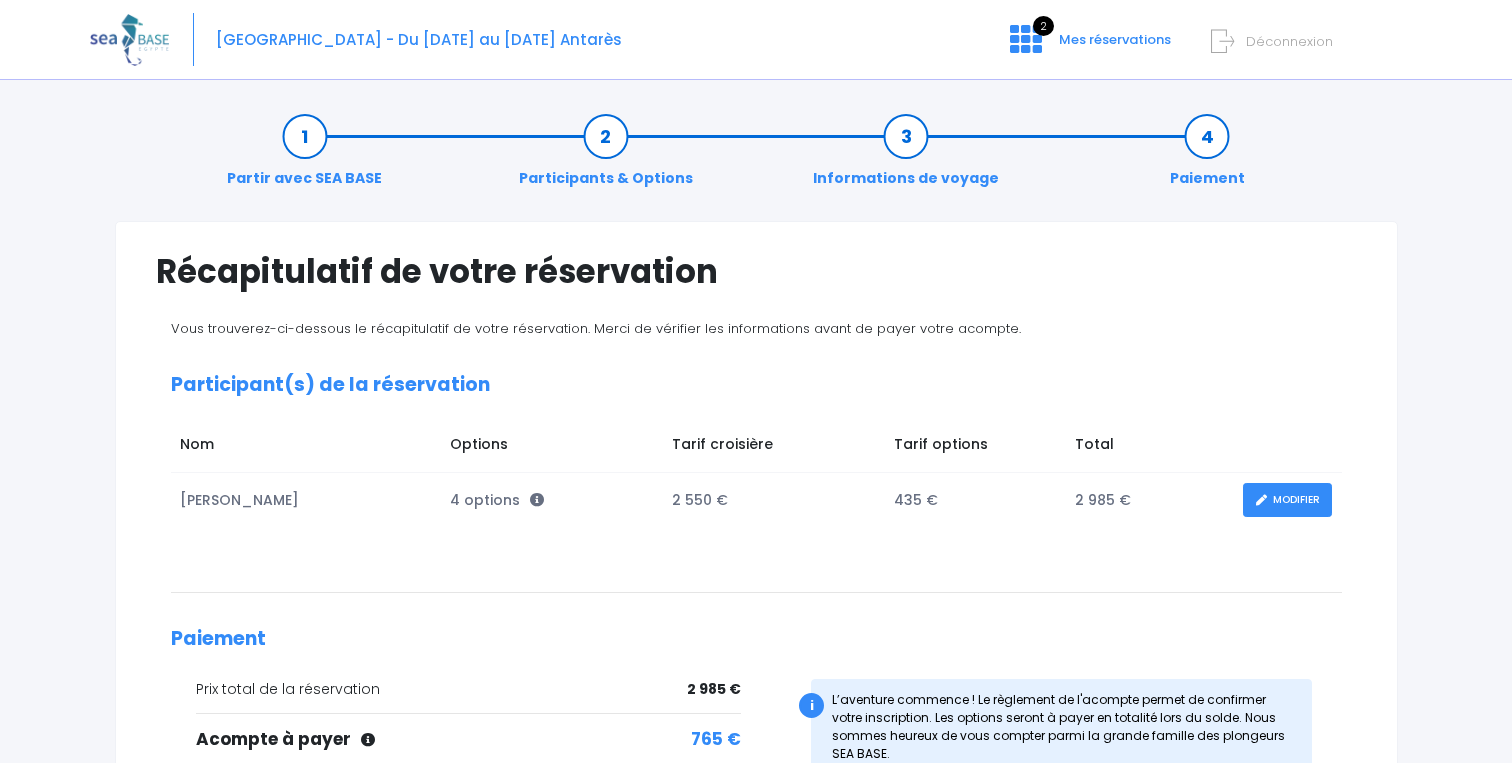 scroll, scrollTop: 0, scrollLeft: 0, axis: both 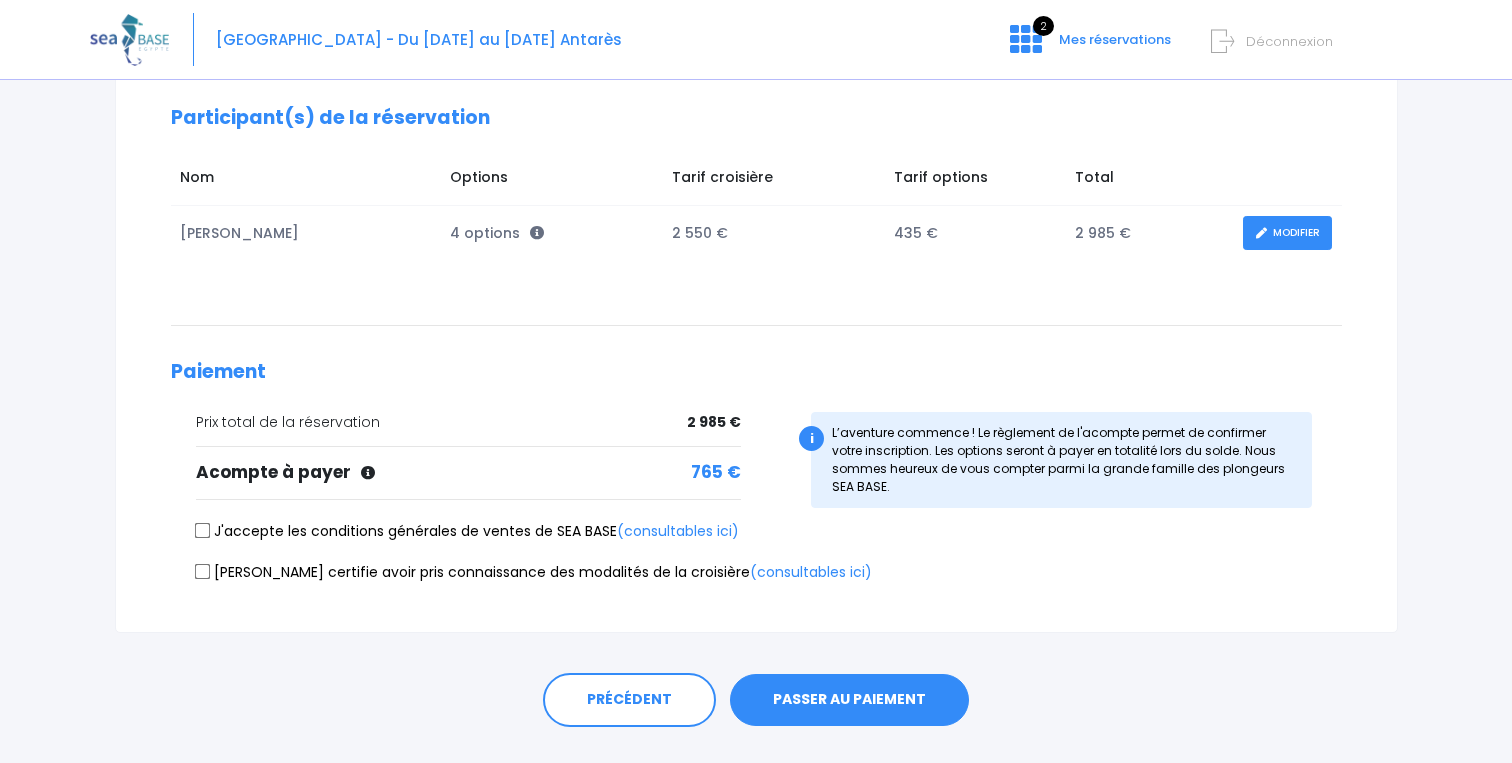 click on "J'accepte les conditions générales de ventes de SEA BASE  (consultables ici)" at bounding box center [202, 531] 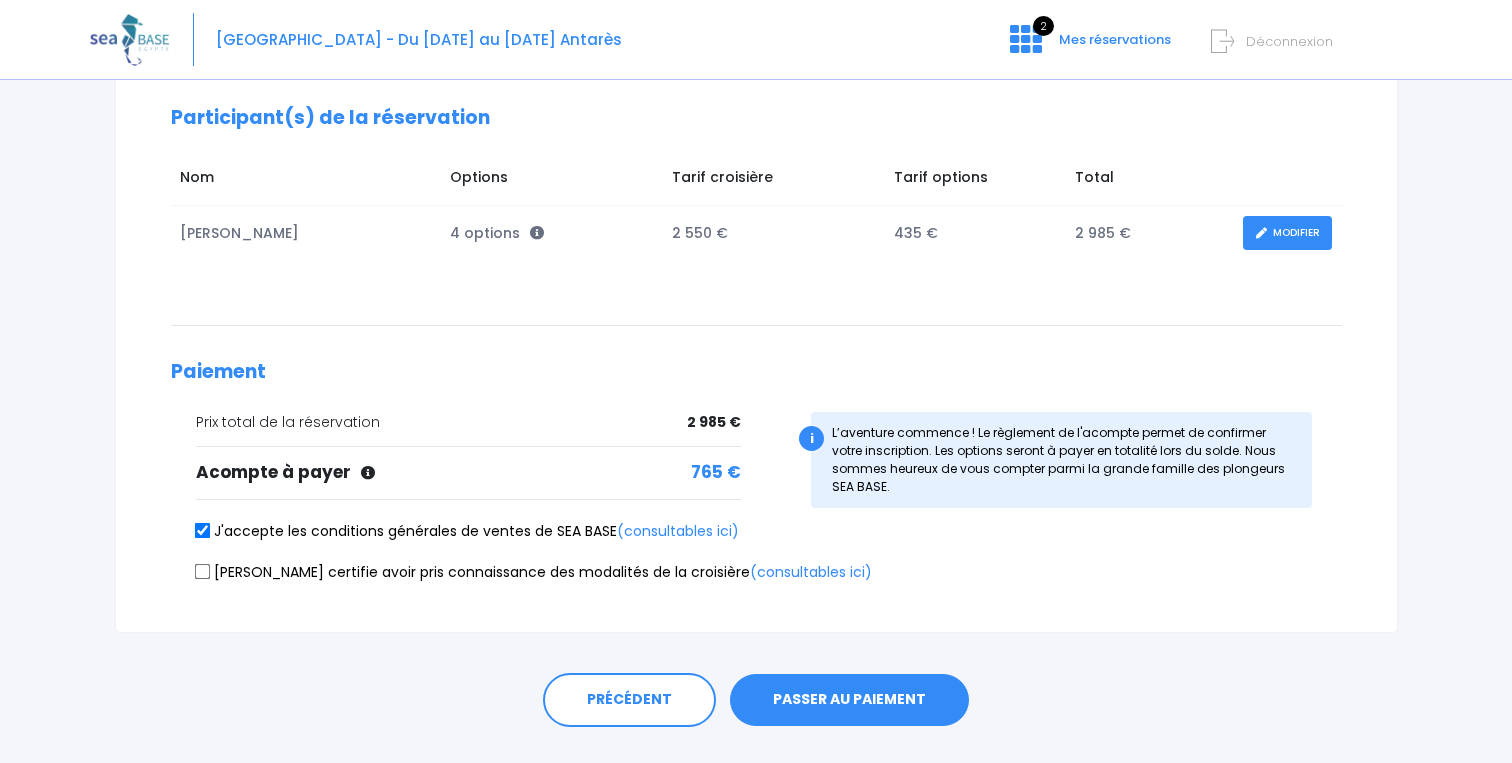 click on "Je certifie avoir pris connaissance des modalités de la croisière  (consultables ici)" at bounding box center [202, 571] 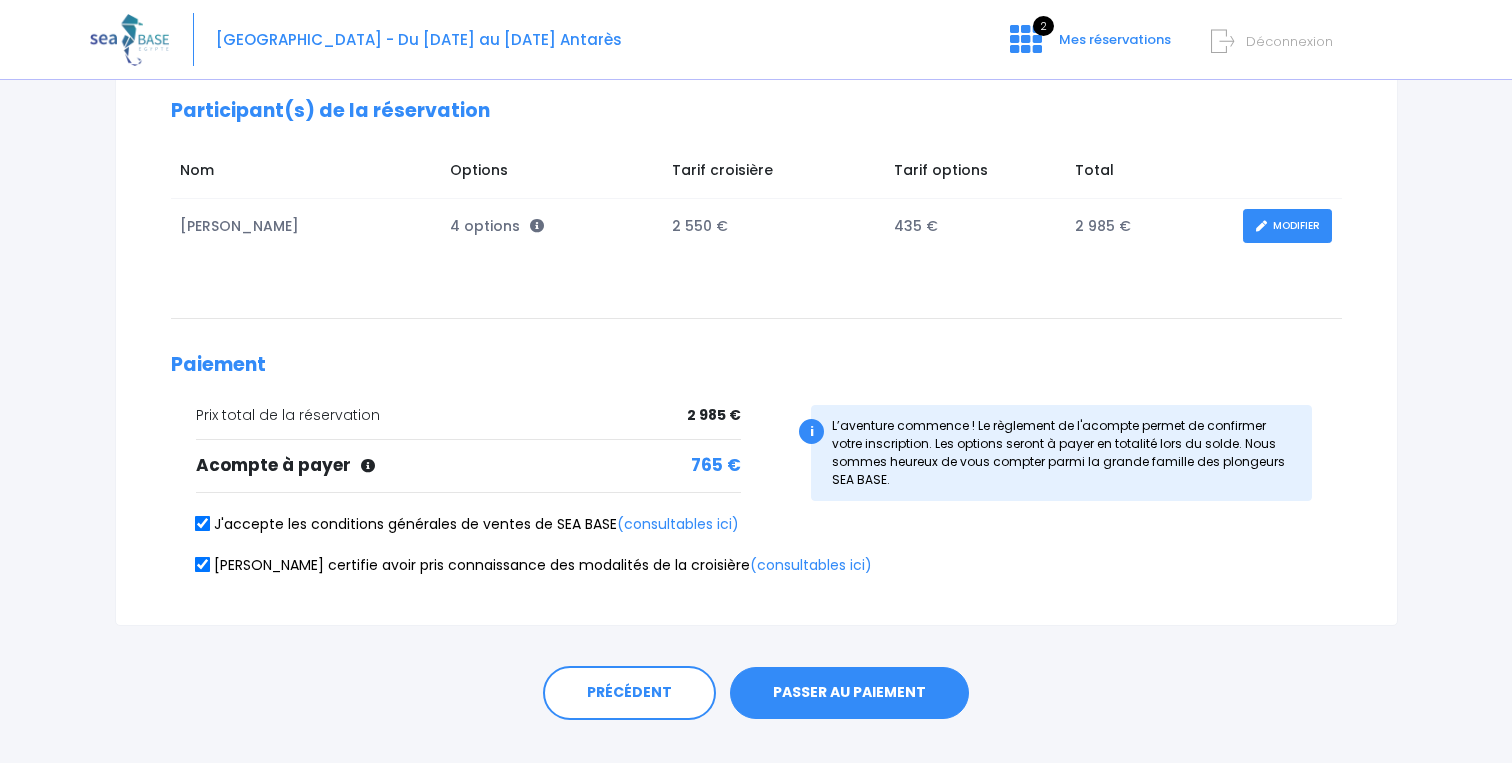 scroll, scrollTop: 310, scrollLeft: 0, axis: vertical 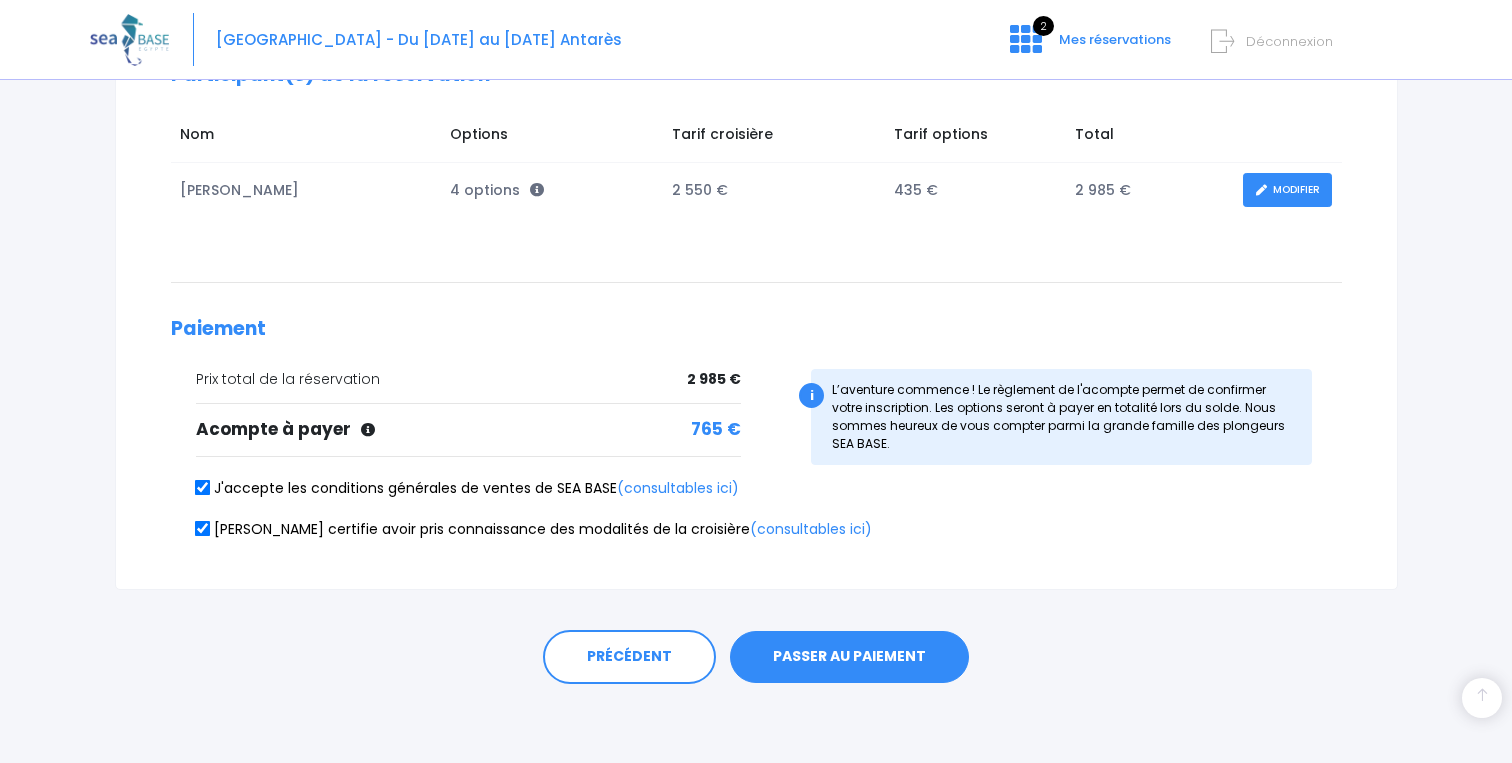 click on "PASSER AU PAIEMENT" at bounding box center (849, 657) 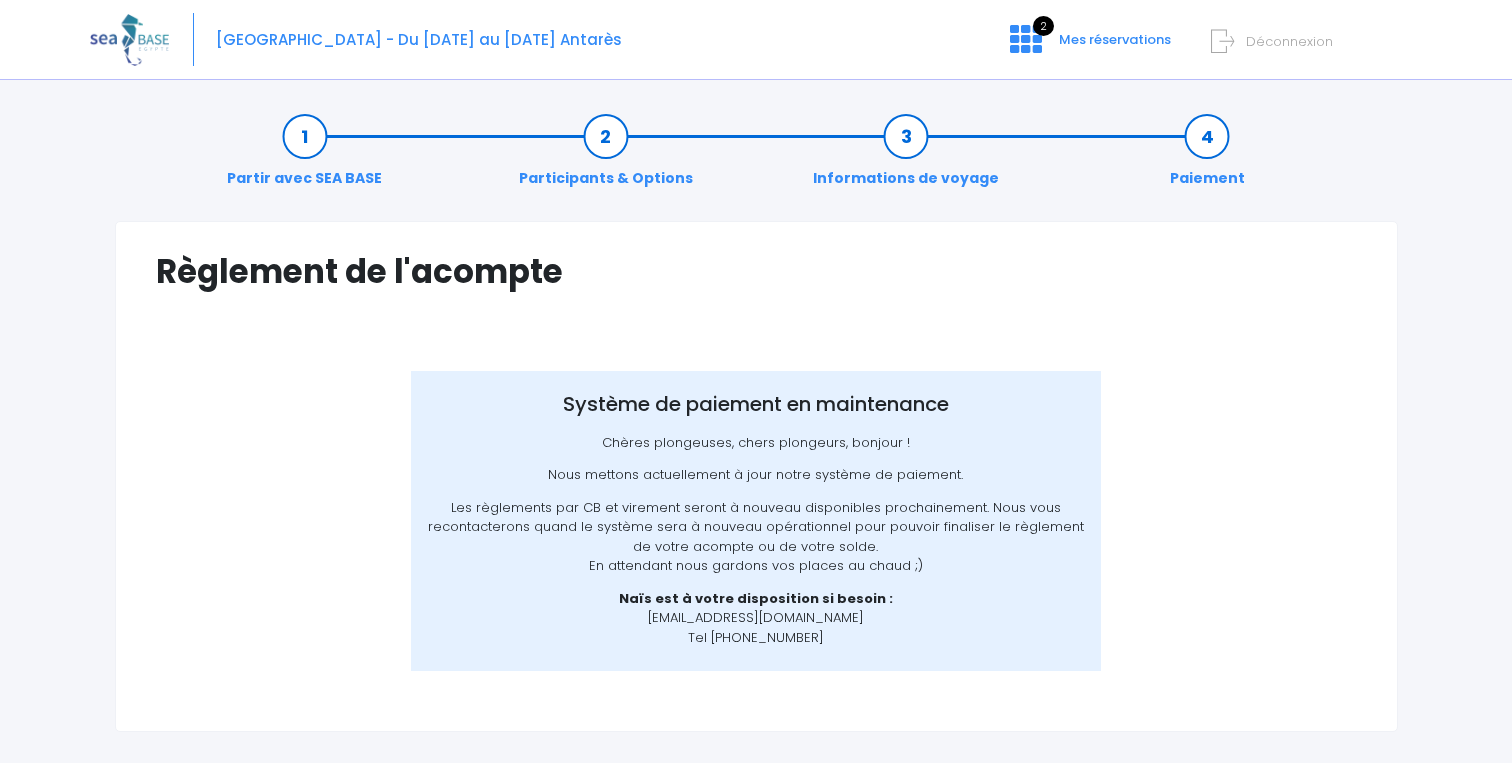scroll, scrollTop: 0, scrollLeft: 0, axis: both 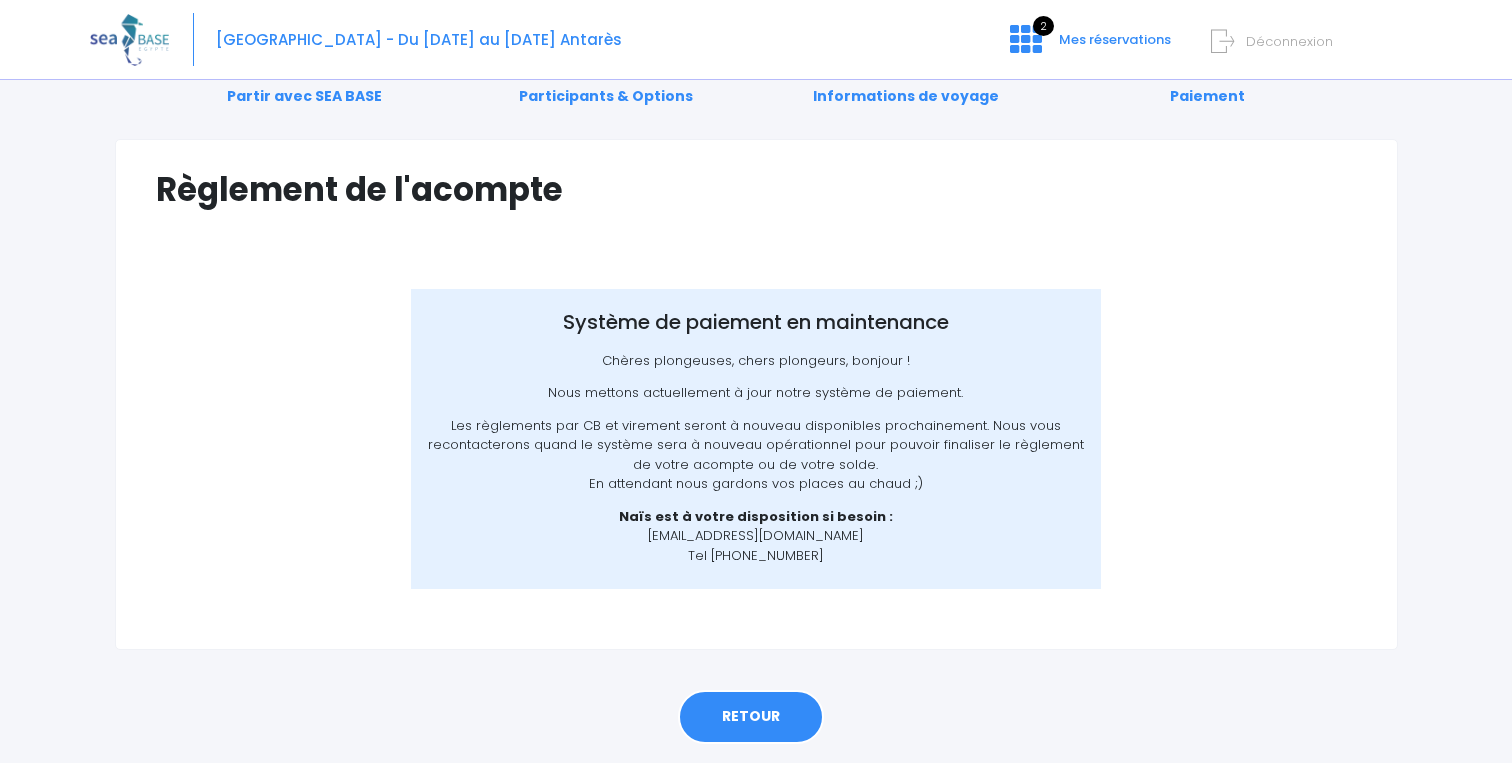 click on "RETOUR" at bounding box center (751, 717) 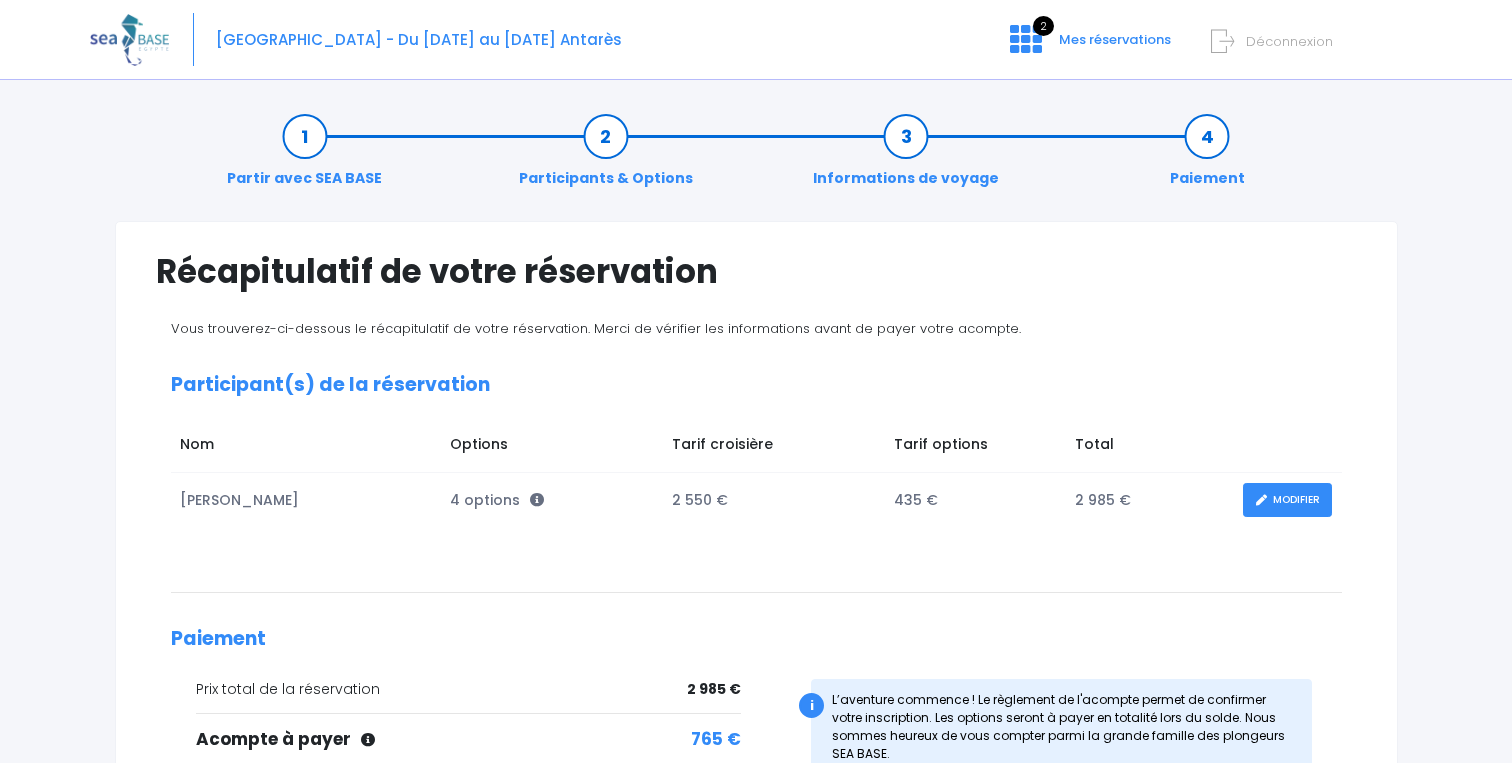 scroll, scrollTop: 0, scrollLeft: 0, axis: both 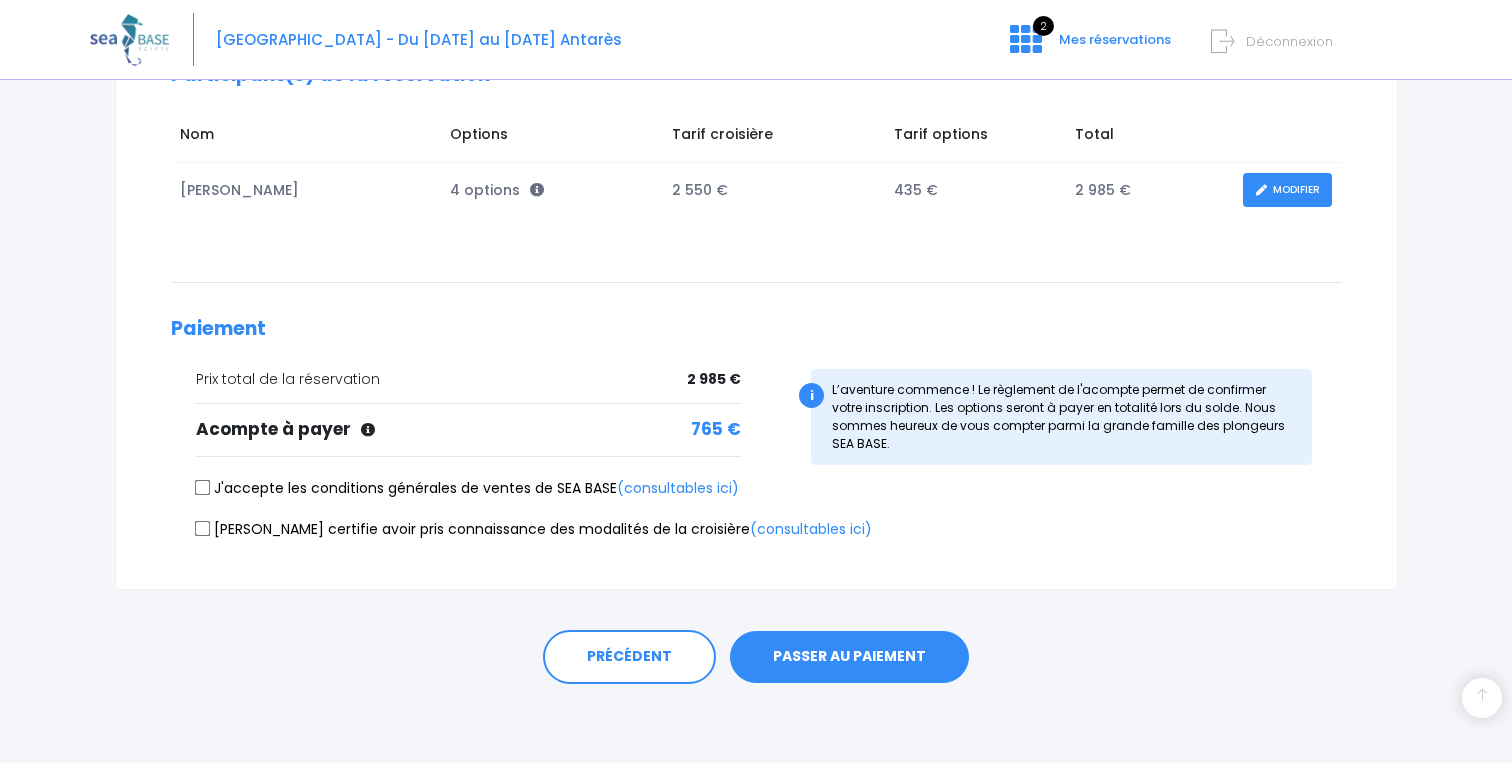 click on "PASSER AU PAIEMENT" at bounding box center [849, 657] 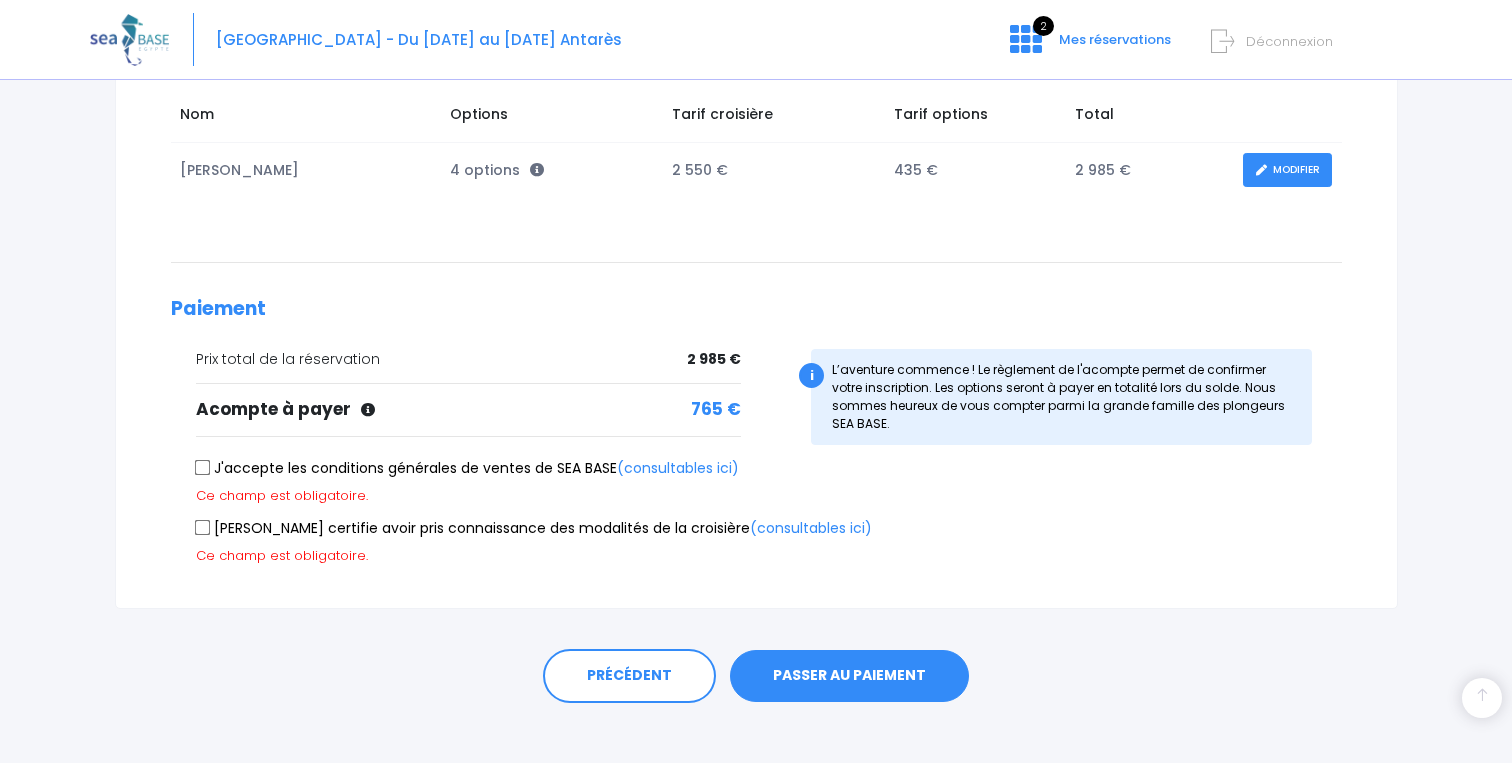 scroll, scrollTop: 349, scrollLeft: 0, axis: vertical 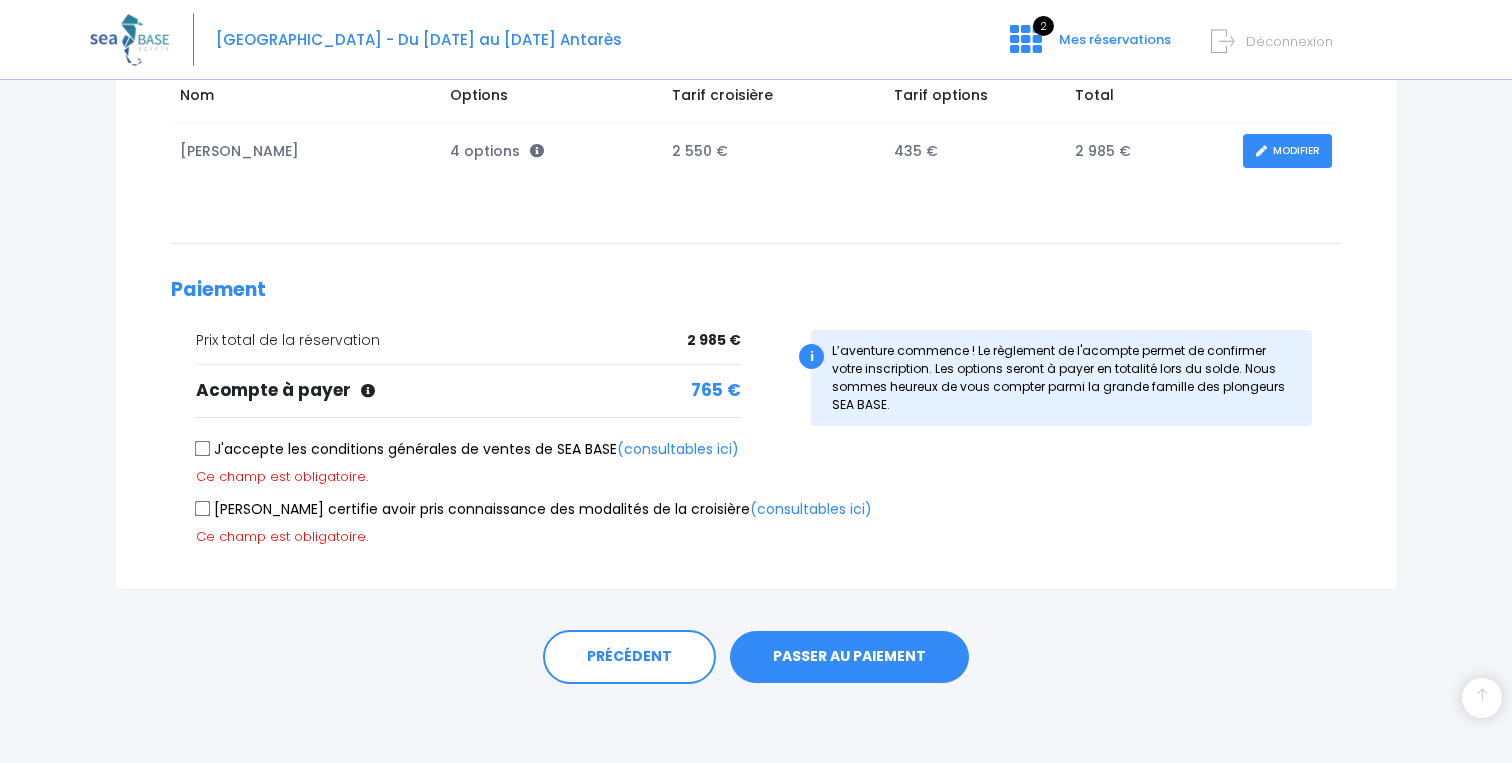 click on "J'accepte les conditions générales de ventes de SEA BASE  (consultables ici)" at bounding box center (467, 449) 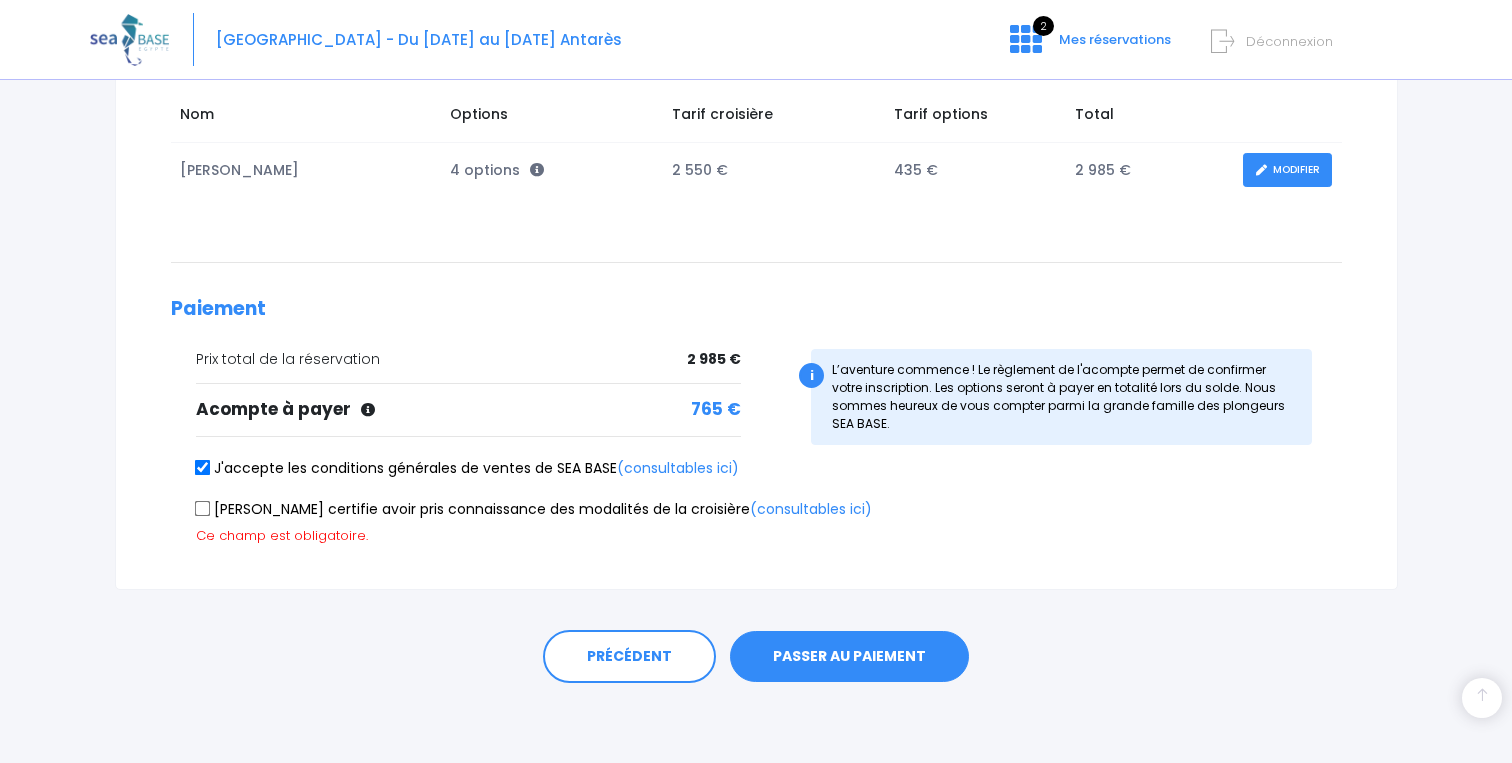 click on "Je certifie avoir pris connaissance des modalités de la croisière  (consultables ici)" at bounding box center [534, 509] 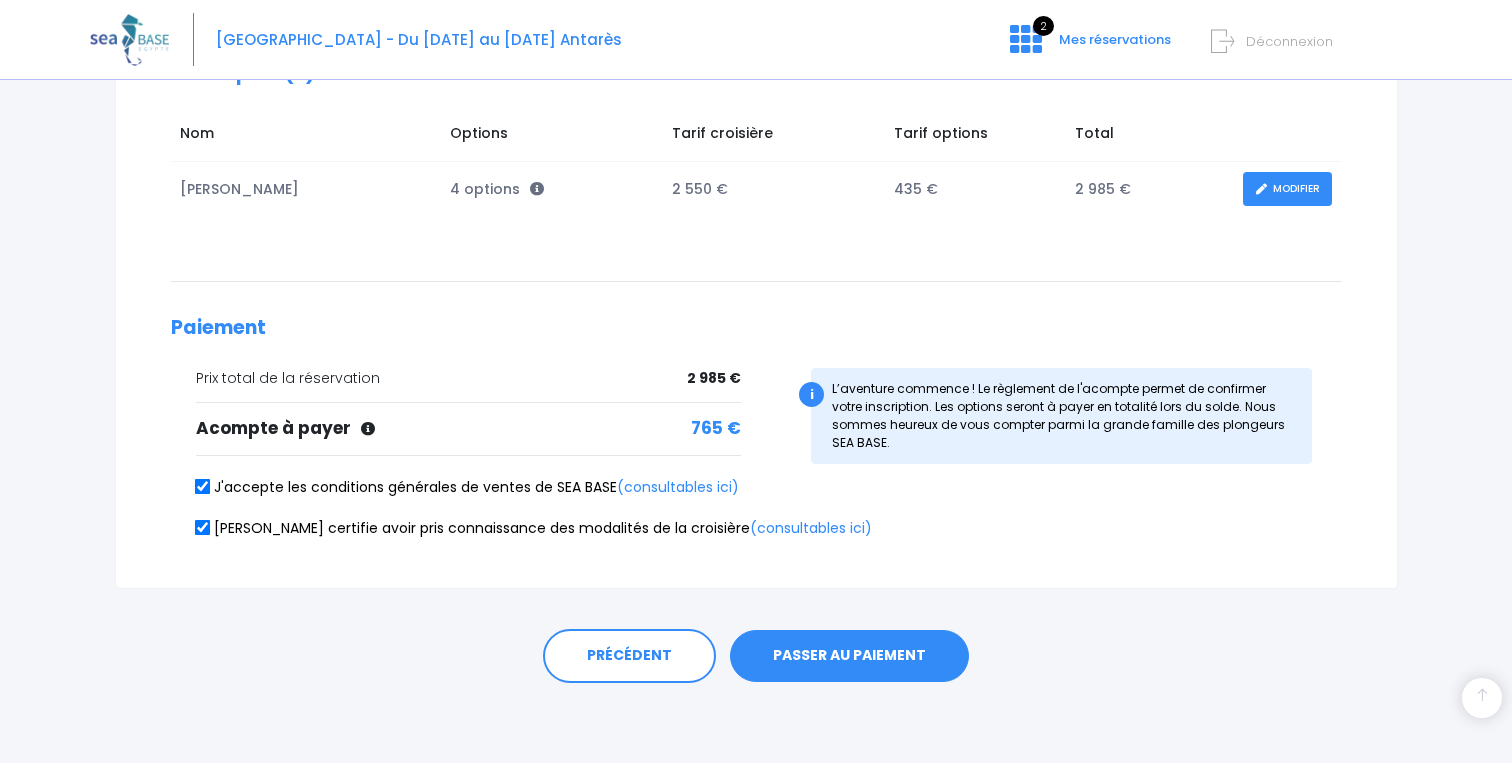 scroll, scrollTop: 310, scrollLeft: 0, axis: vertical 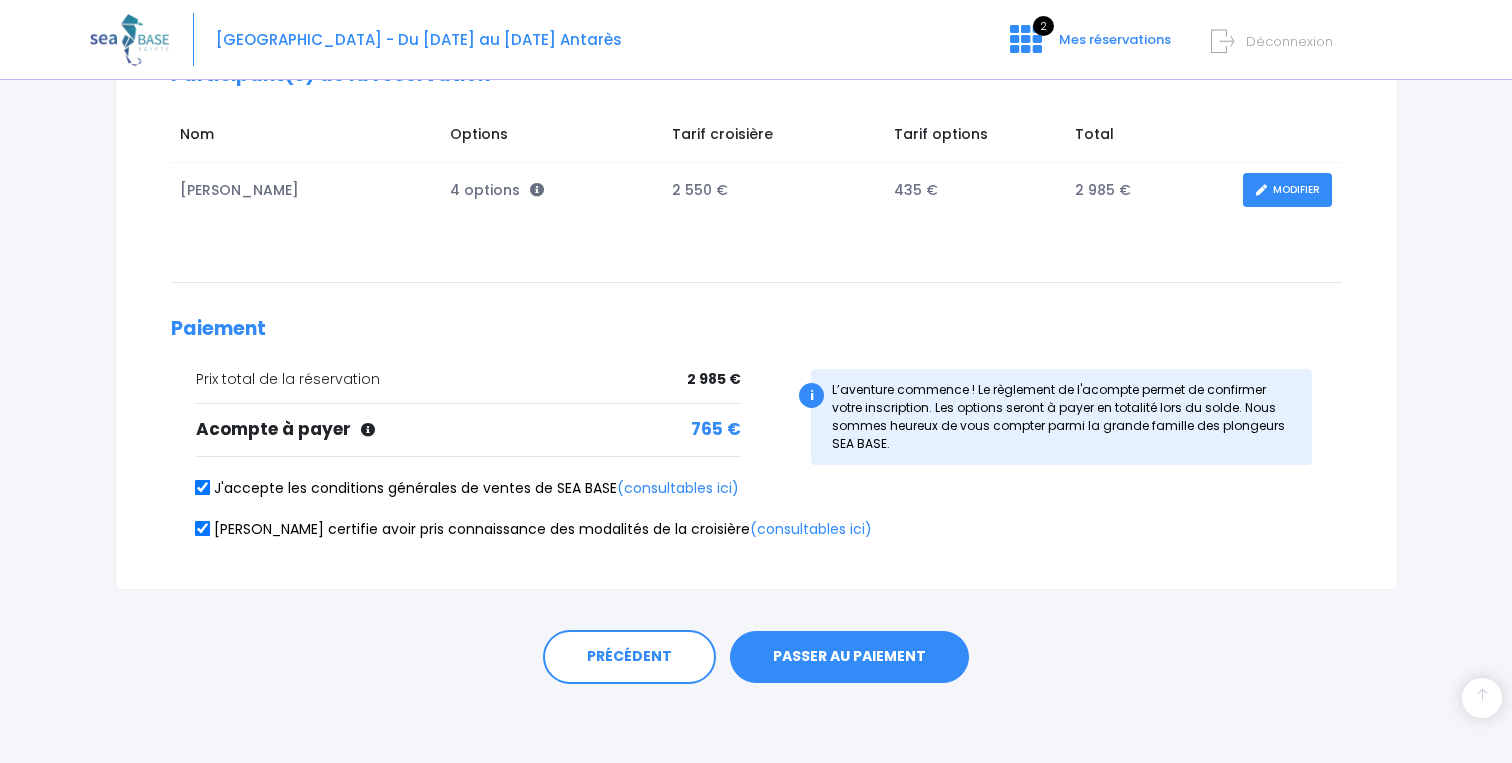 click on "PASSER AU PAIEMENT" at bounding box center [849, 657] 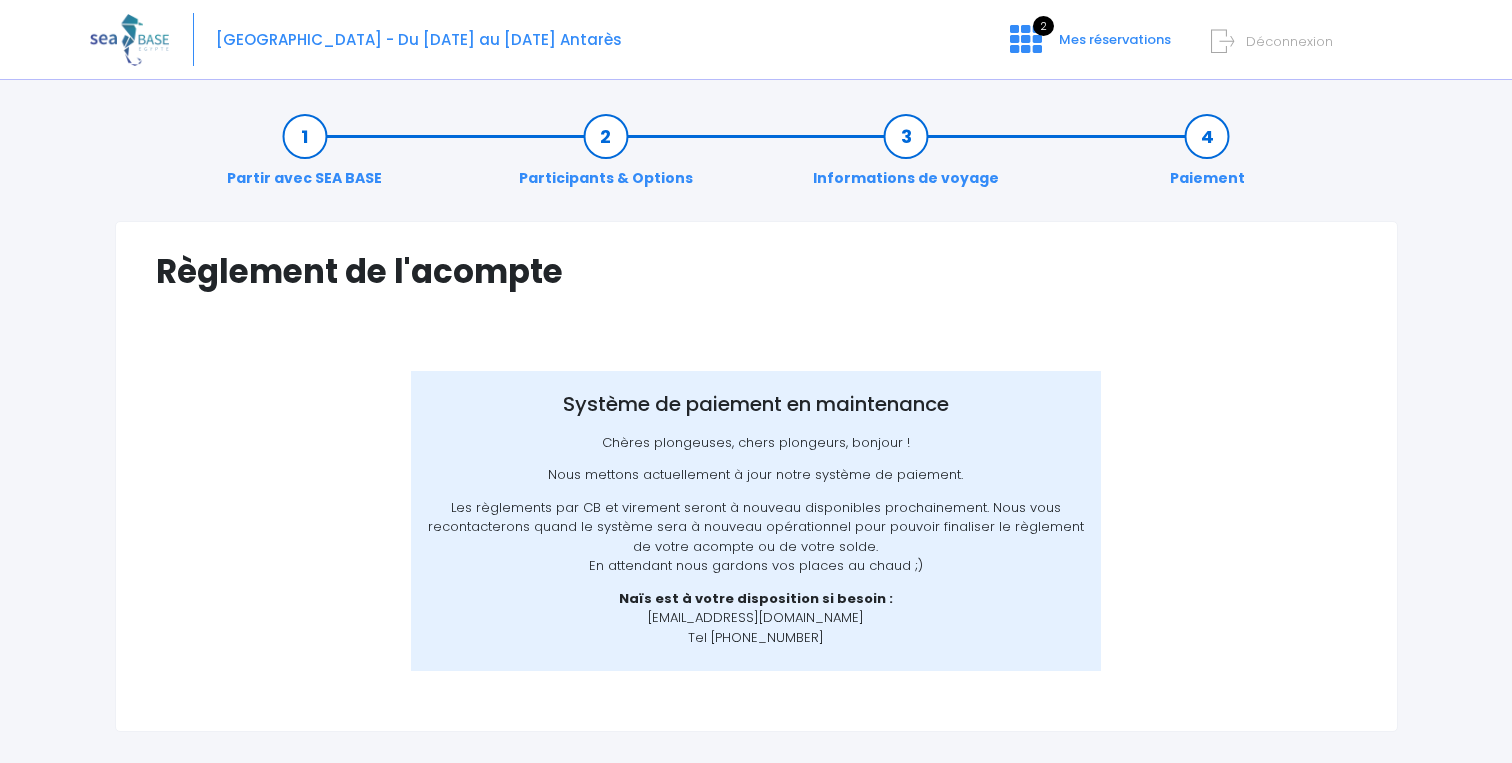 scroll, scrollTop: 0, scrollLeft: 0, axis: both 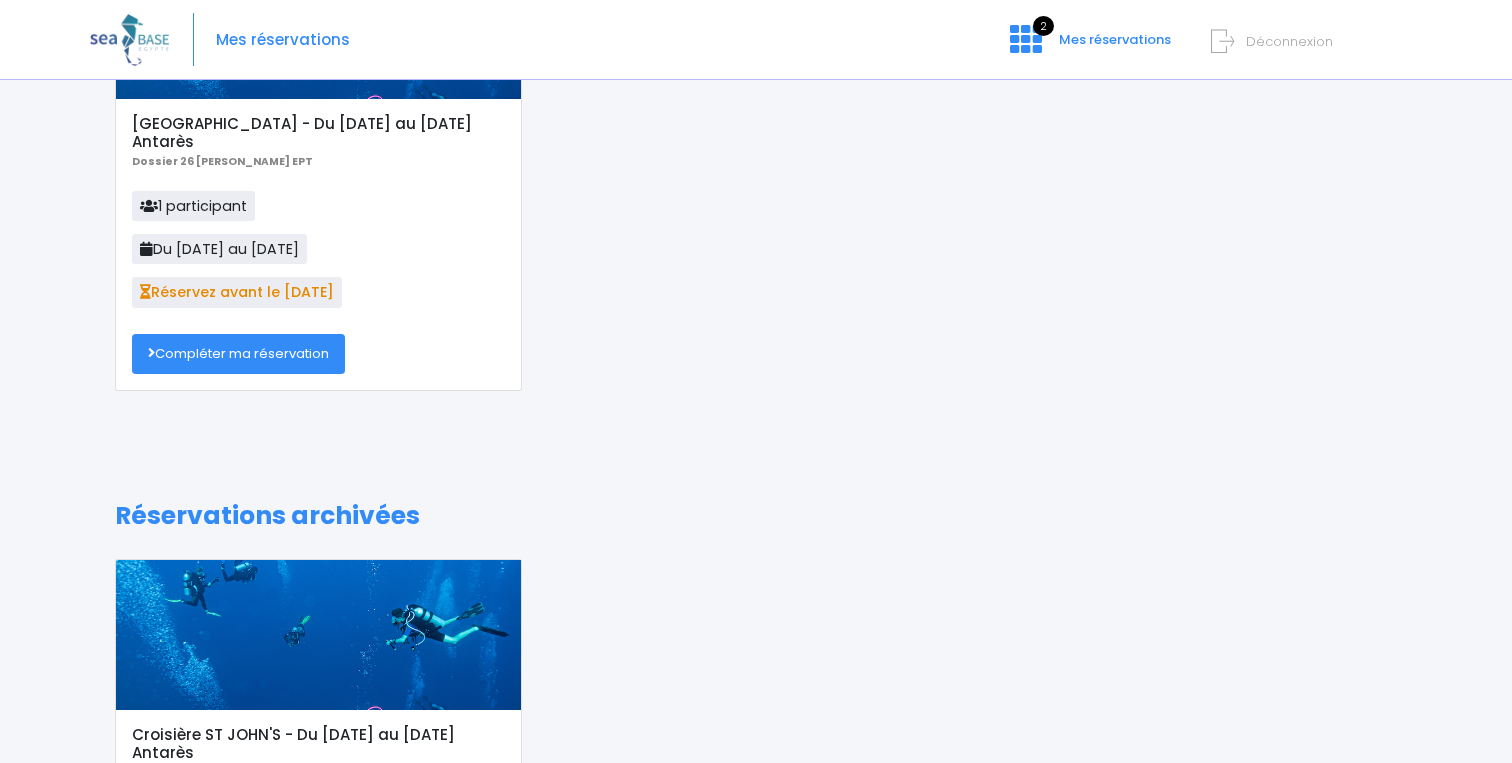 click on "Compléter ma réservation" at bounding box center [238, 354] 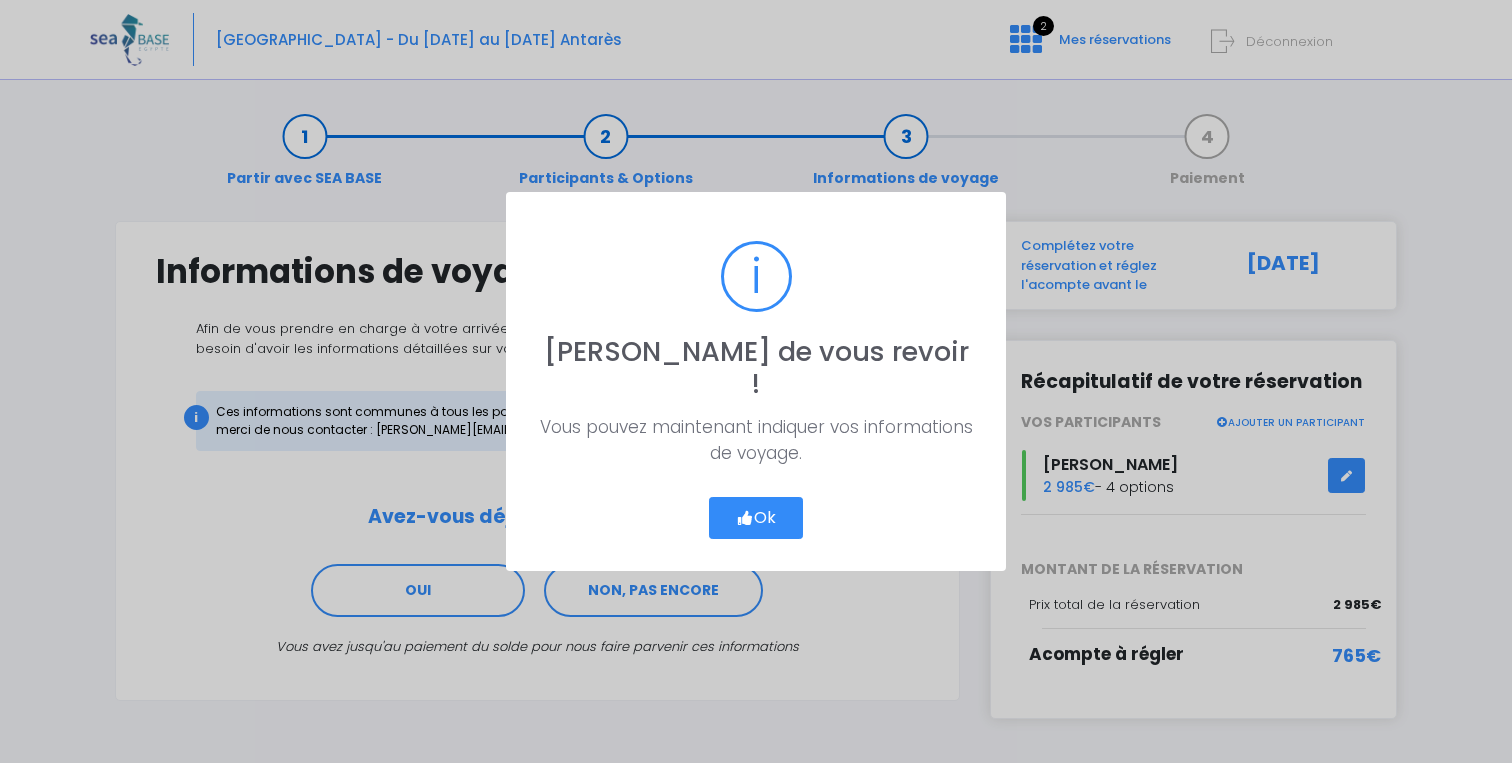 scroll, scrollTop: 0, scrollLeft: 0, axis: both 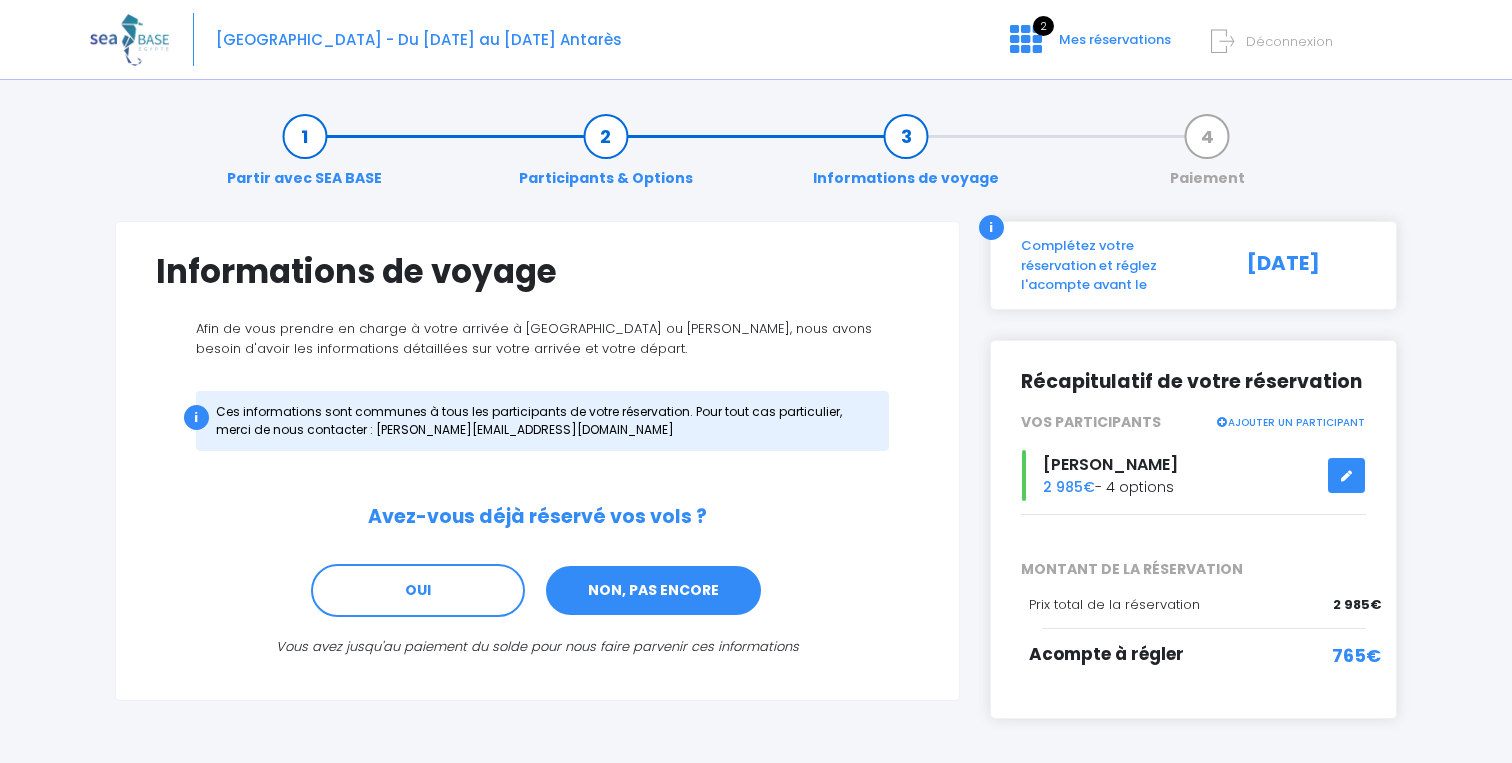 click on "NON, PAS ENCORE" at bounding box center (653, 591) 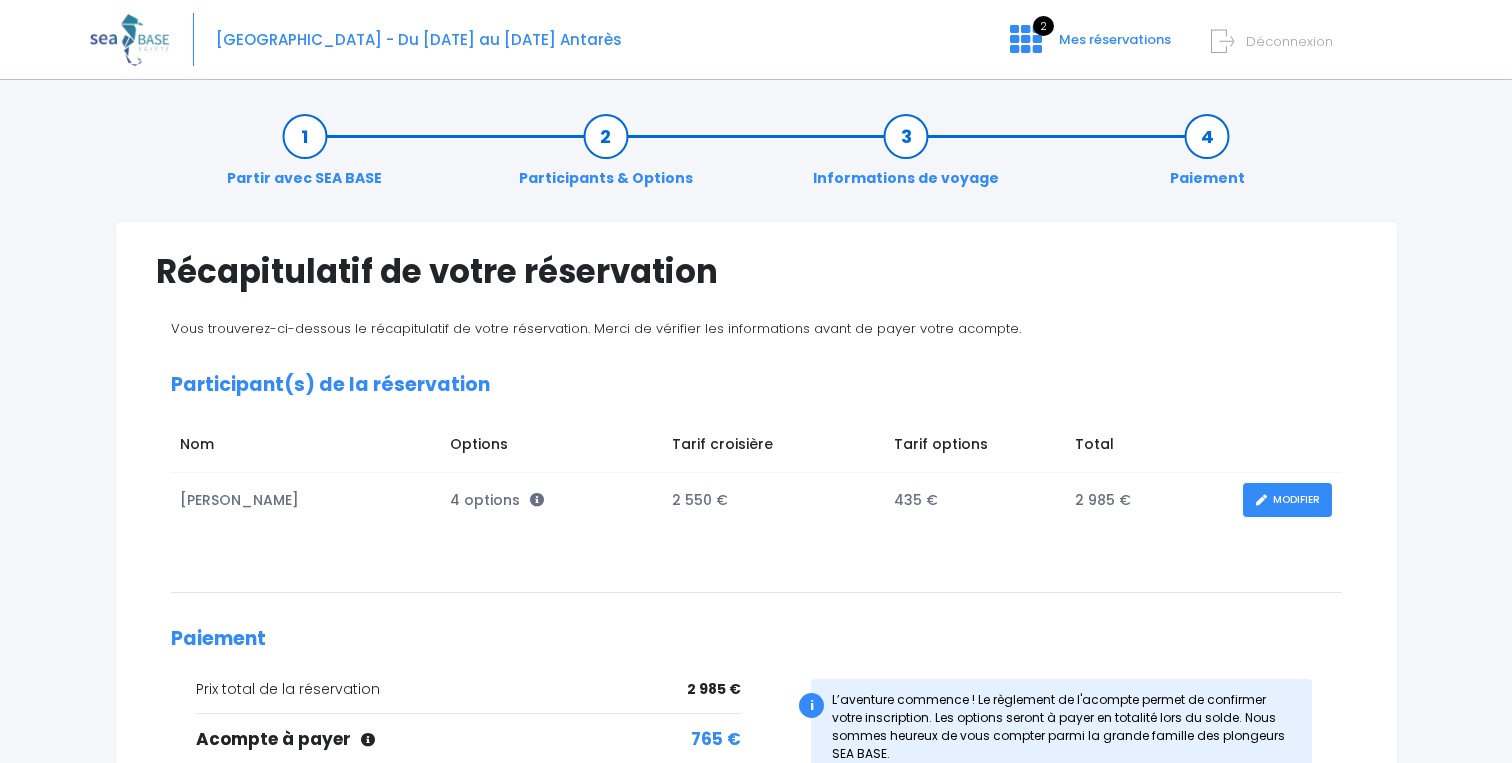 scroll, scrollTop: 0, scrollLeft: 0, axis: both 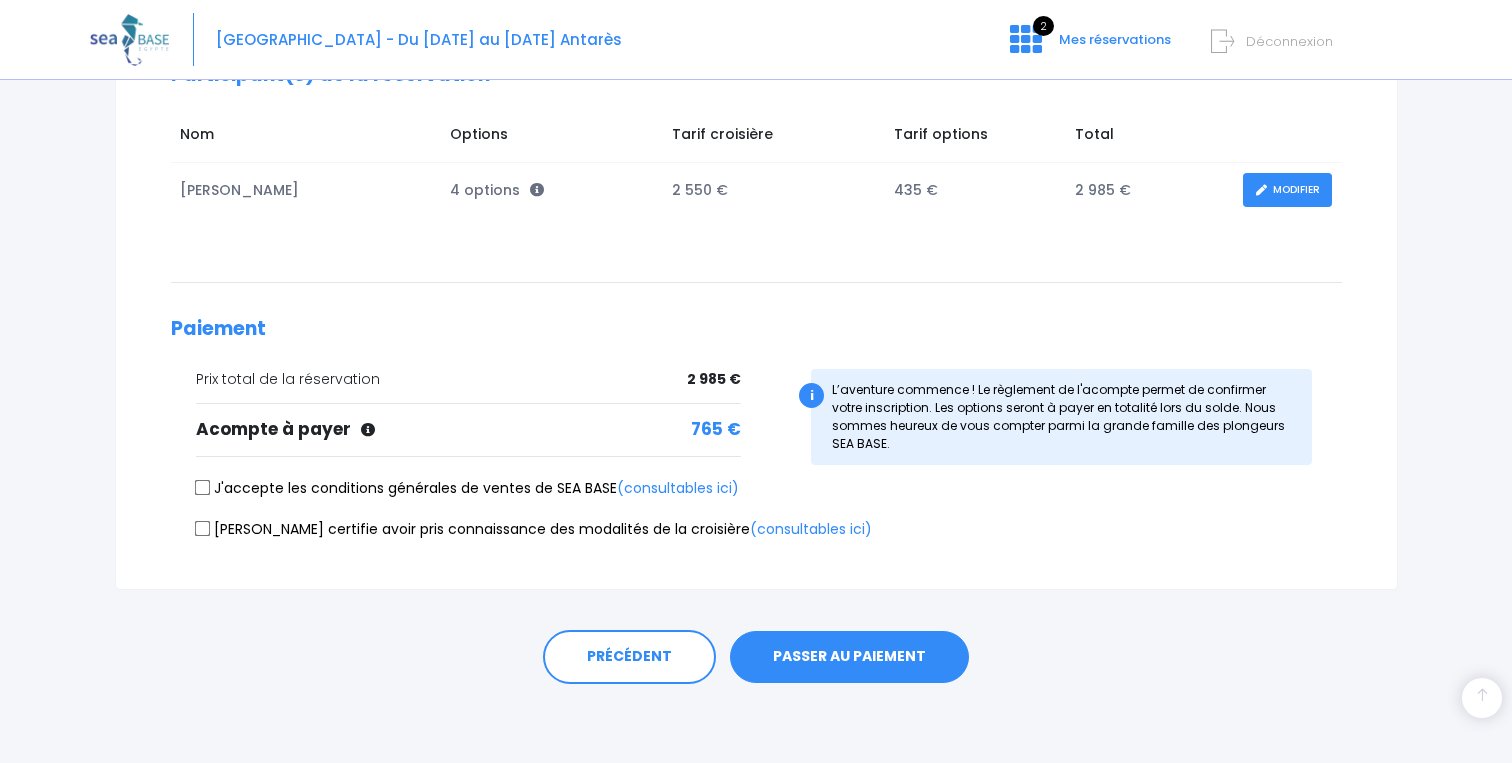 click on "PASSER AU PAIEMENT" at bounding box center [849, 657] 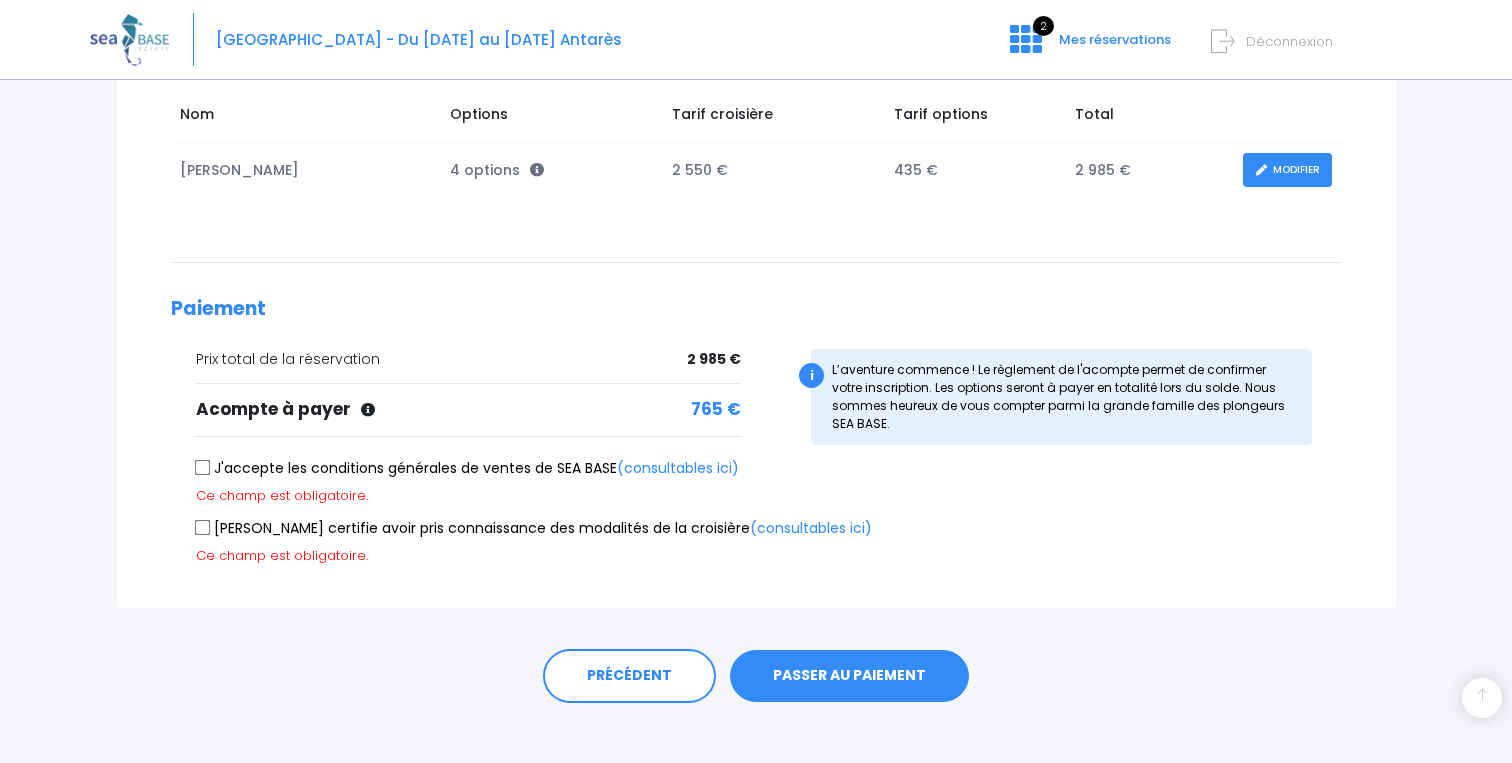 scroll, scrollTop: 349, scrollLeft: 0, axis: vertical 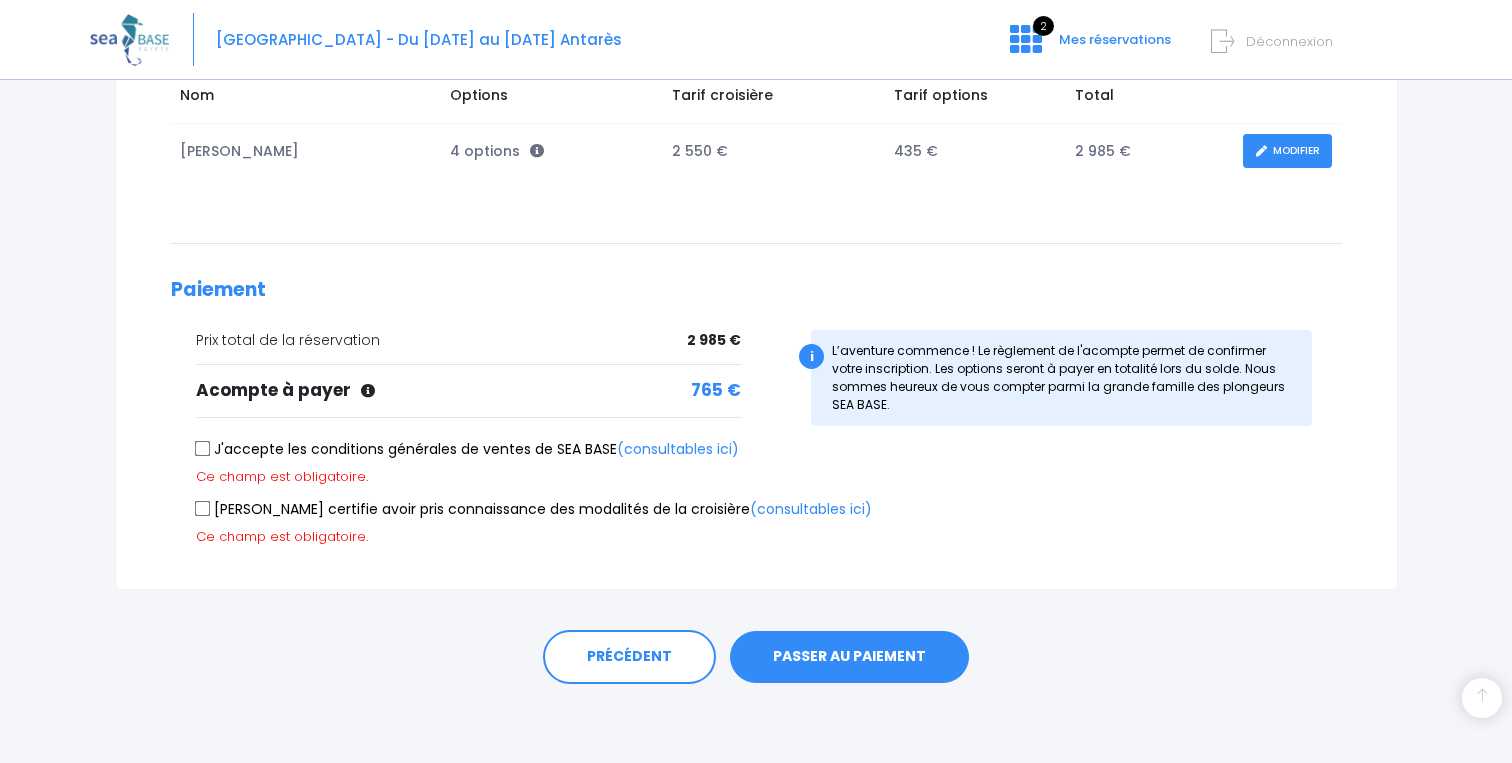click on "Ce champ est obligatoire." at bounding box center (761, 477) 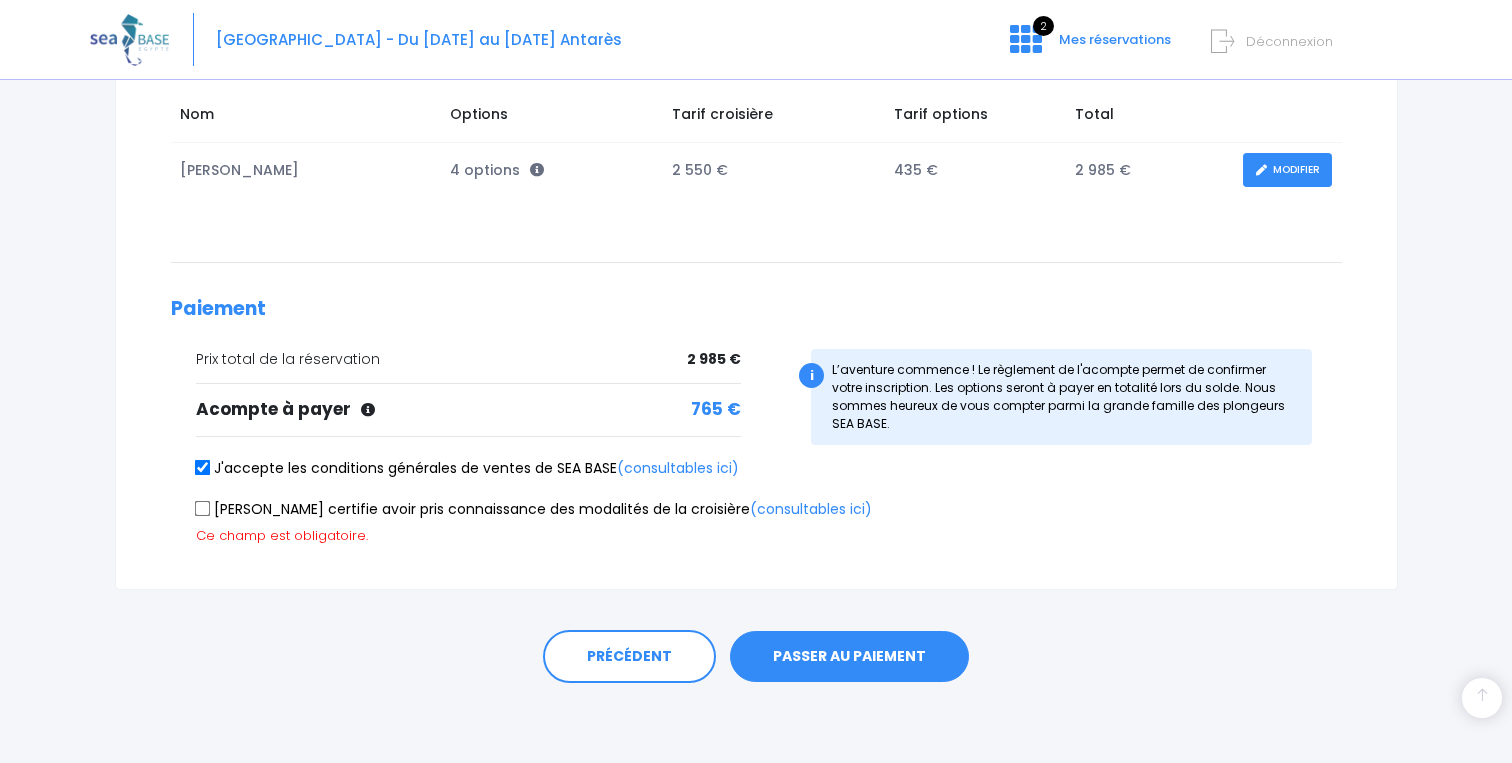 click on "Je certifie avoir pris connaissance des modalités de la croisière  (consultables ici)" at bounding box center [534, 509] 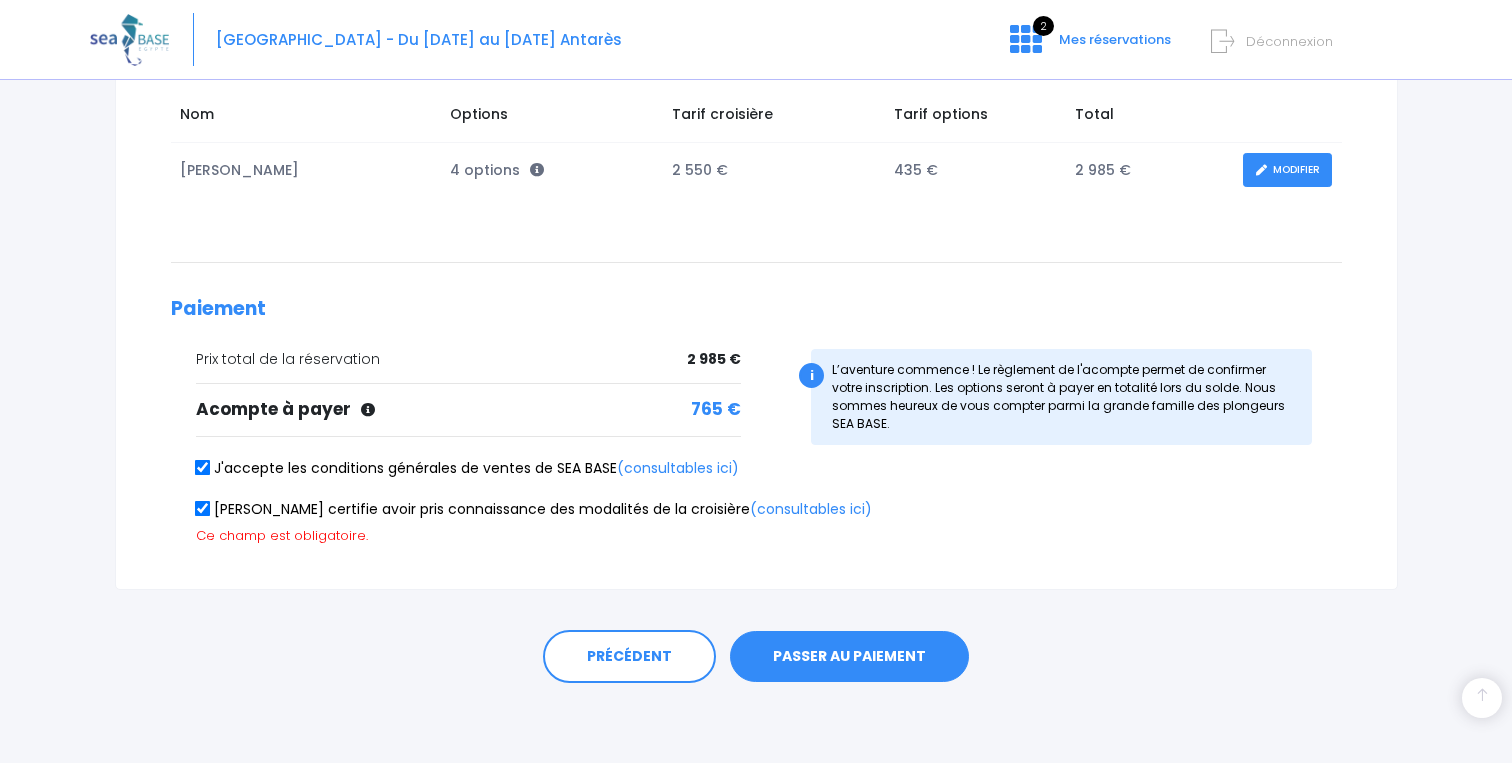 scroll, scrollTop: 310, scrollLeft: 0, axis: vertical 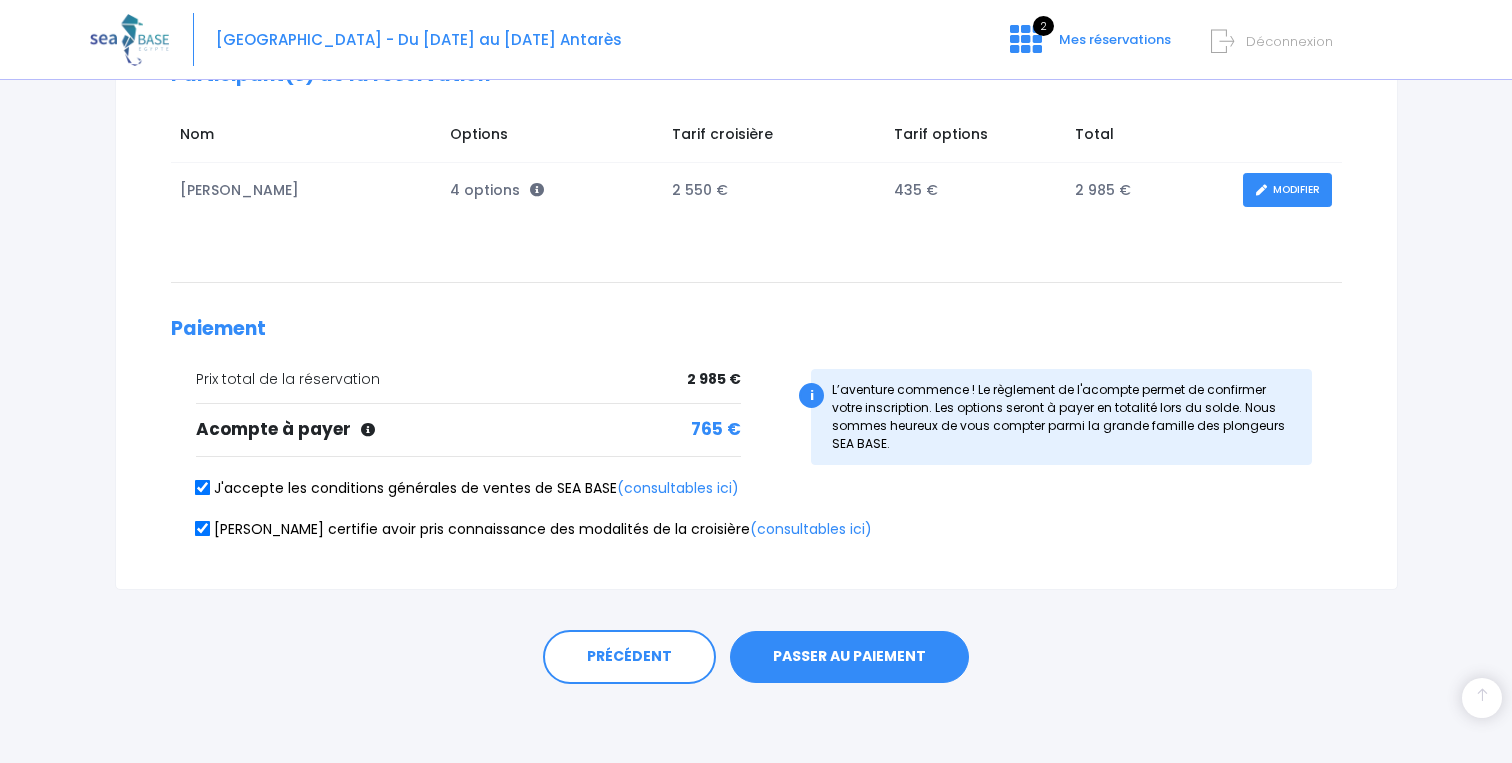 click on "PASSER AU PAIEMENT" at bounding box center (849, 657) 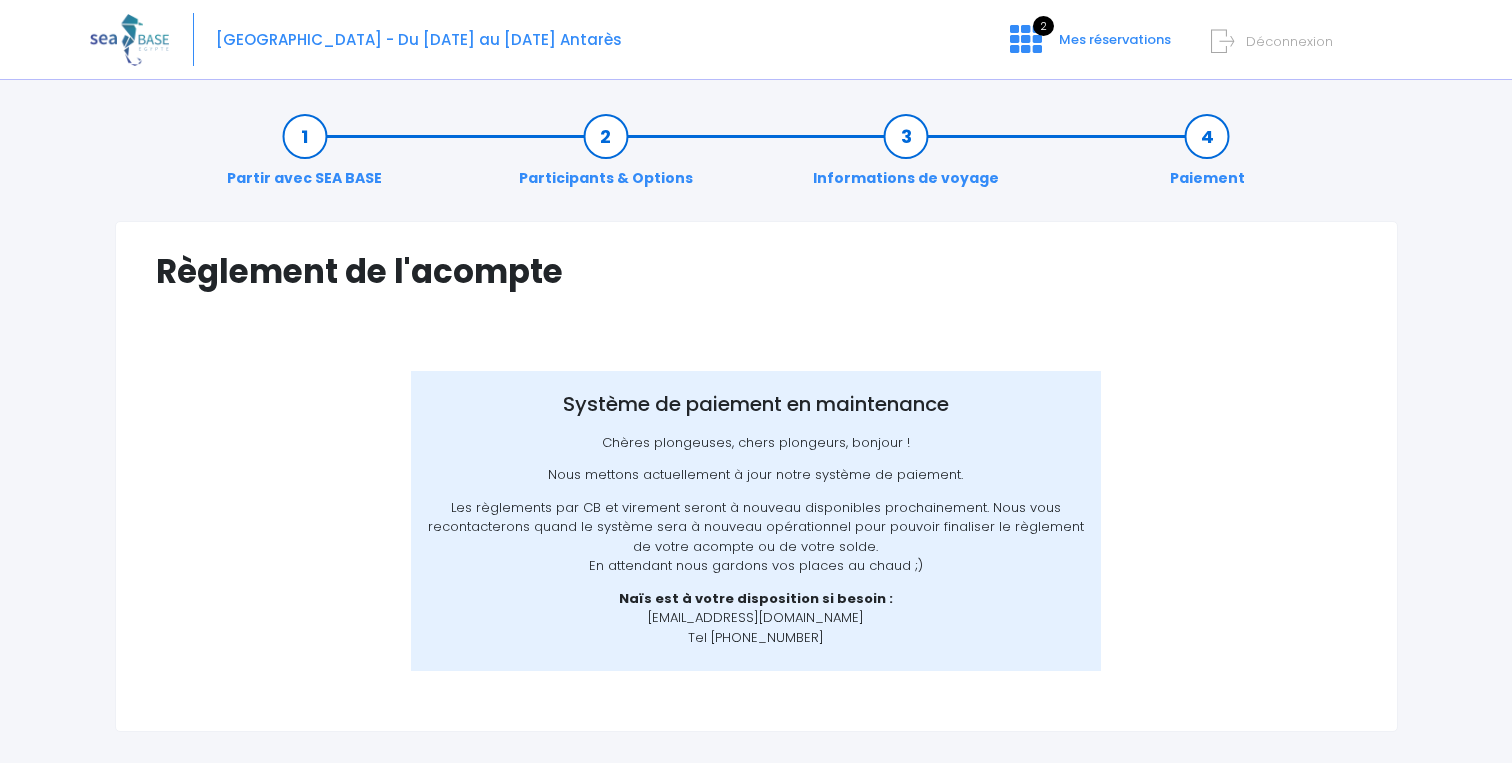 scroll, scrollTop: 0, scrollLeft: 0, axis: both 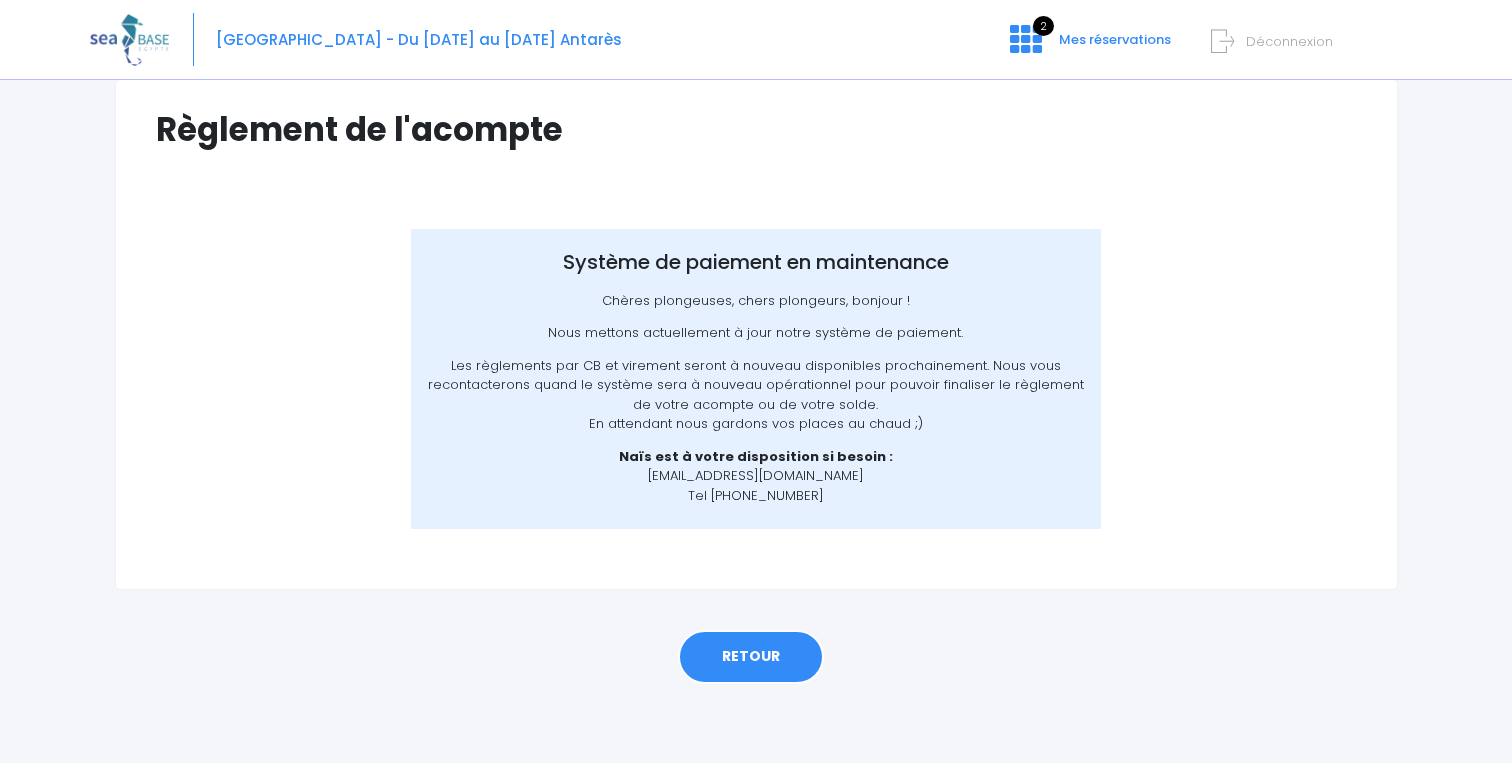 click on "RETOUR" at bounding box center (751, 657) 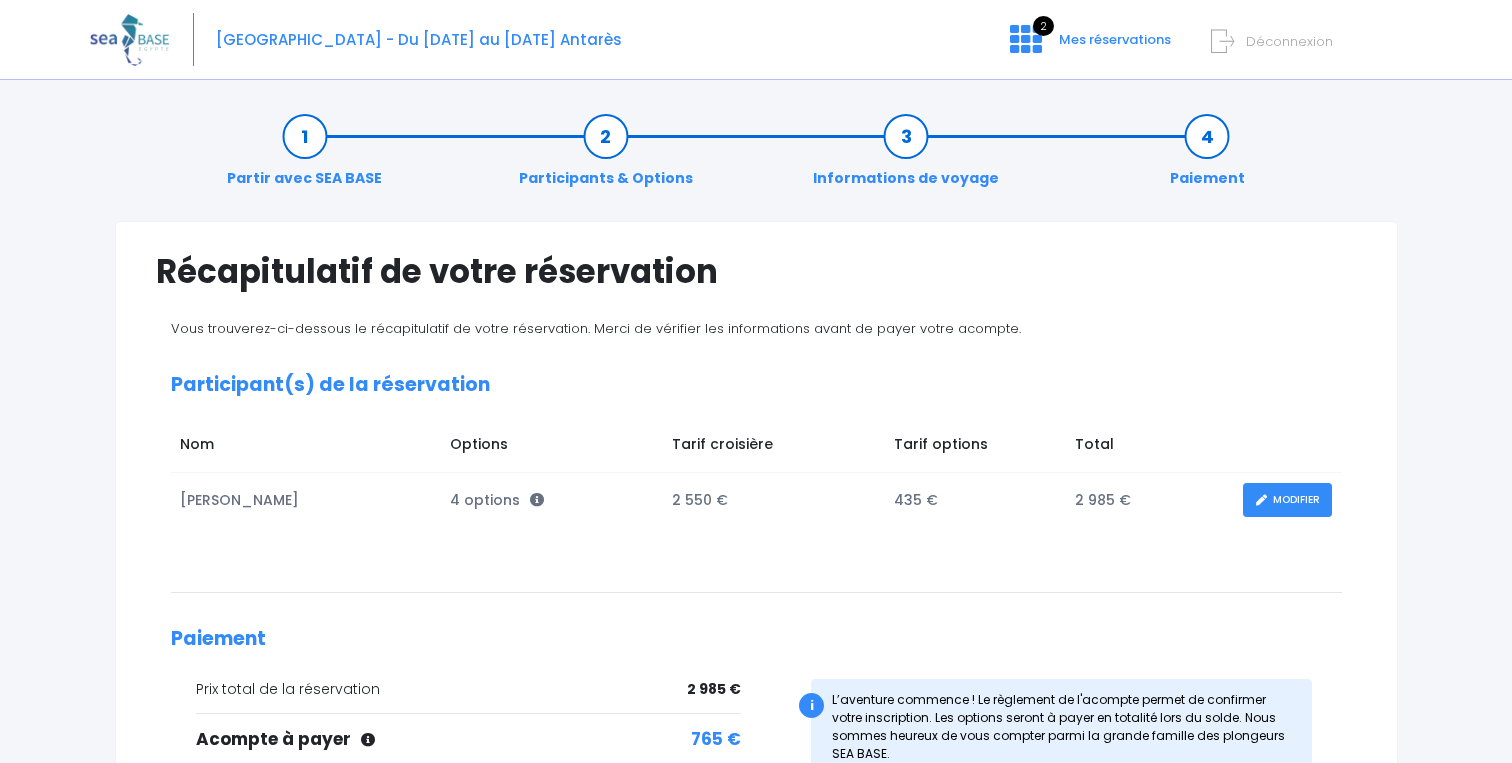 scroll, scrollTop: 0, scrollLeft: 0, axis: both 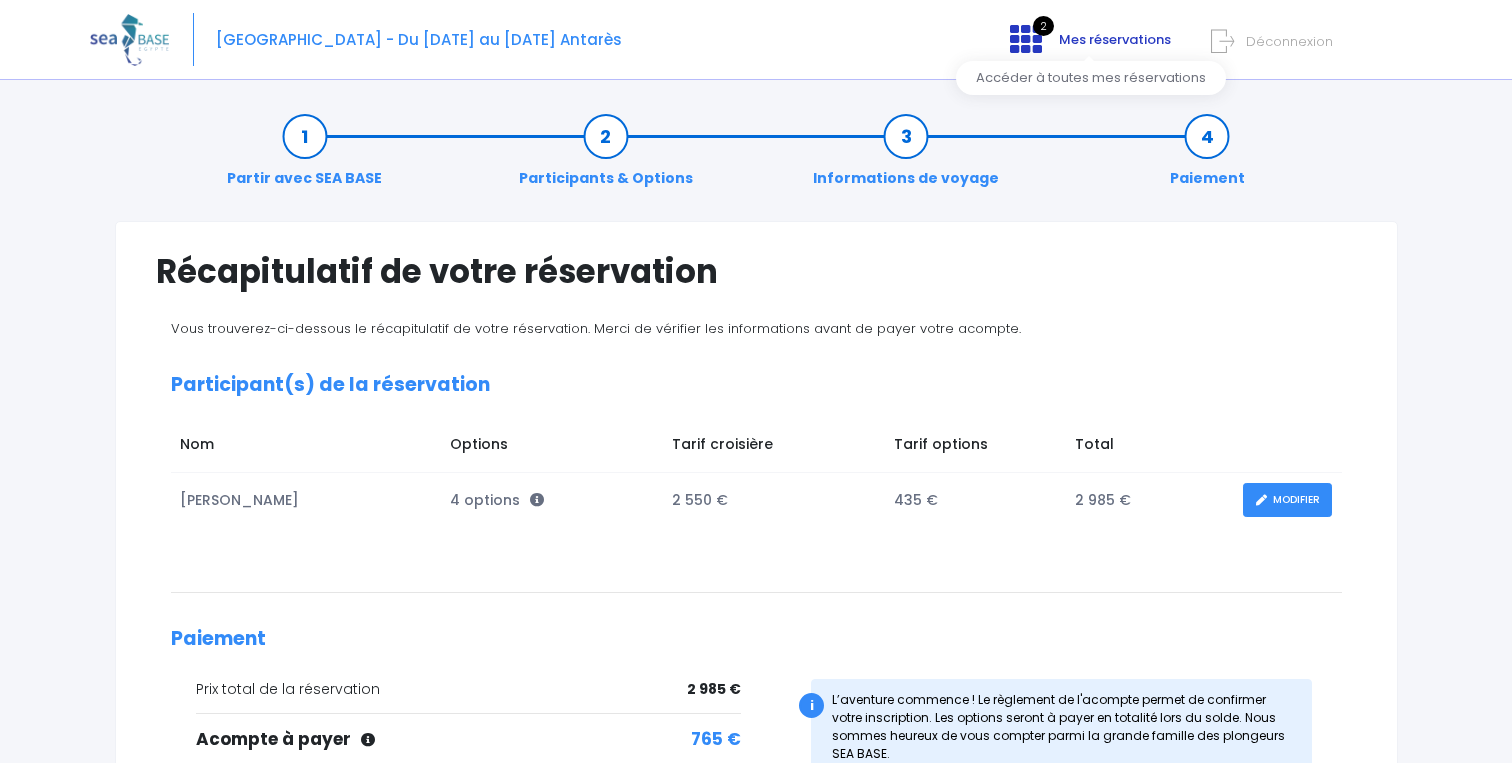 click 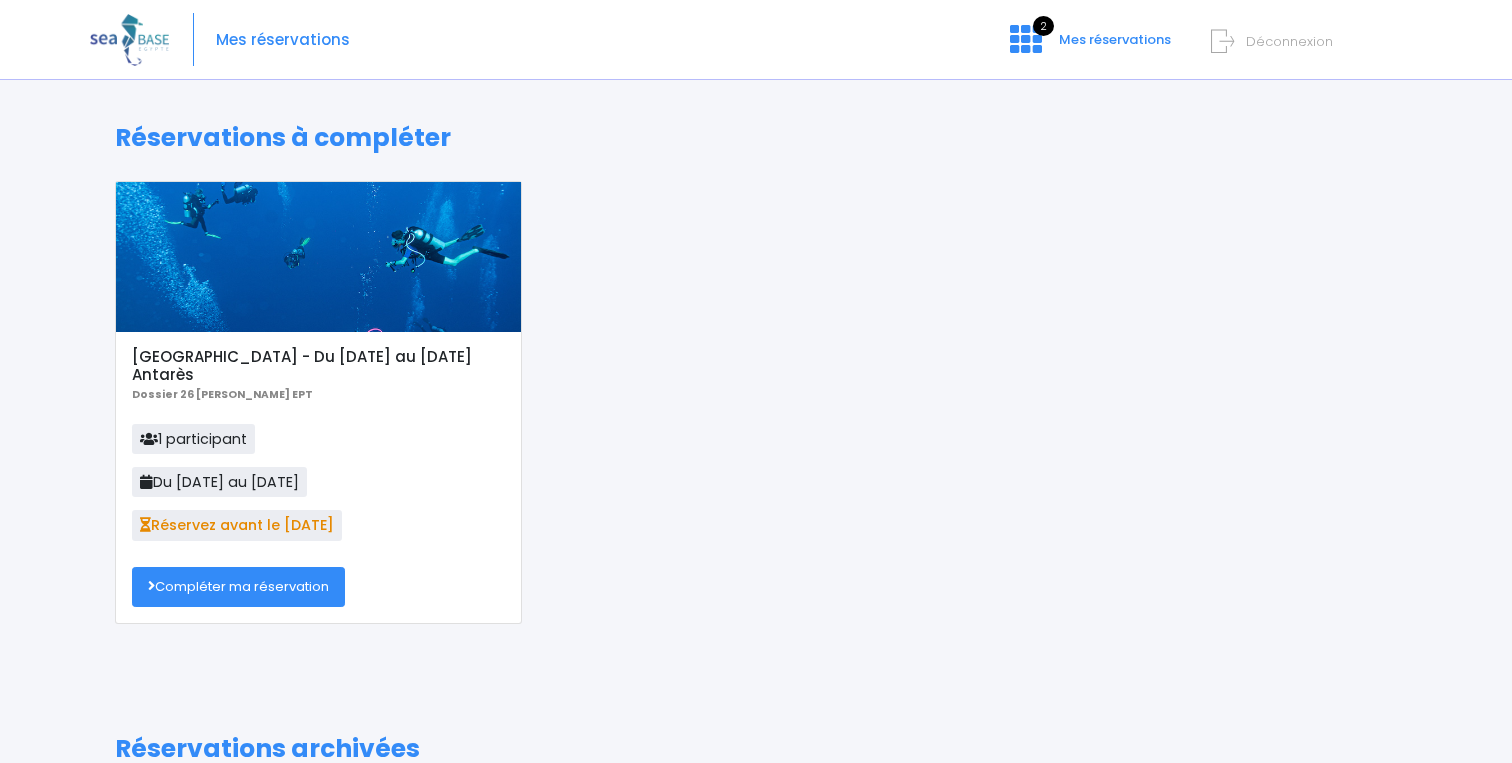 scroll, scrollTop: 0, scrollLeft: 0, axis: both 